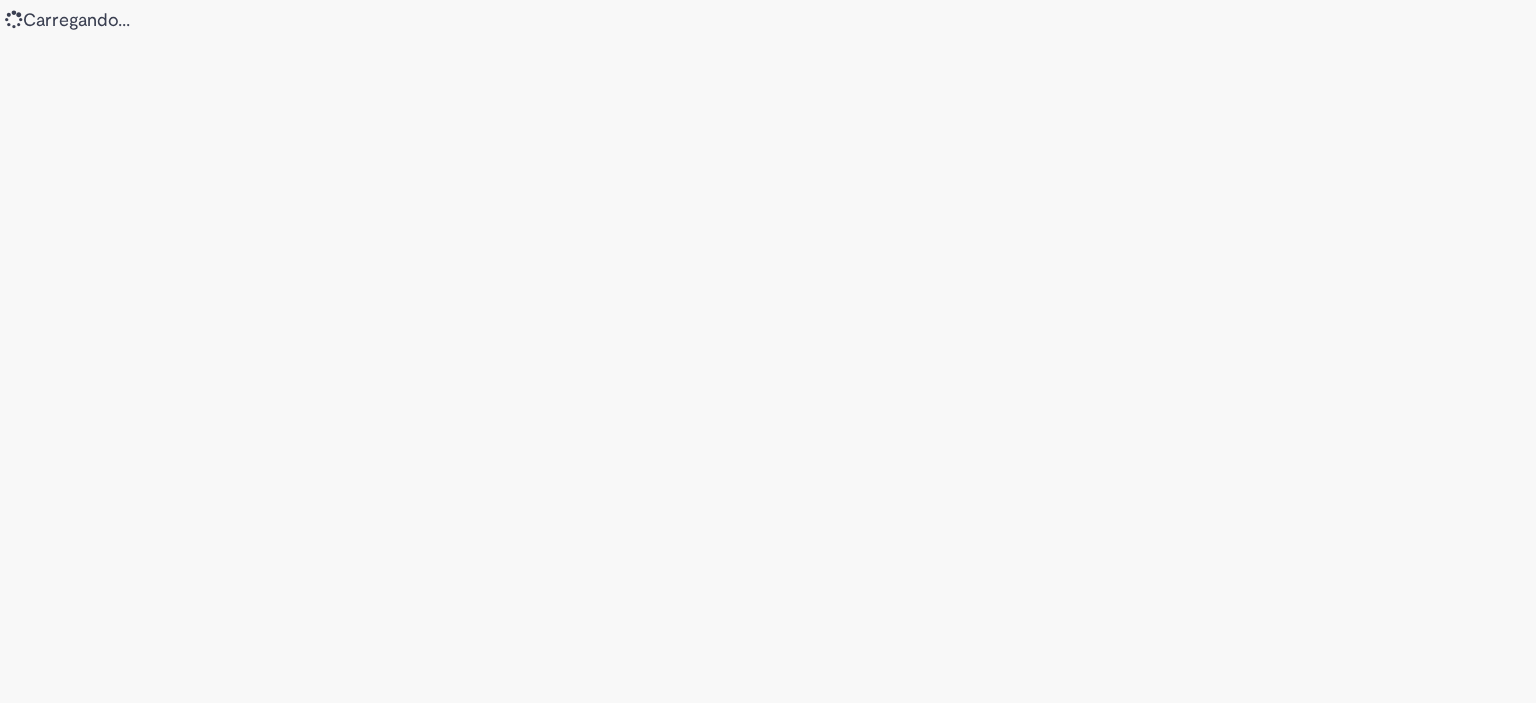 scroll, scrollTop: 0, scrollLeft: 0, axis: both 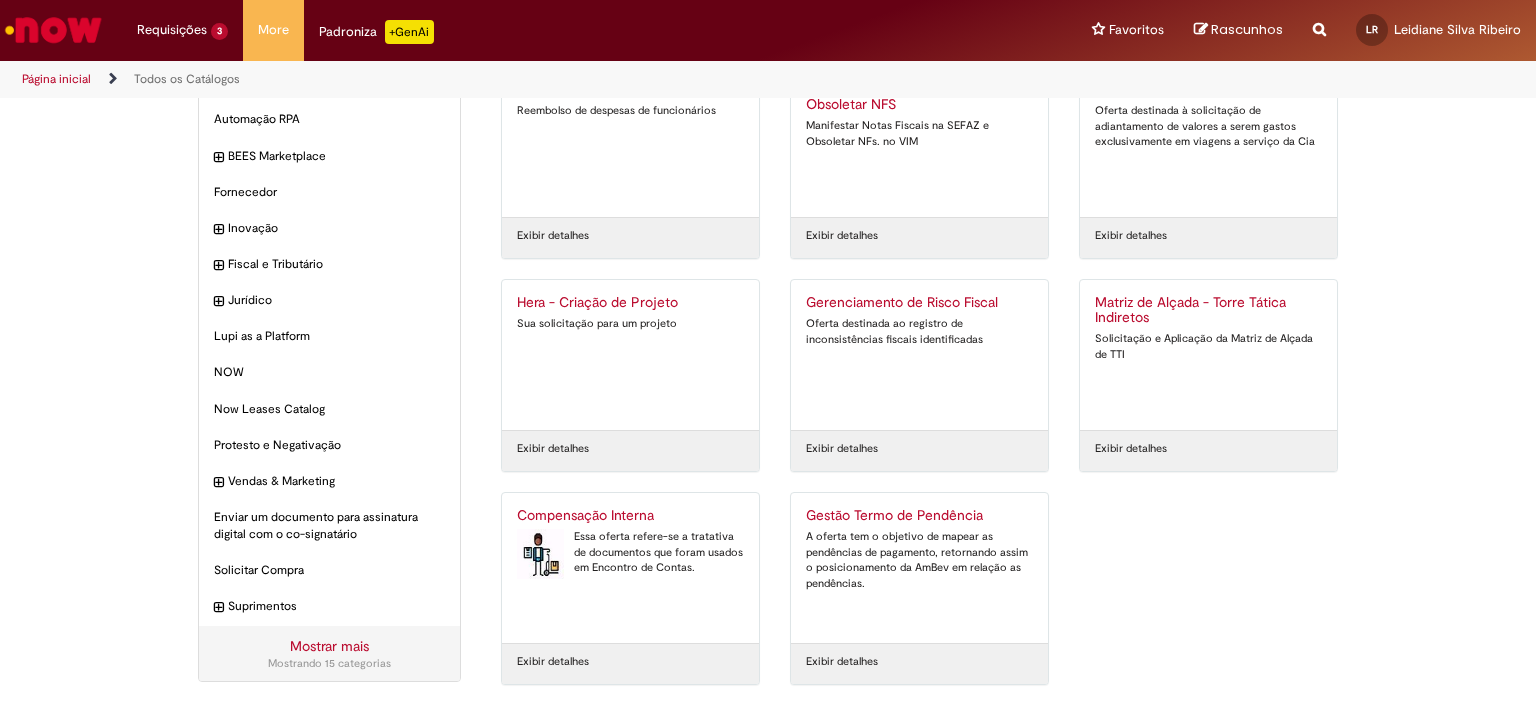 click on "Compensação Interna" at bounding box center [630, 516] 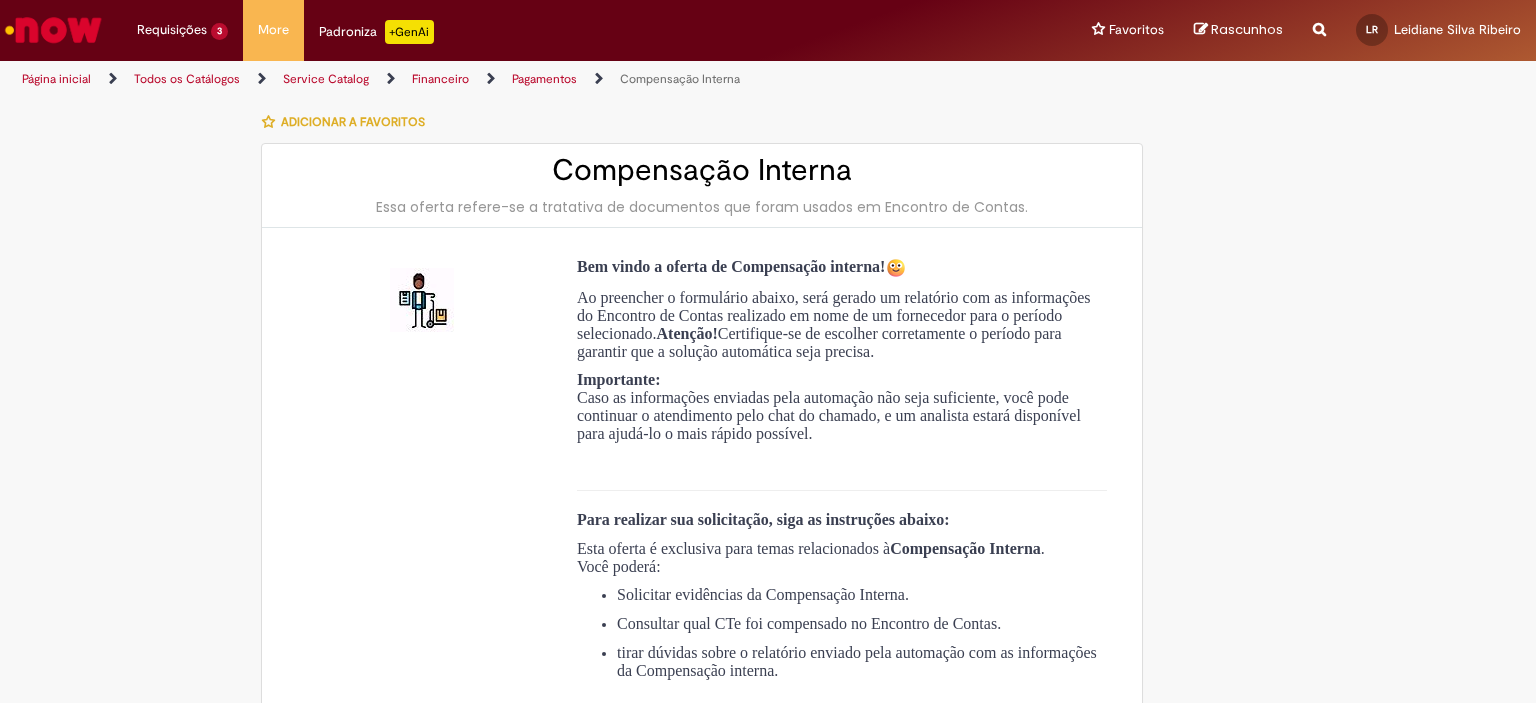 type on "**********" 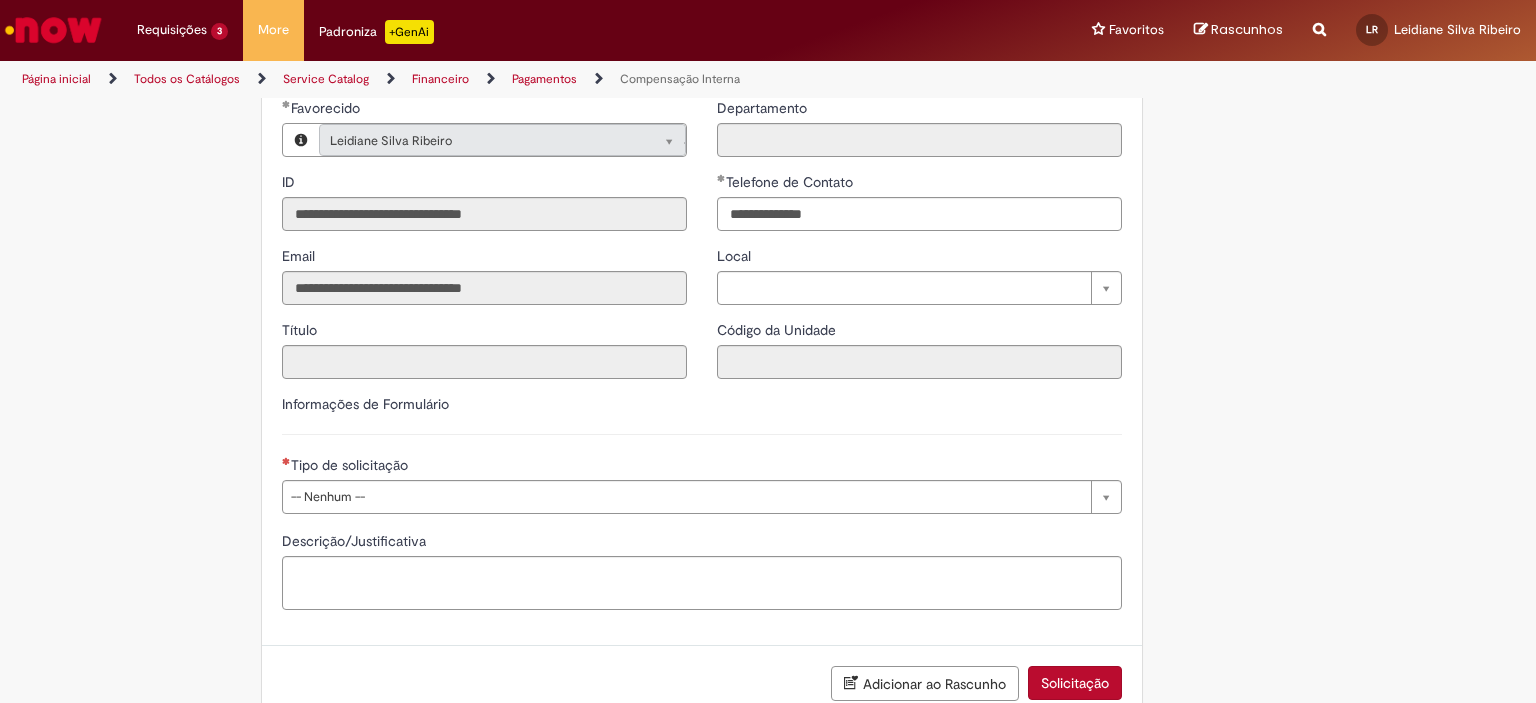 scroll, scrollTop: 900, scrollLeft: 0, axis: vertical 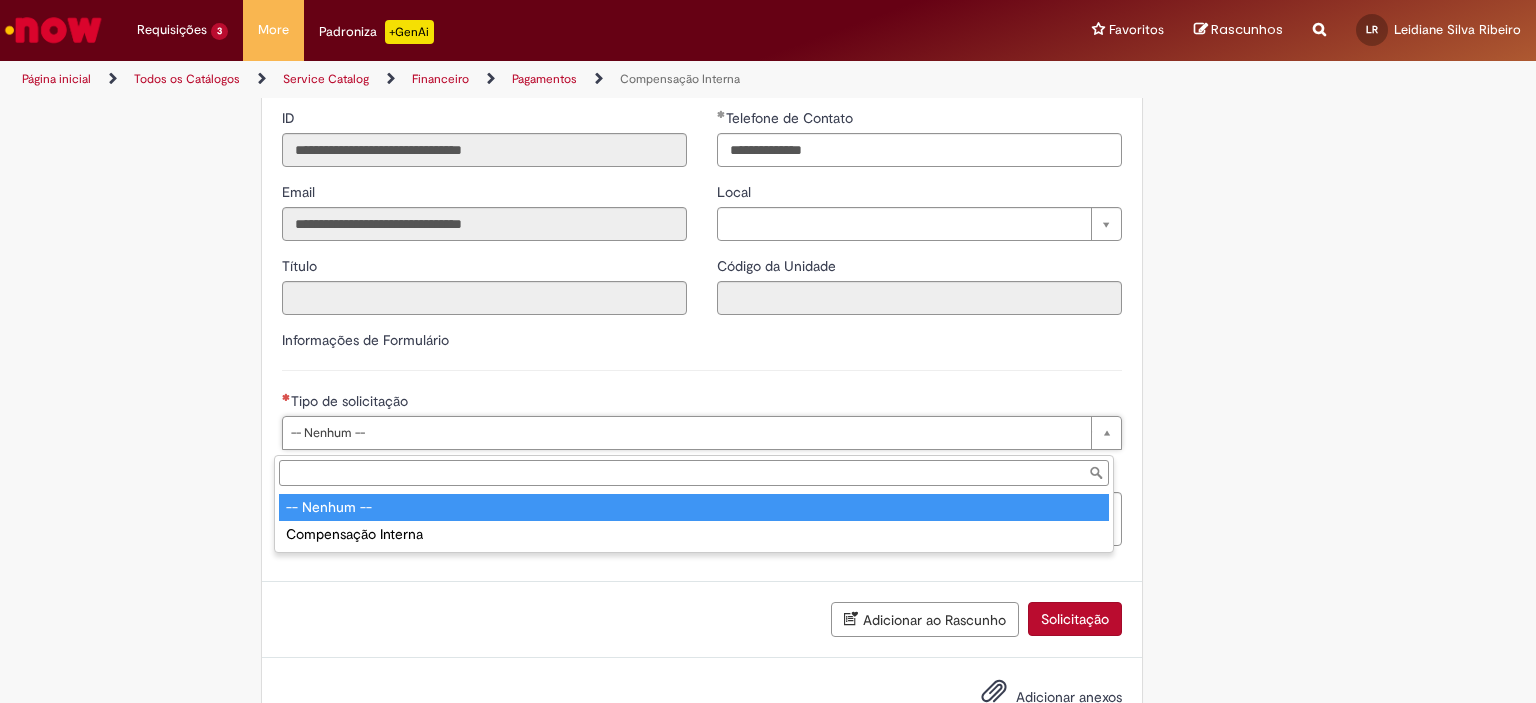drag, startPoint x: 343, startPoint y: 447, endPoint x: 345, endPoint y: 458, distance: 11.18034 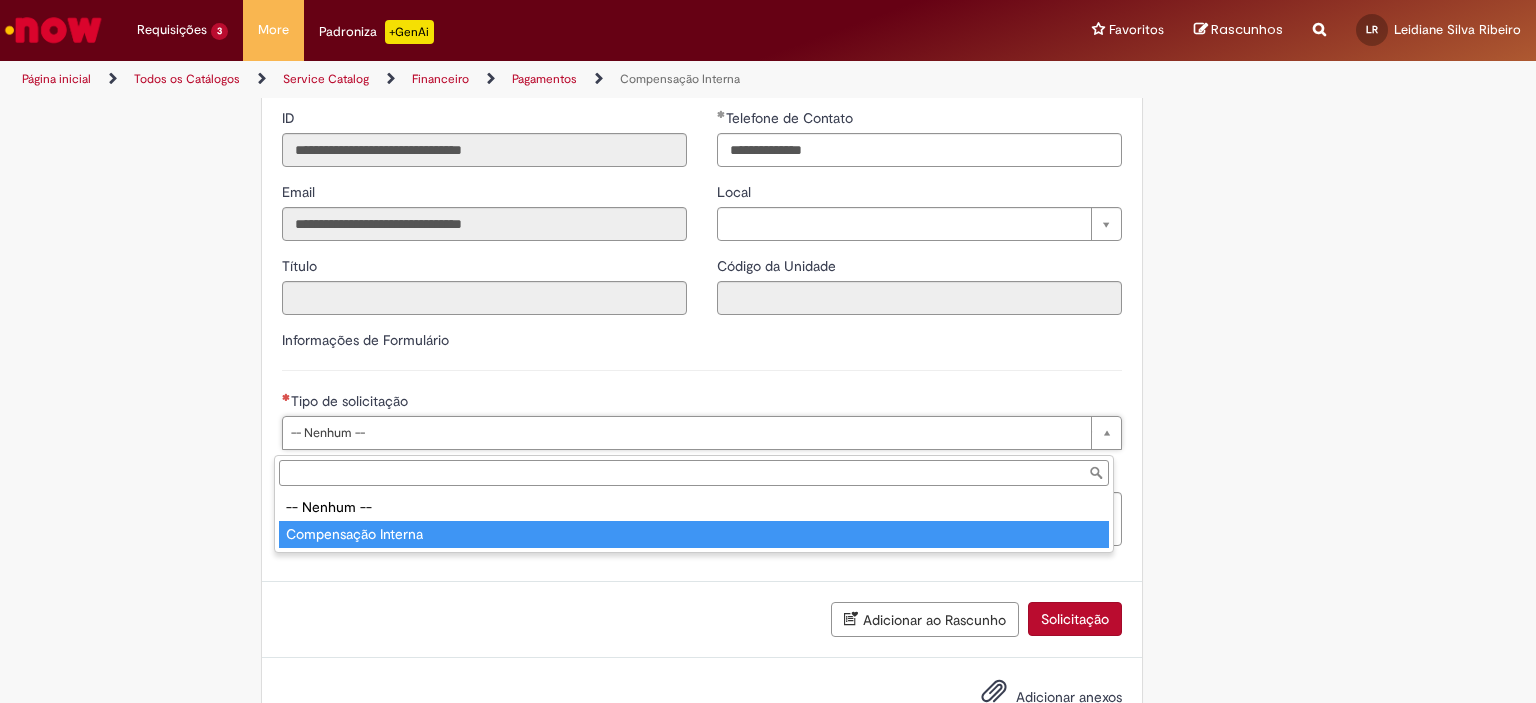 type on "**********" 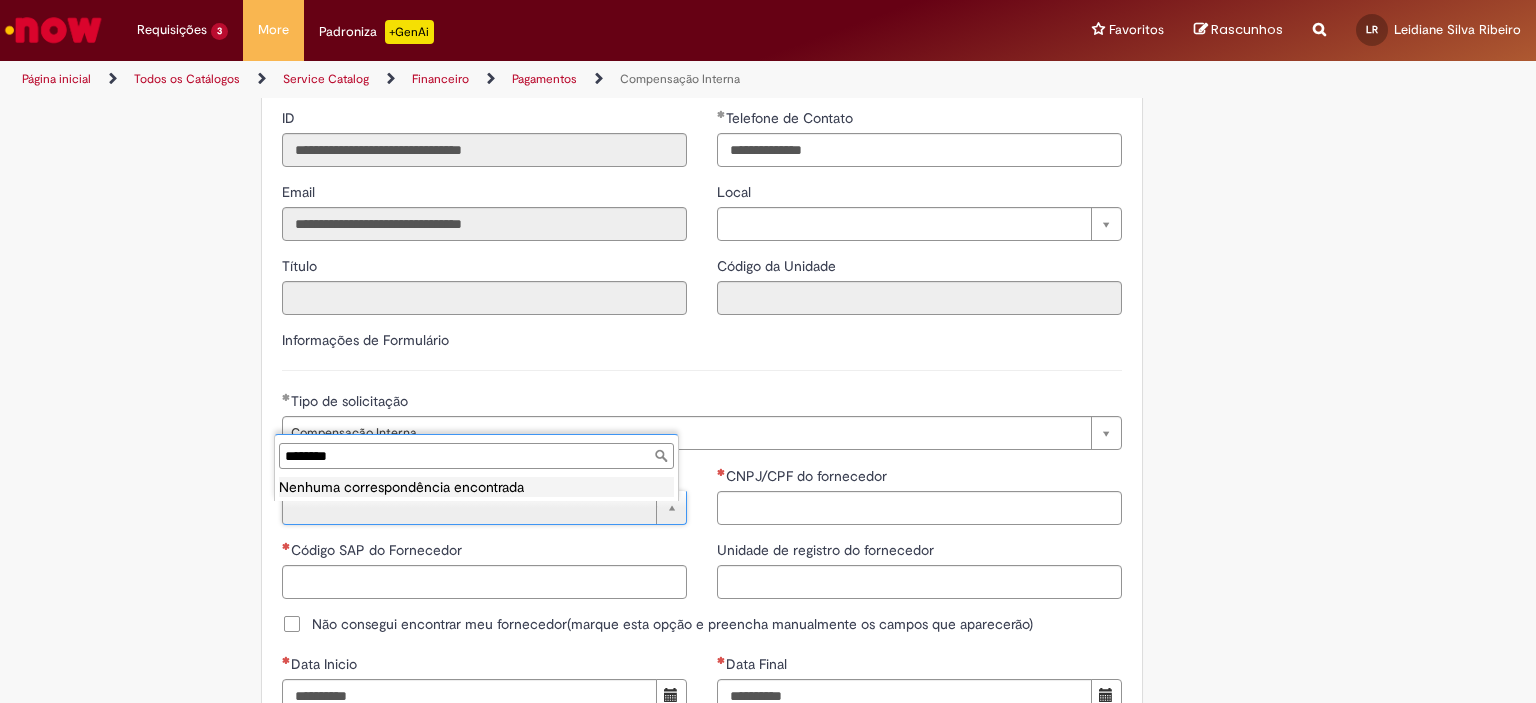 drag, startPoint x: 365, startPoint y: 441, endPoint x: 432, endPoint y: 424, distance: 69.12308 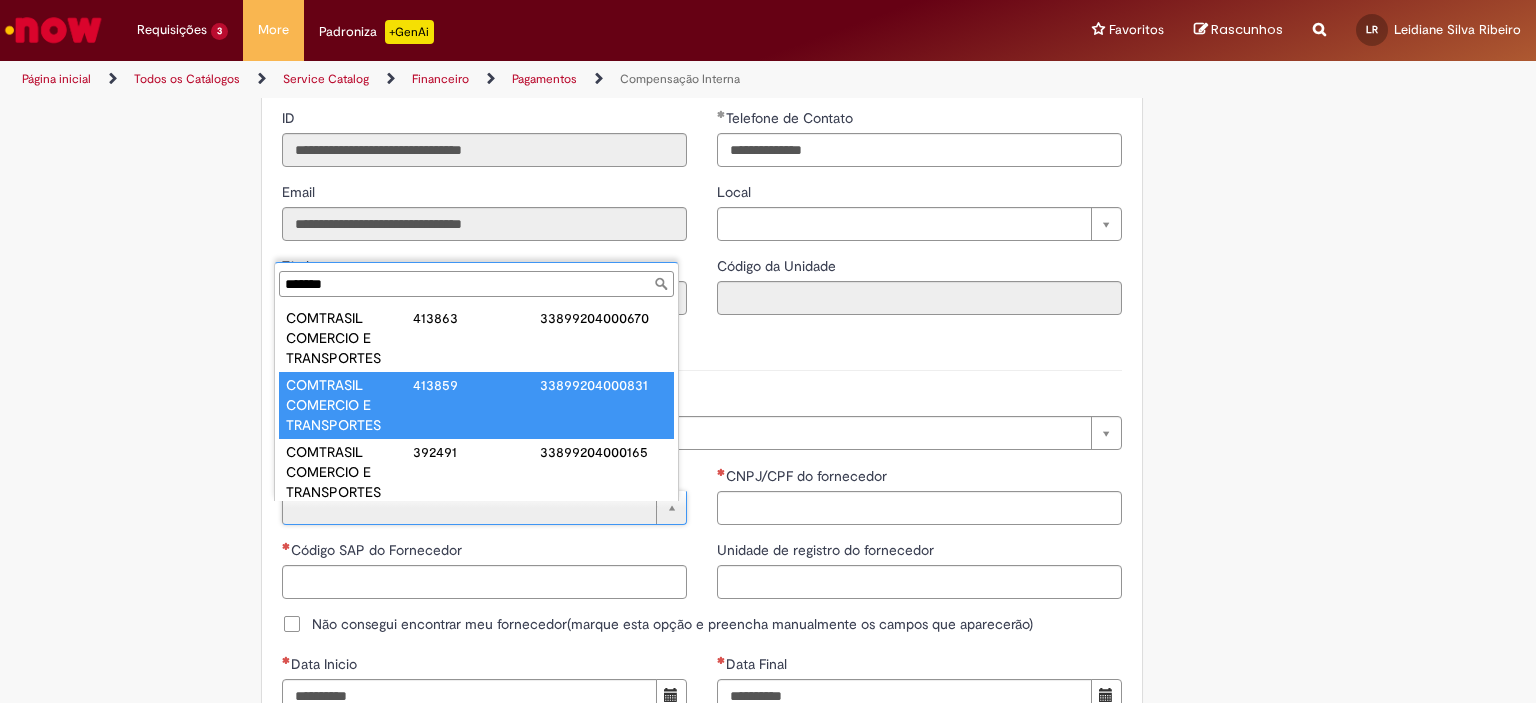 scroll, scrollTop: 0, scrollLeft: 0, axis: both 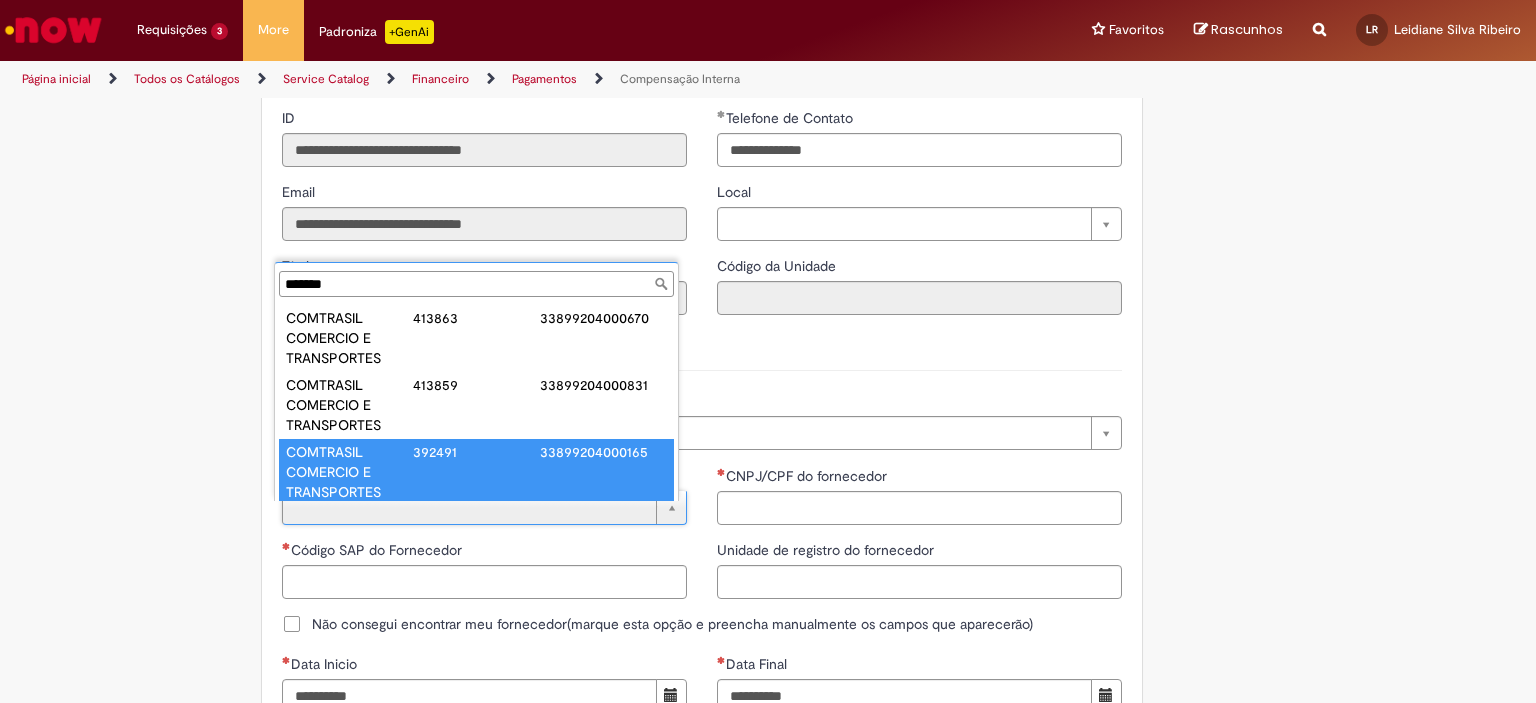 type on "*******" 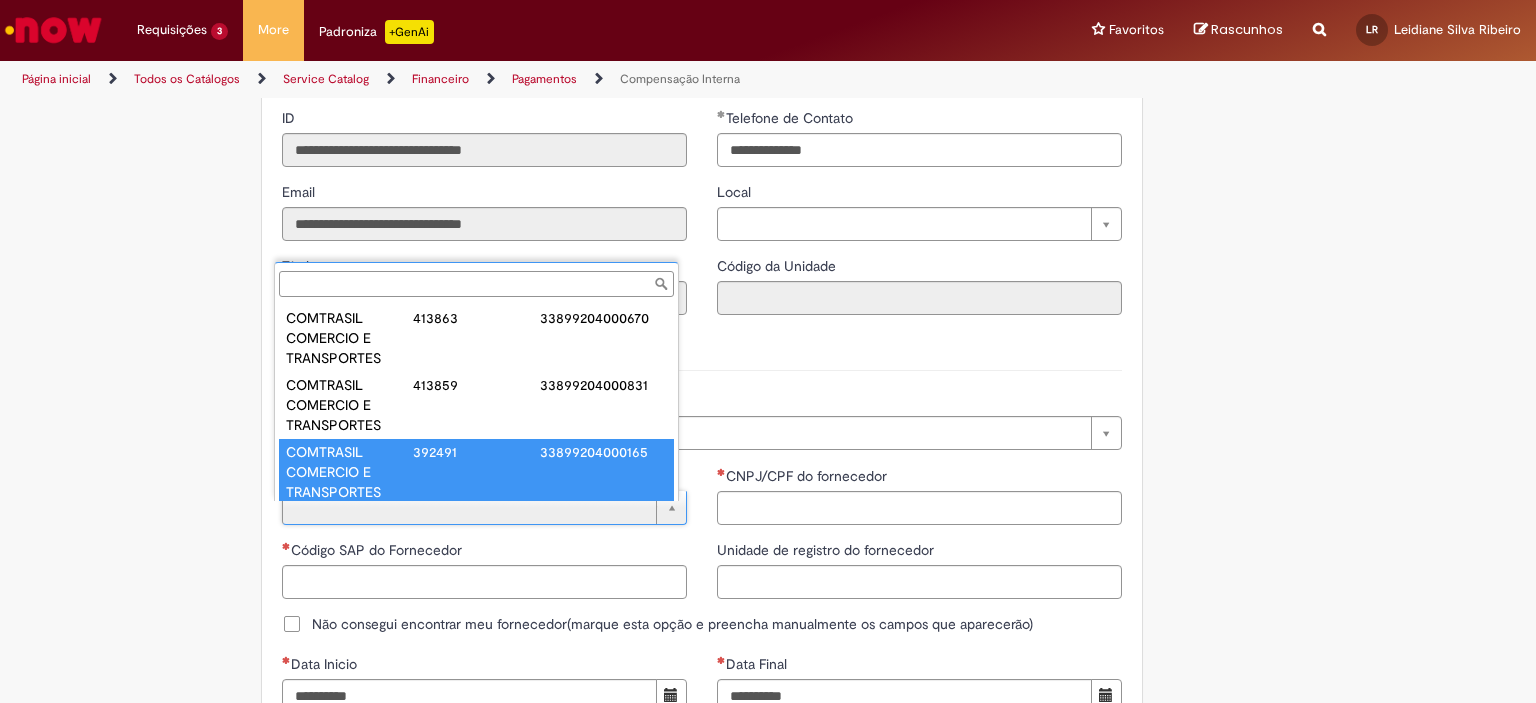 type on "******" 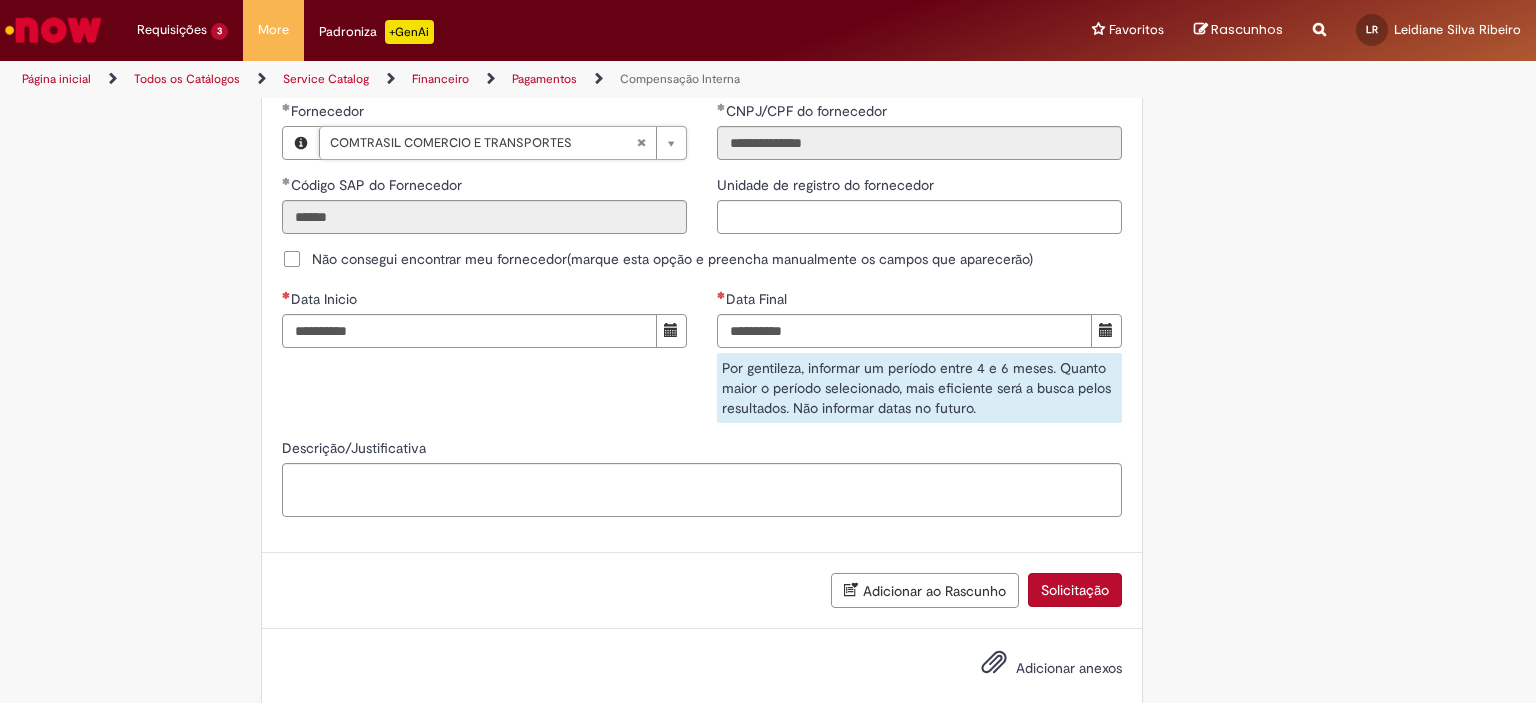 scroll, scrollTop: 1300, scrollLeft: 0, axis: vertical 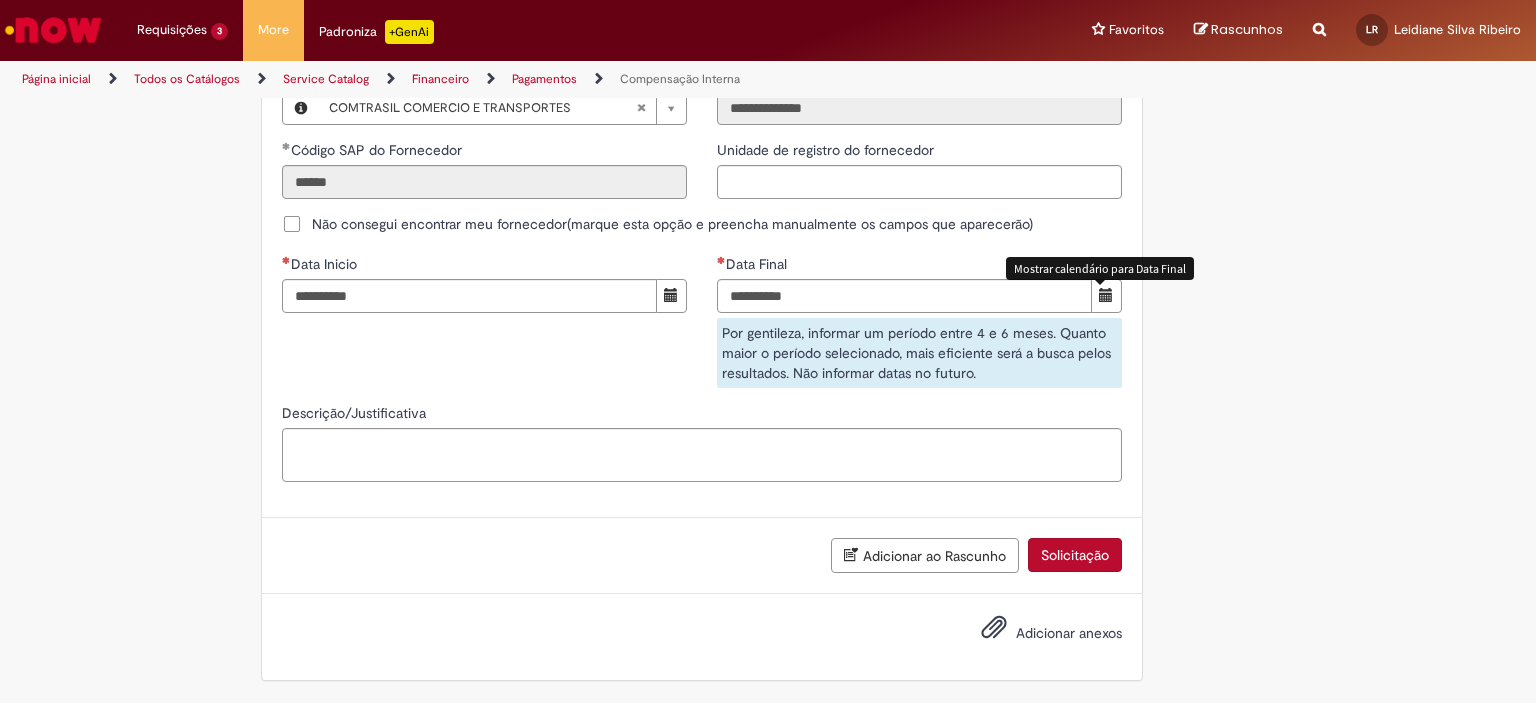 click at bounding box center (1106, 295) 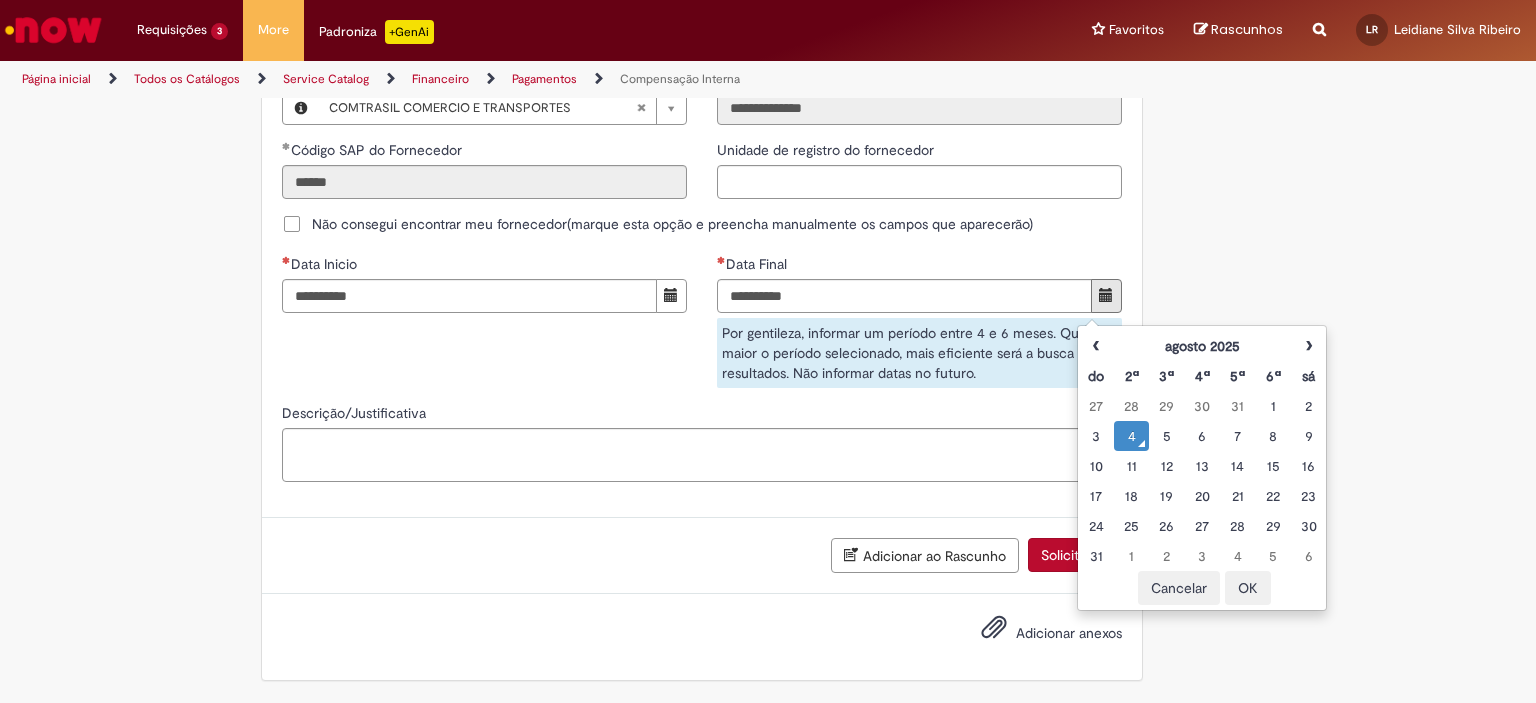 click on "4" at bounding box center (1131, 436) 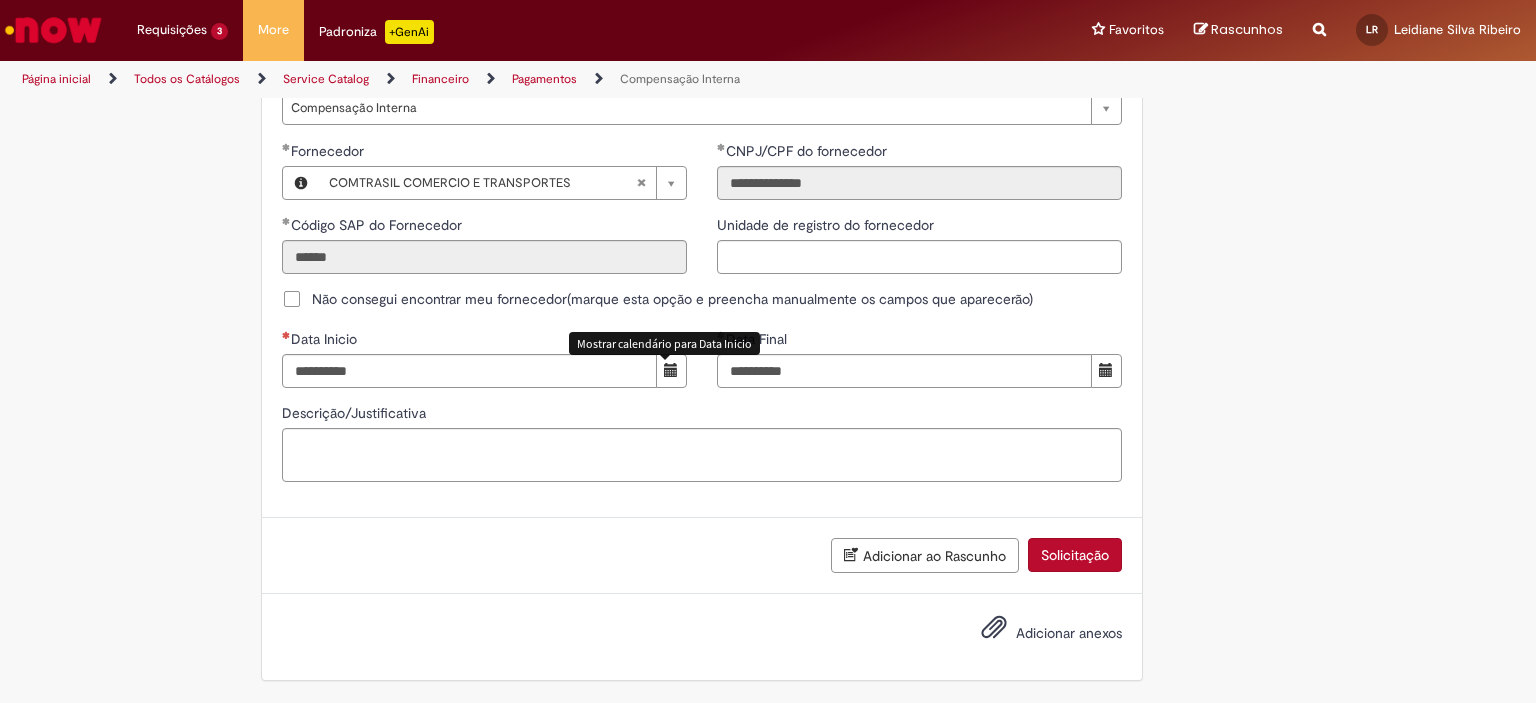 scroll, scrollTop: 1232, scrollLeft: 0, axis: vertical 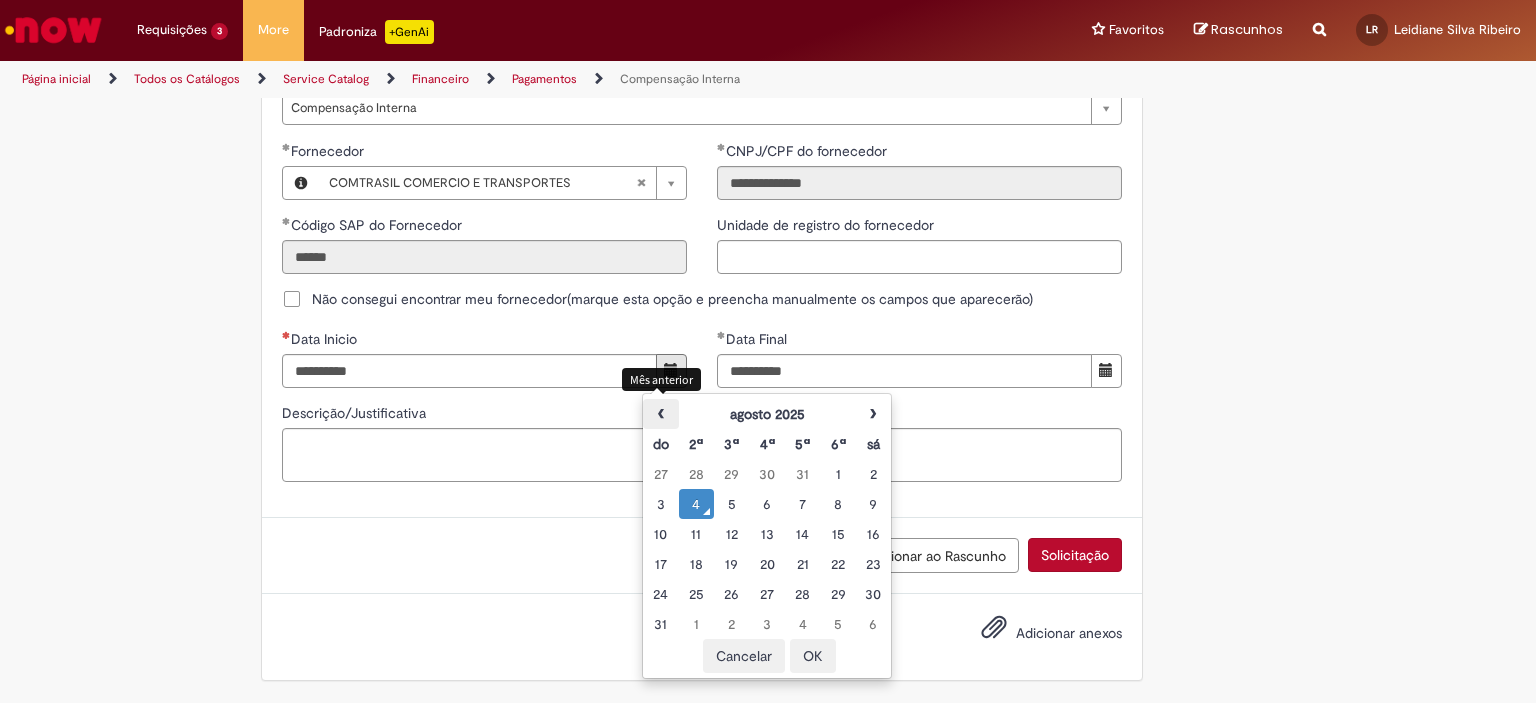 click on "‹" at bounding box center [660, 414] 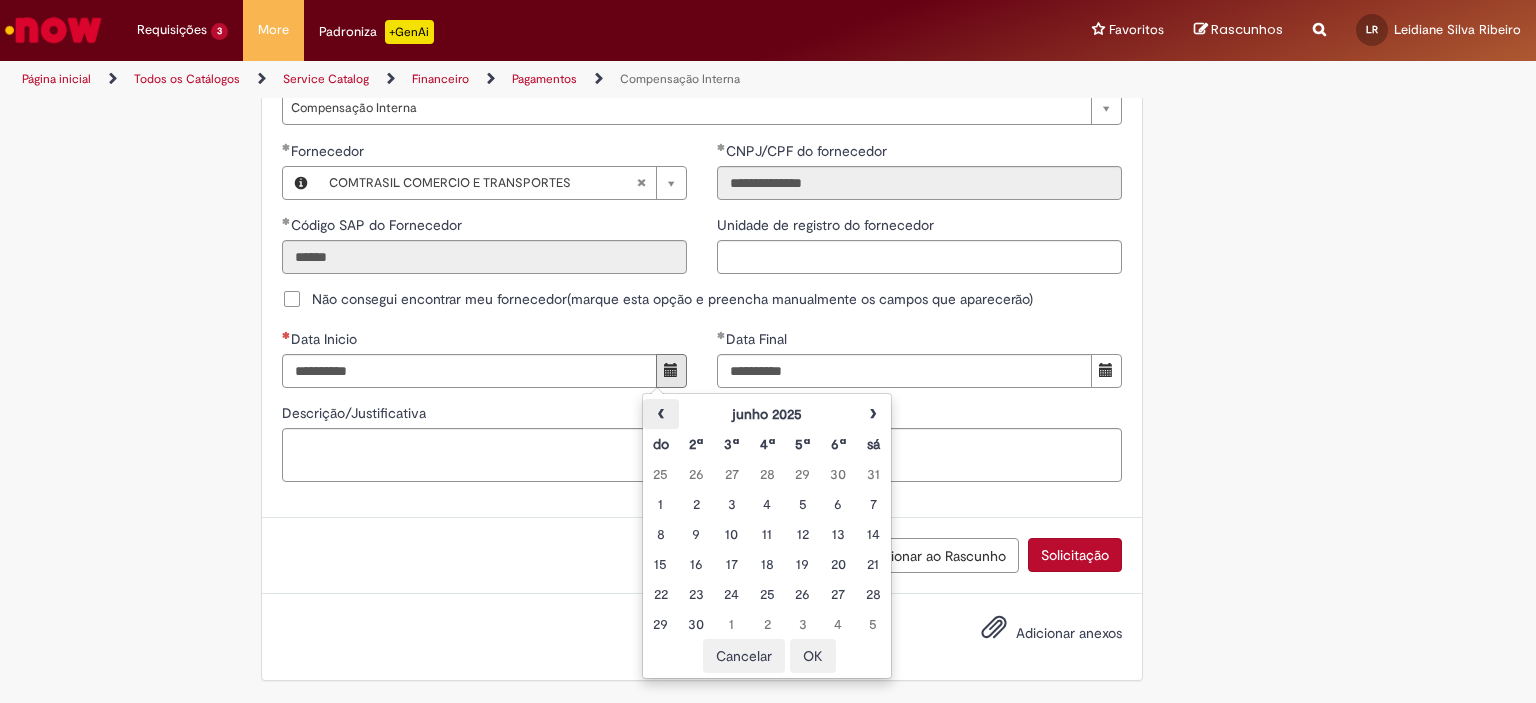 click on "‹" at bounding box center (660, 414) 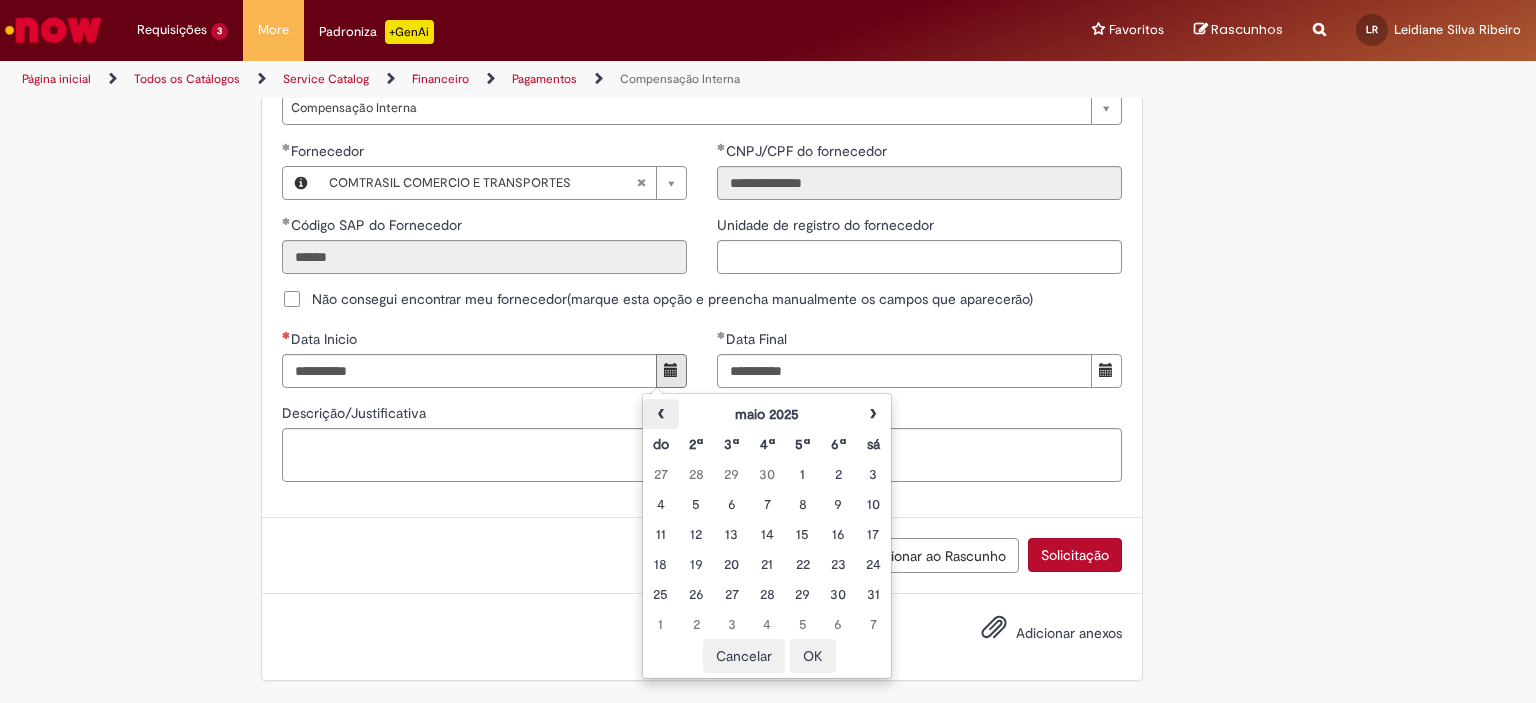 click on "‹" at bounding box center (660, 414) 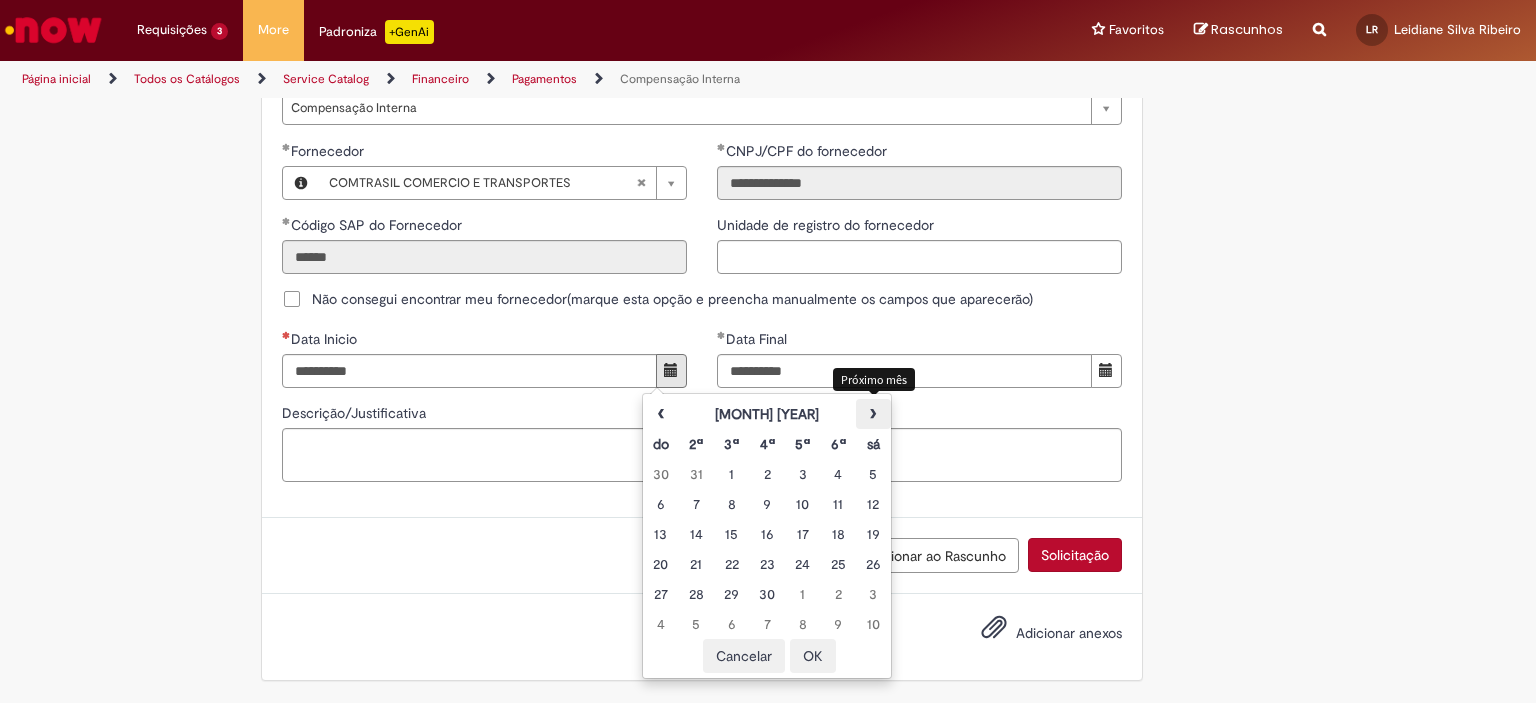 click on "›" at bounding box center (873, 414) 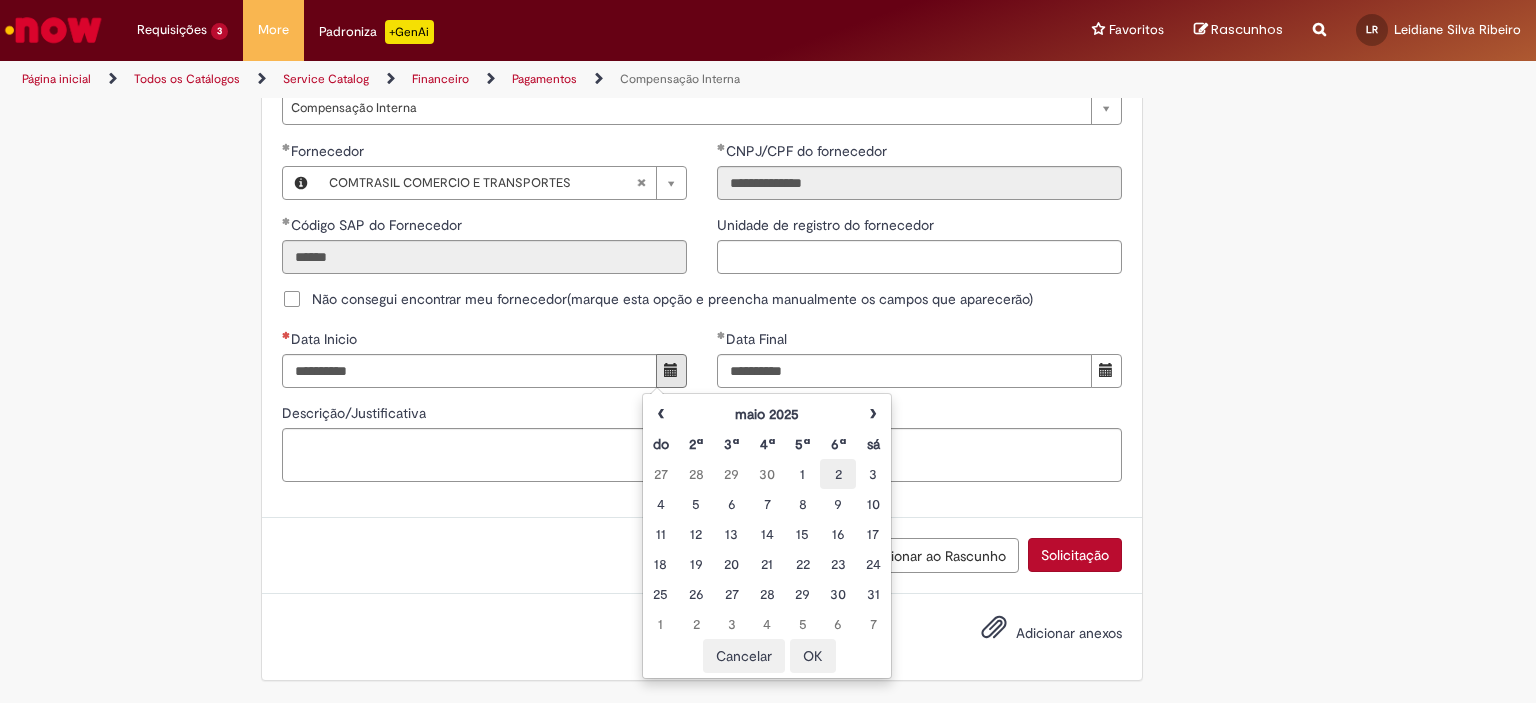 click on "2" at bounding box center [837, 474] 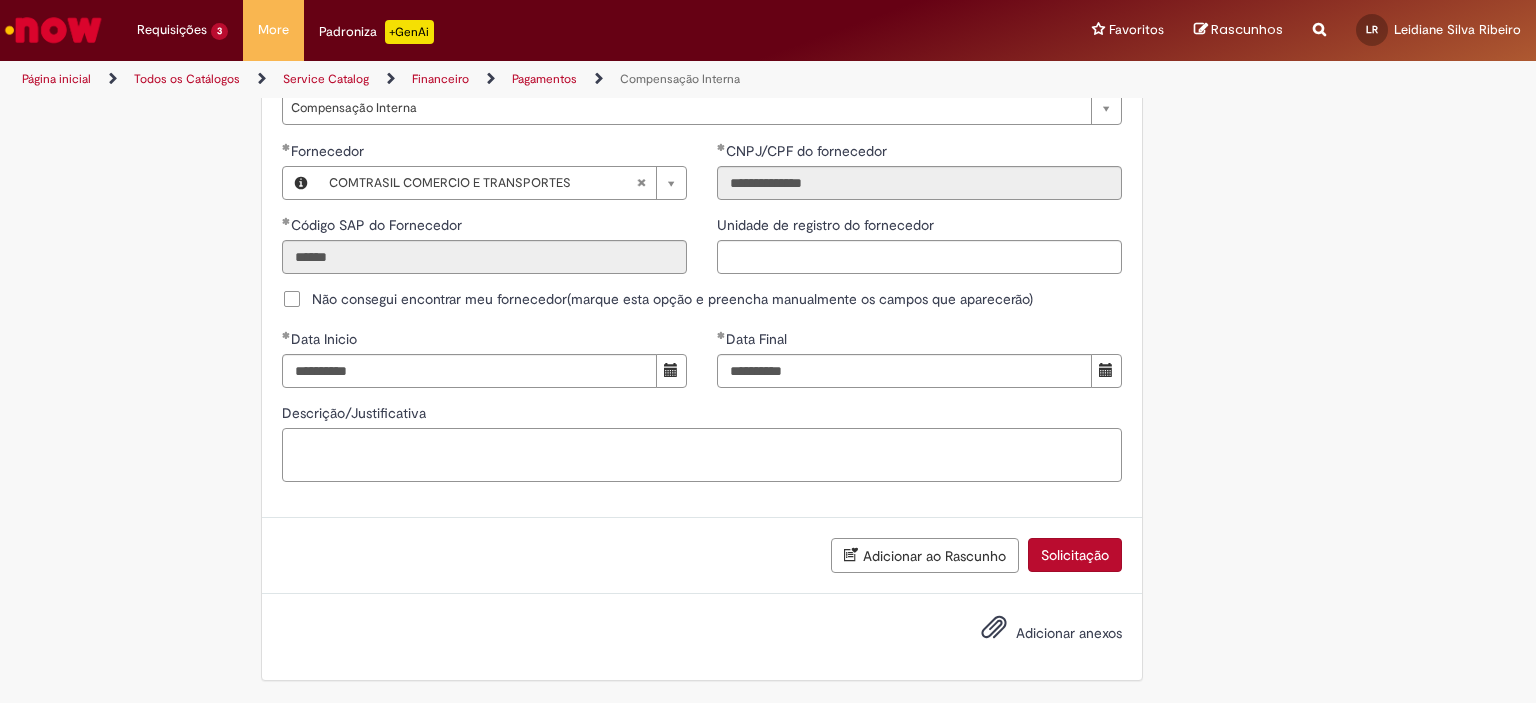 click on "Descrição/Justificativa" at bounding box center (702, 455) 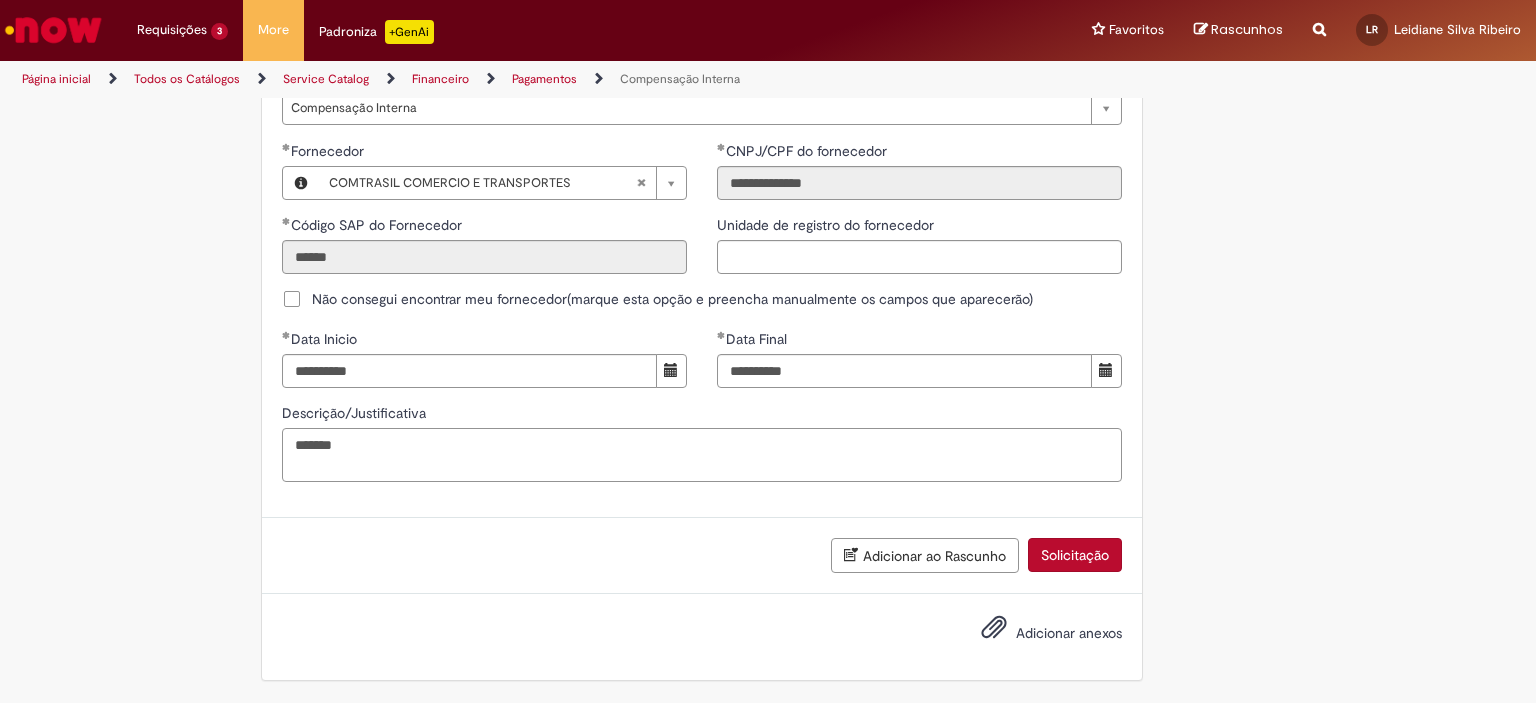 paste on "*****" 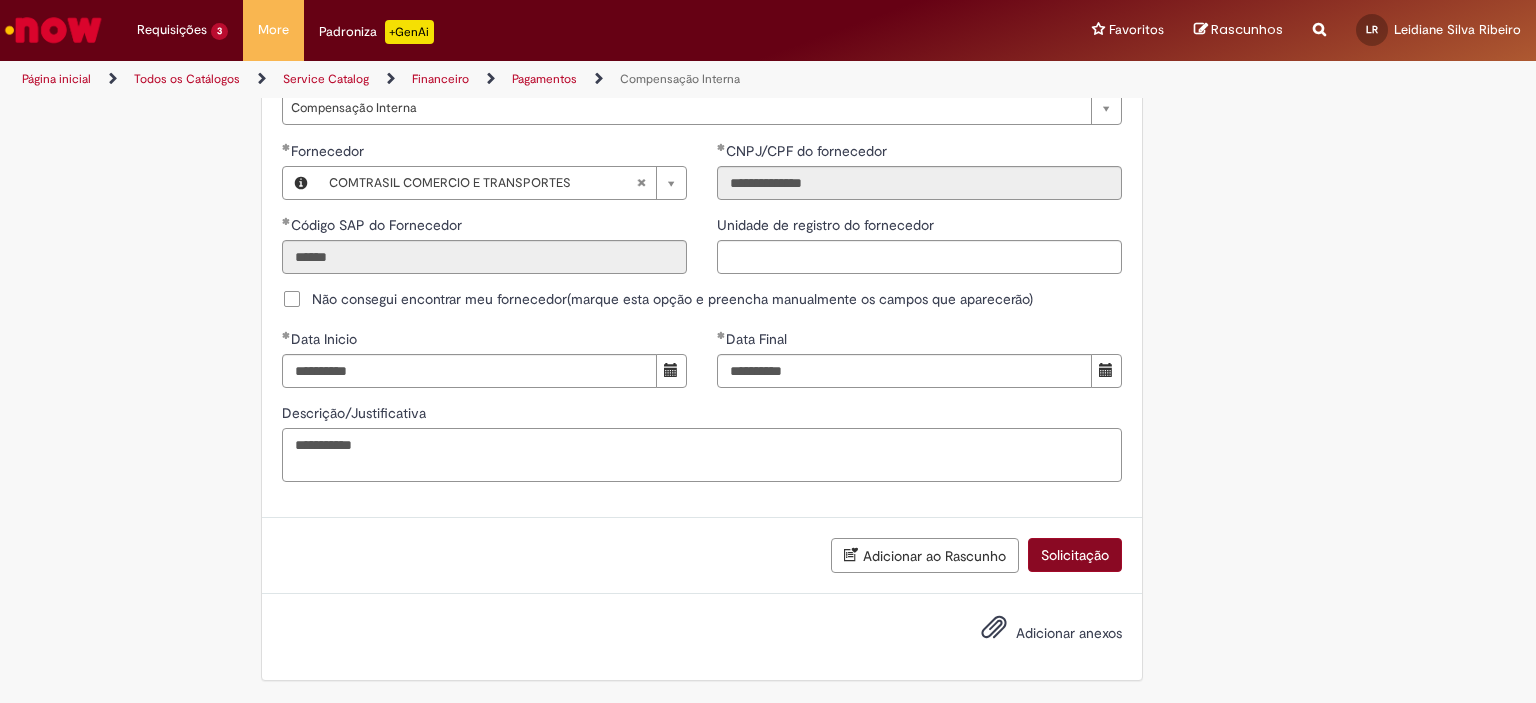 type on "**********" 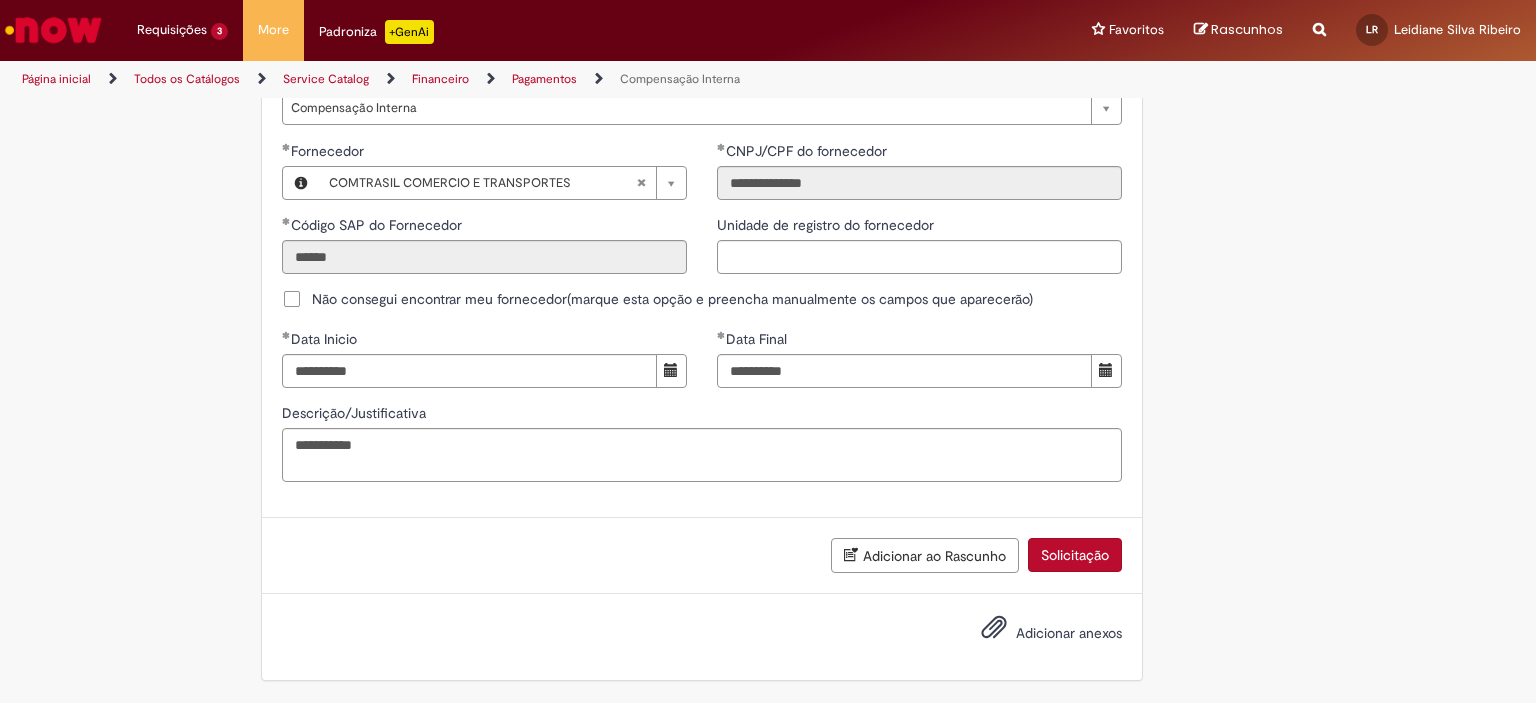 click on "Solicitação" at bounding box center (1075, 555) 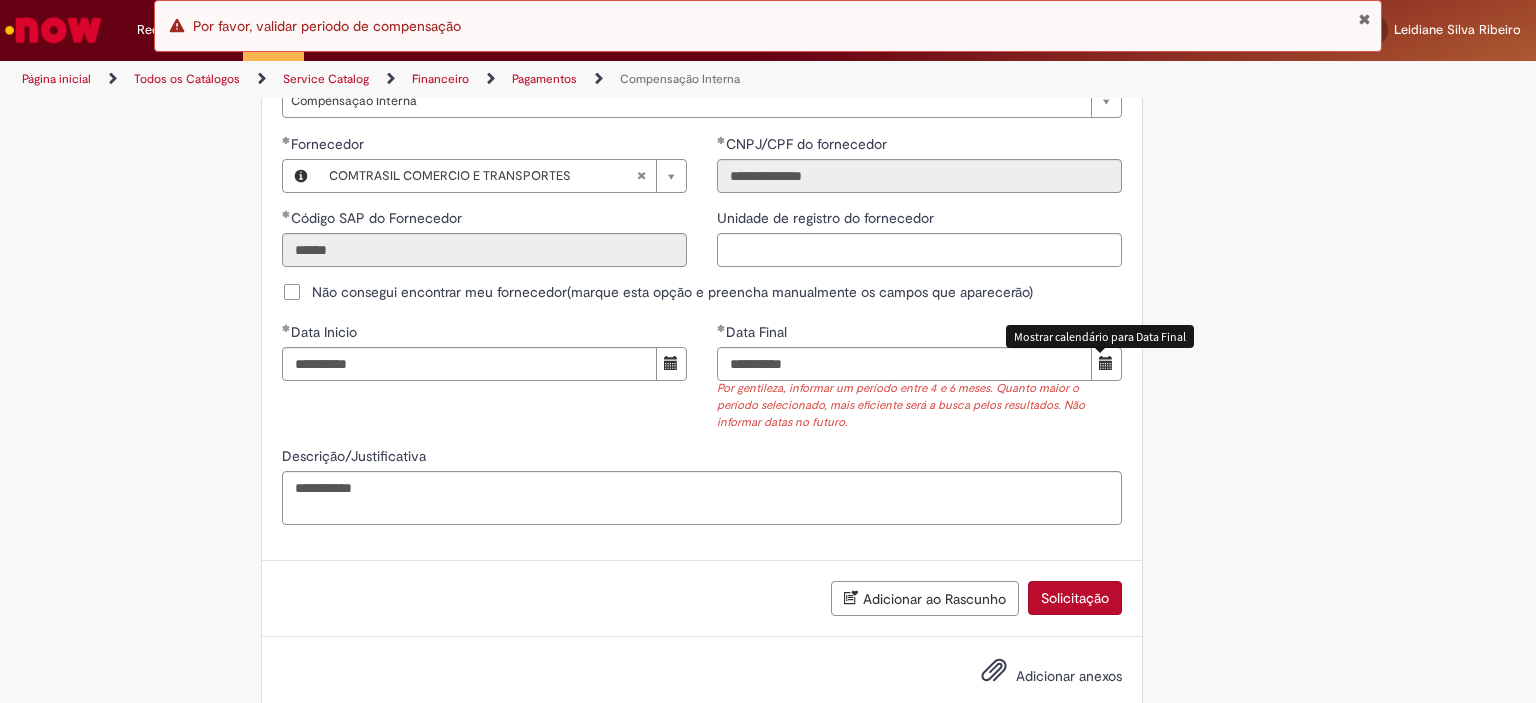 click at bounding box center (1106, 363) 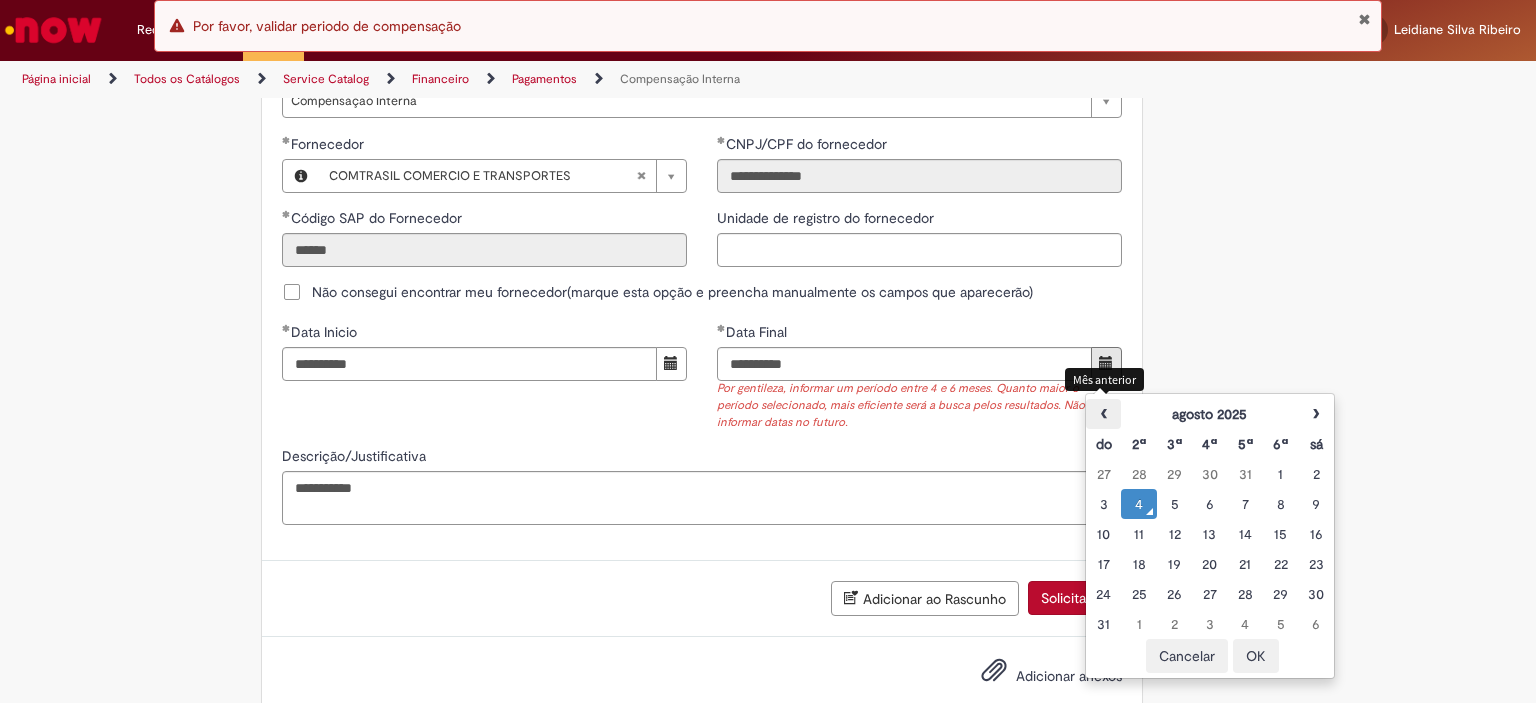 click on "‹" at bounding box center [1103, 414] 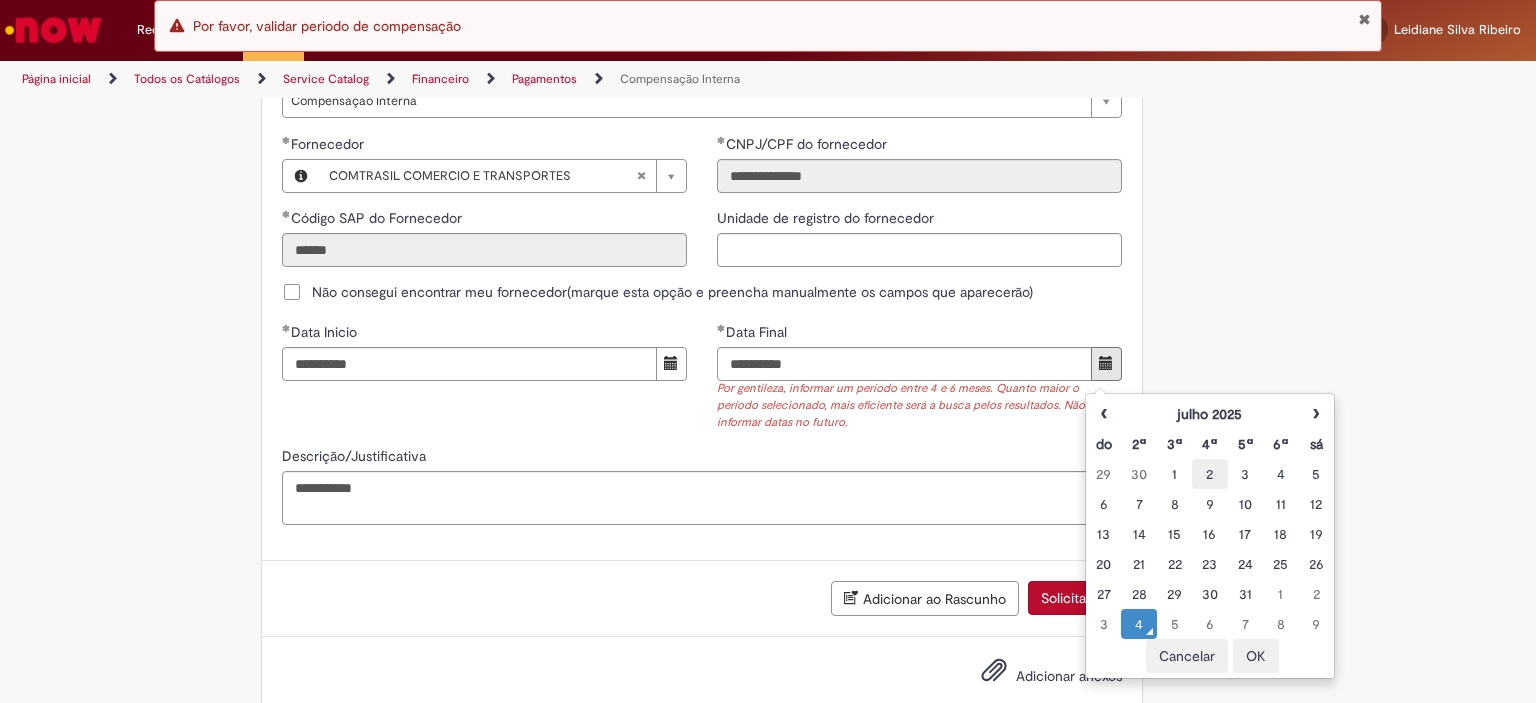 click on "2" at bounding box center [1209, 474] 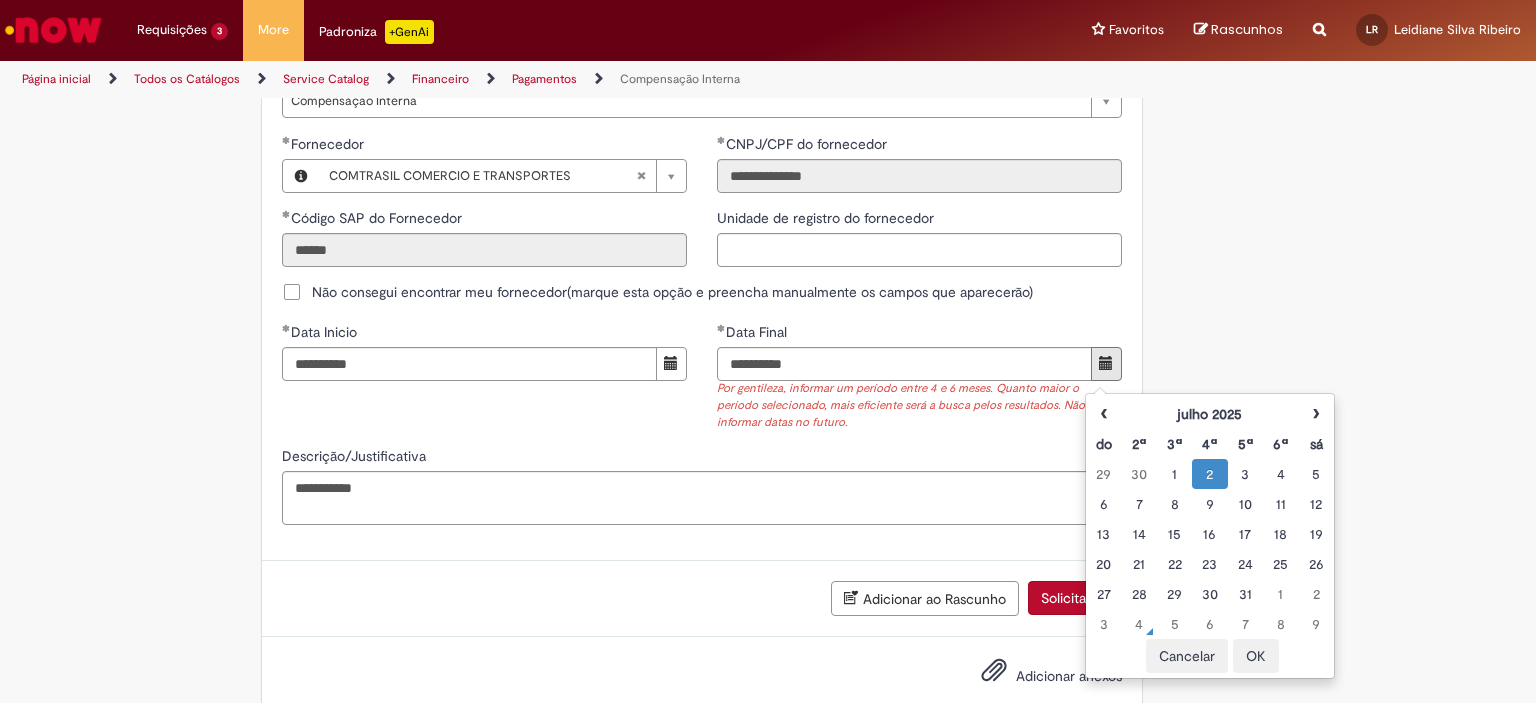 click on "Compensação Interna
Essa oferta refere-se a tratativa de documentos que foram usados em Encontro de Contas.
Bem vindo a oferta de Compensação interna!
Ao preencher o formulário abaixo, será gerado um relatório com as informações do Encontro de Contas realizado em nome de um fornecedor para o período selecionado.  Atenção!  Certifique-se de escolher corretamente o período para garantir que a solução automática seja precisa.
Importante: Caso as informações enviadas pela automação não seja suficiente, você pode continuar o atendimento pelo chat do chamado, e um analista estará disponível para ajudá-lo o mais rápido possível.
Para realizar sua solicitação, siga as instruções abaixo:
Esta oferta é exclusiva para temas relacionados à  Compensação Interna . Você poderá:
Solicitar evidências da Compensação Interna." at bounding box center [702, -183] 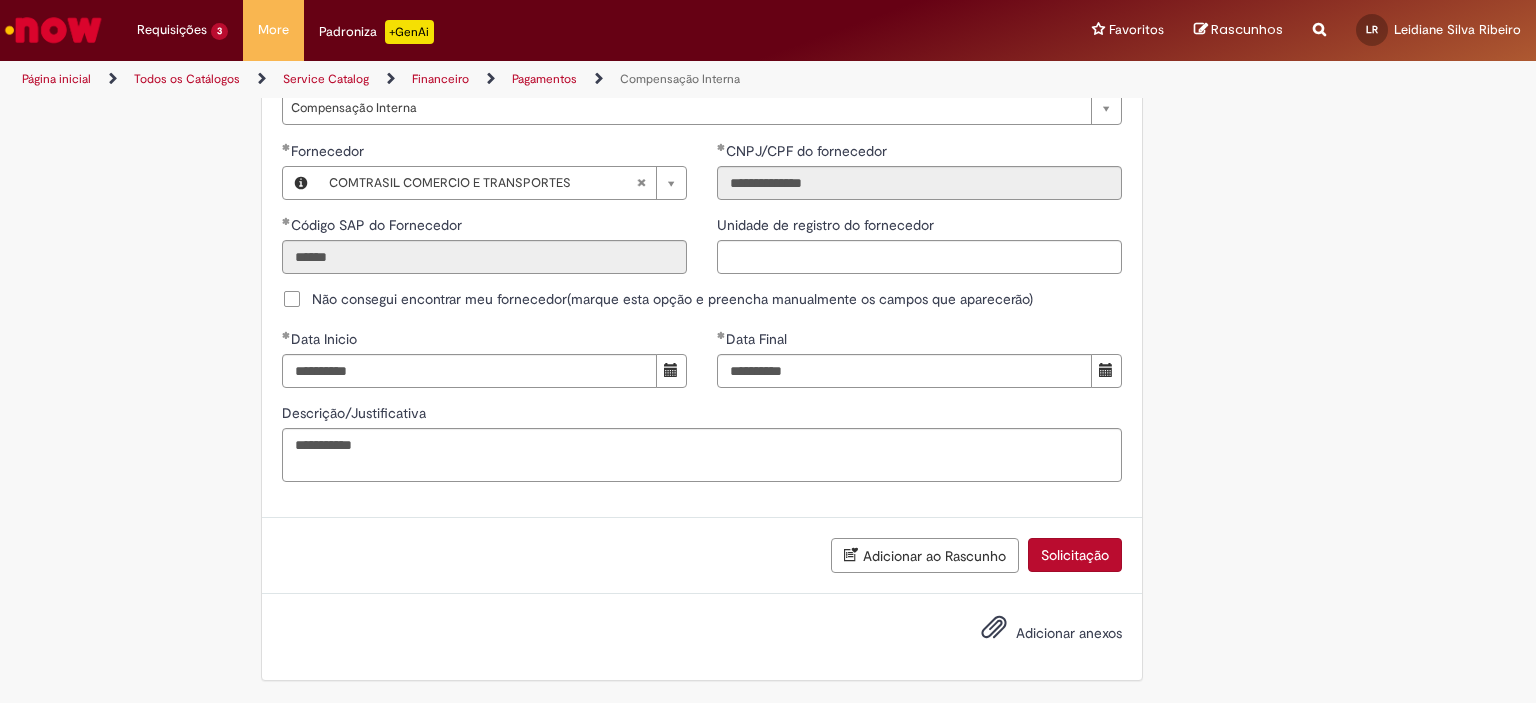click on "Solicitação" at bounding box center (1075, 555) 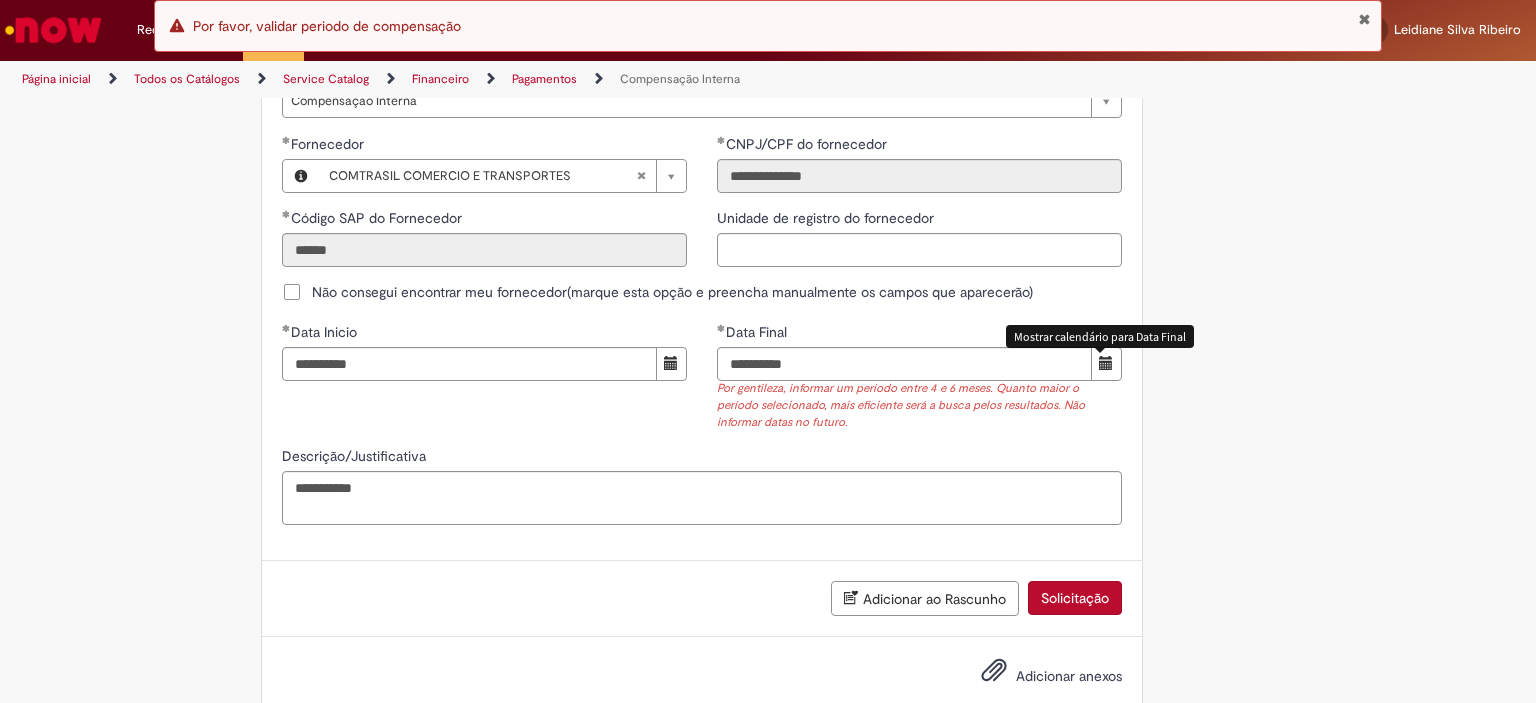 click at bounding box center (1106, 363) 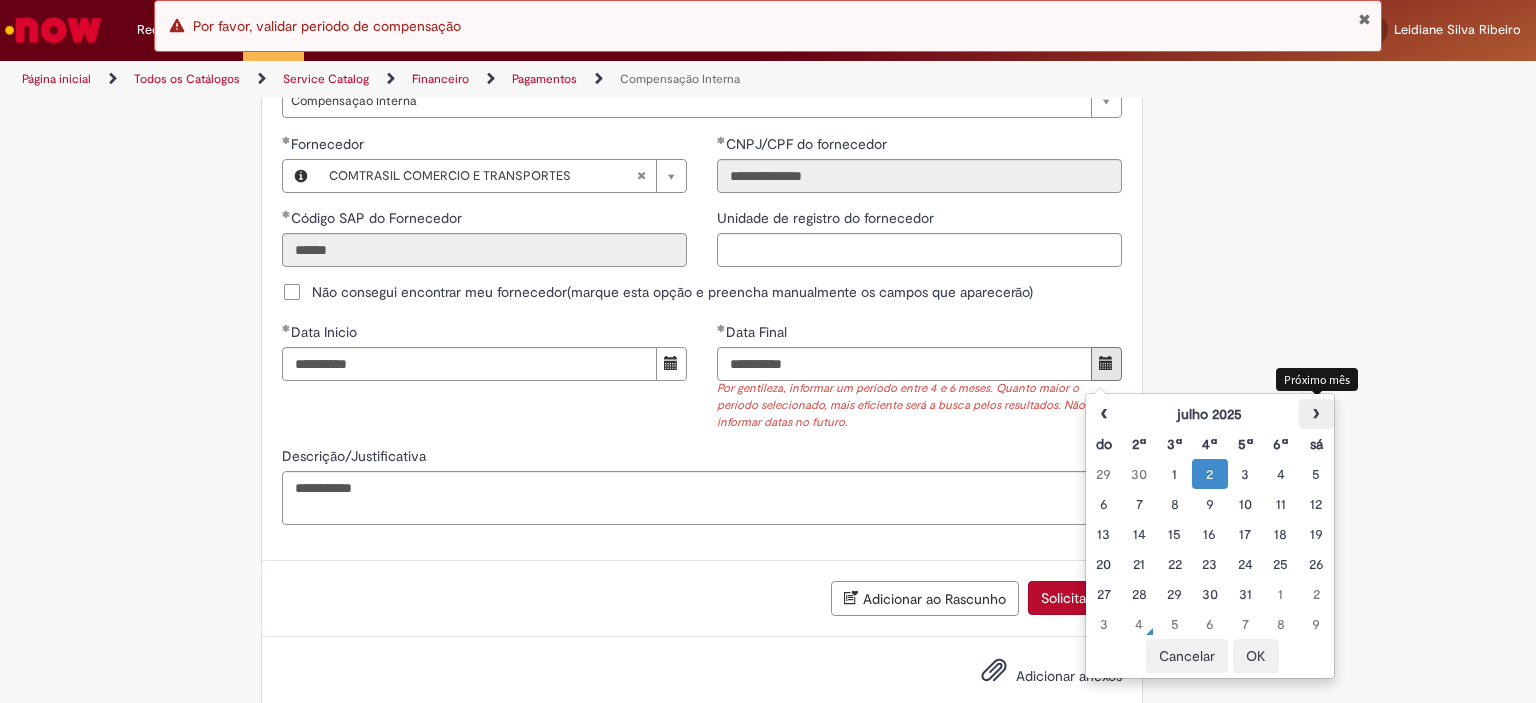 click on "›" at bounding box center (1316, 414) 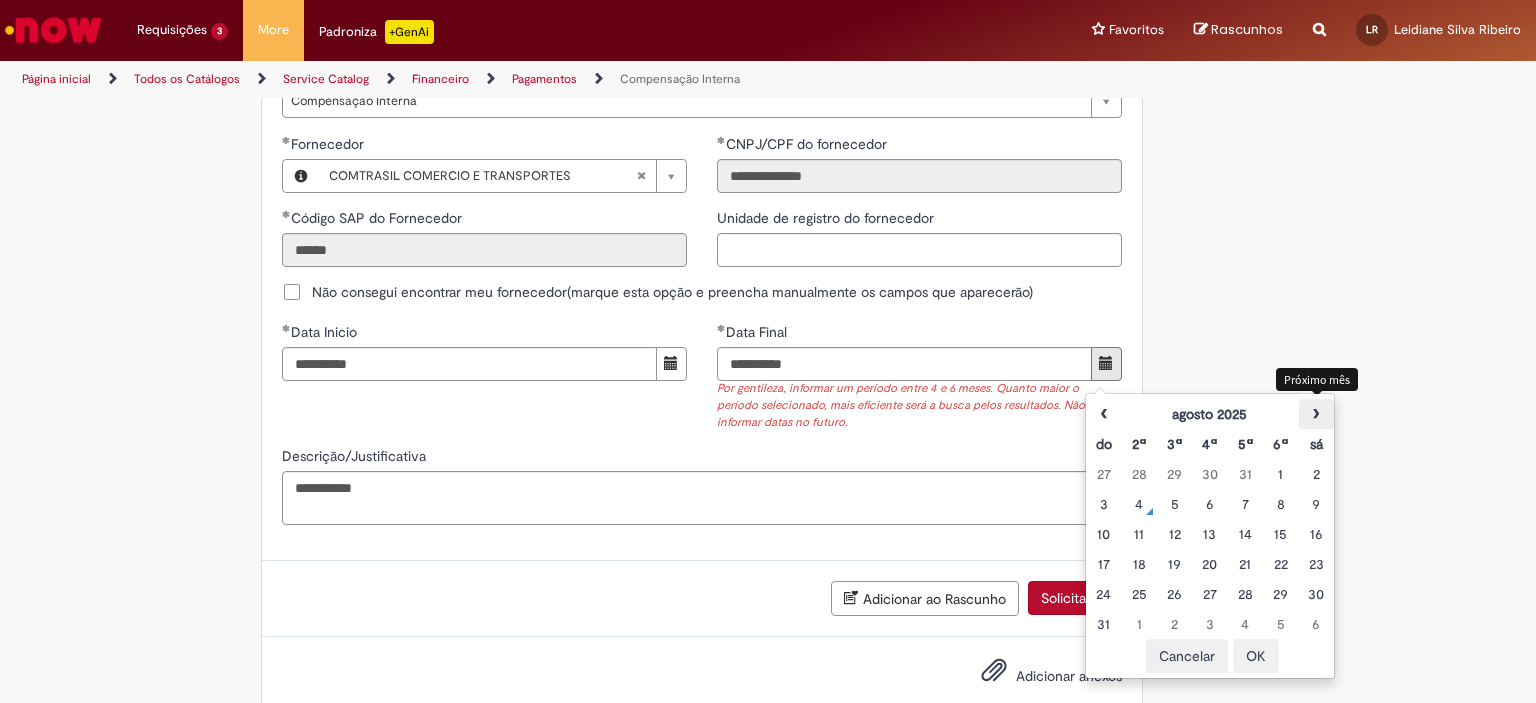 click on "›" at bounding box center (1316, 414) 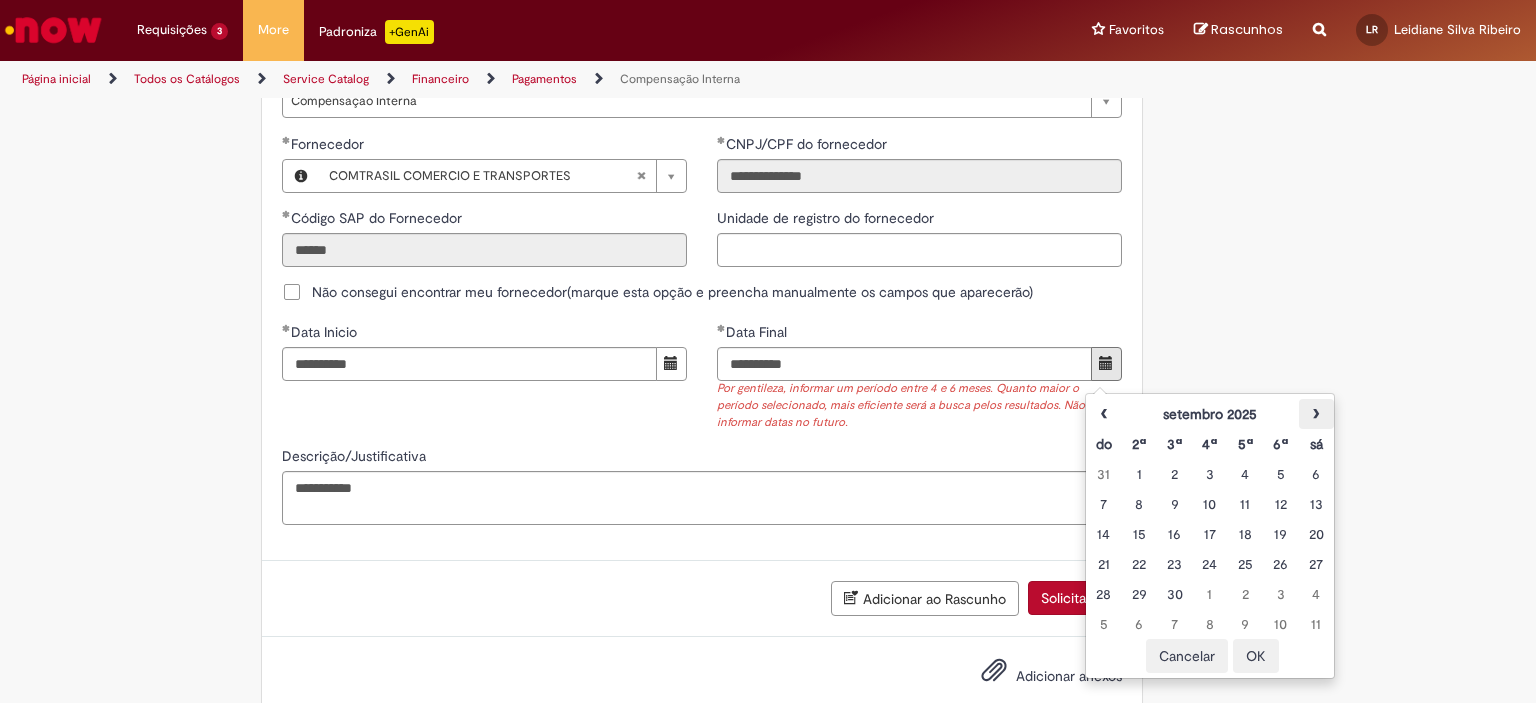 click on "›" at bounding box center [1316, 414] 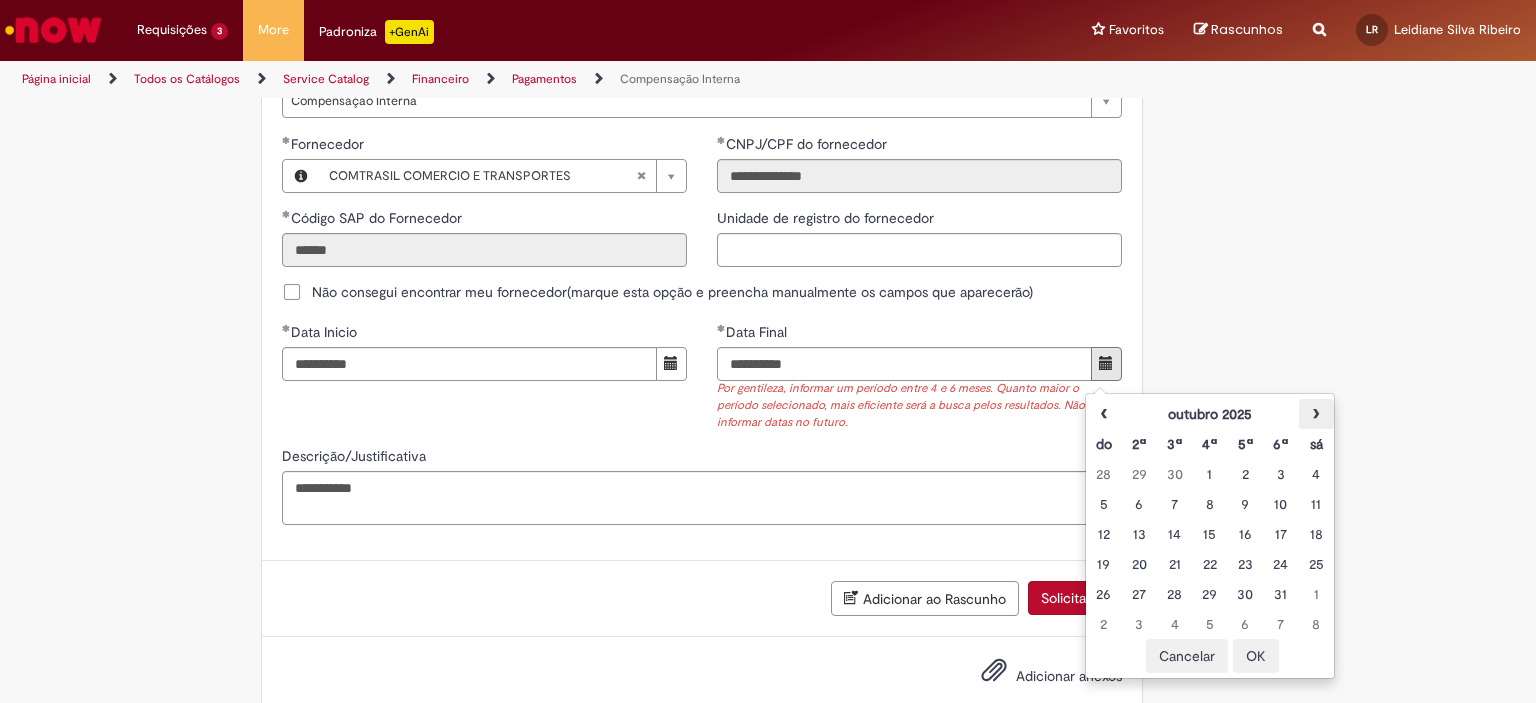 click on "›" at bounding box center (1316, 414) 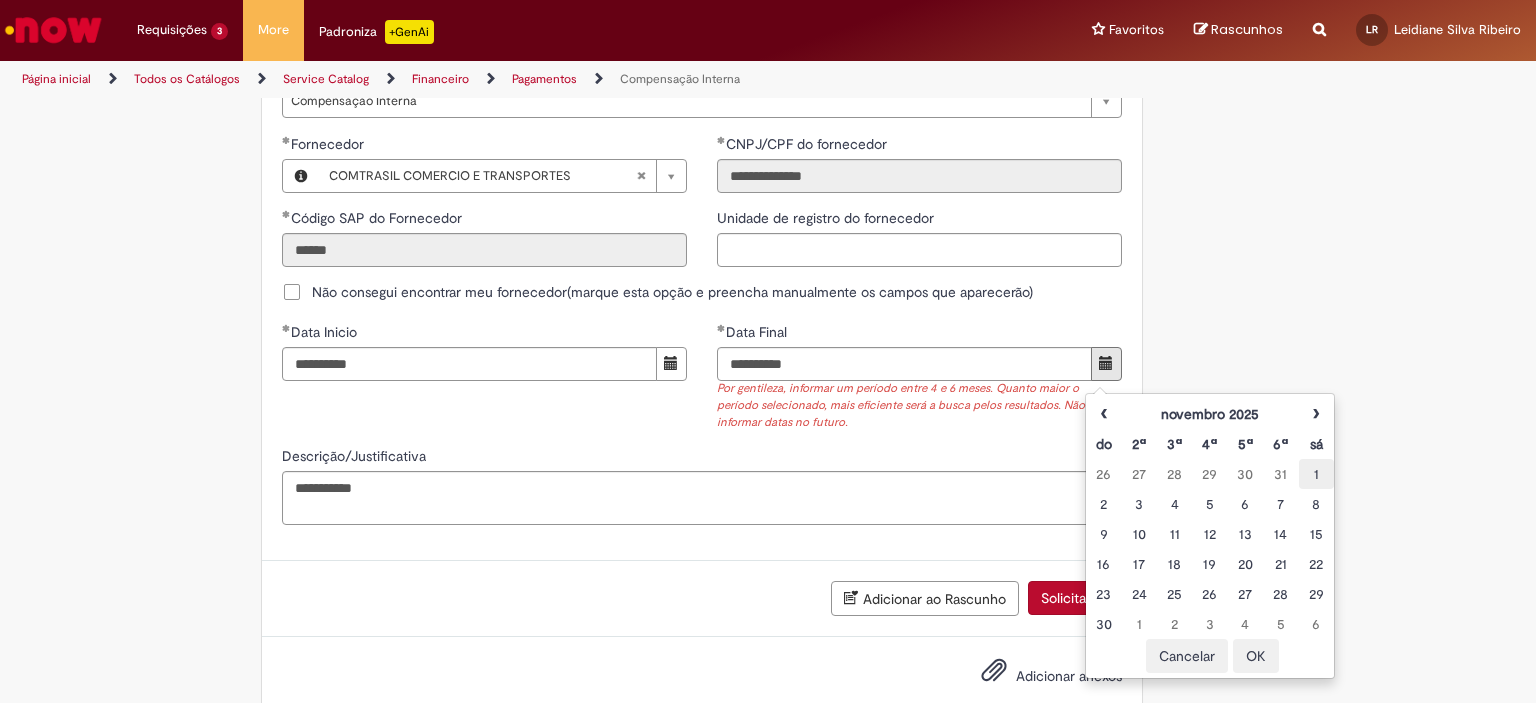 click on "1" at bounding box center [1316, 474] 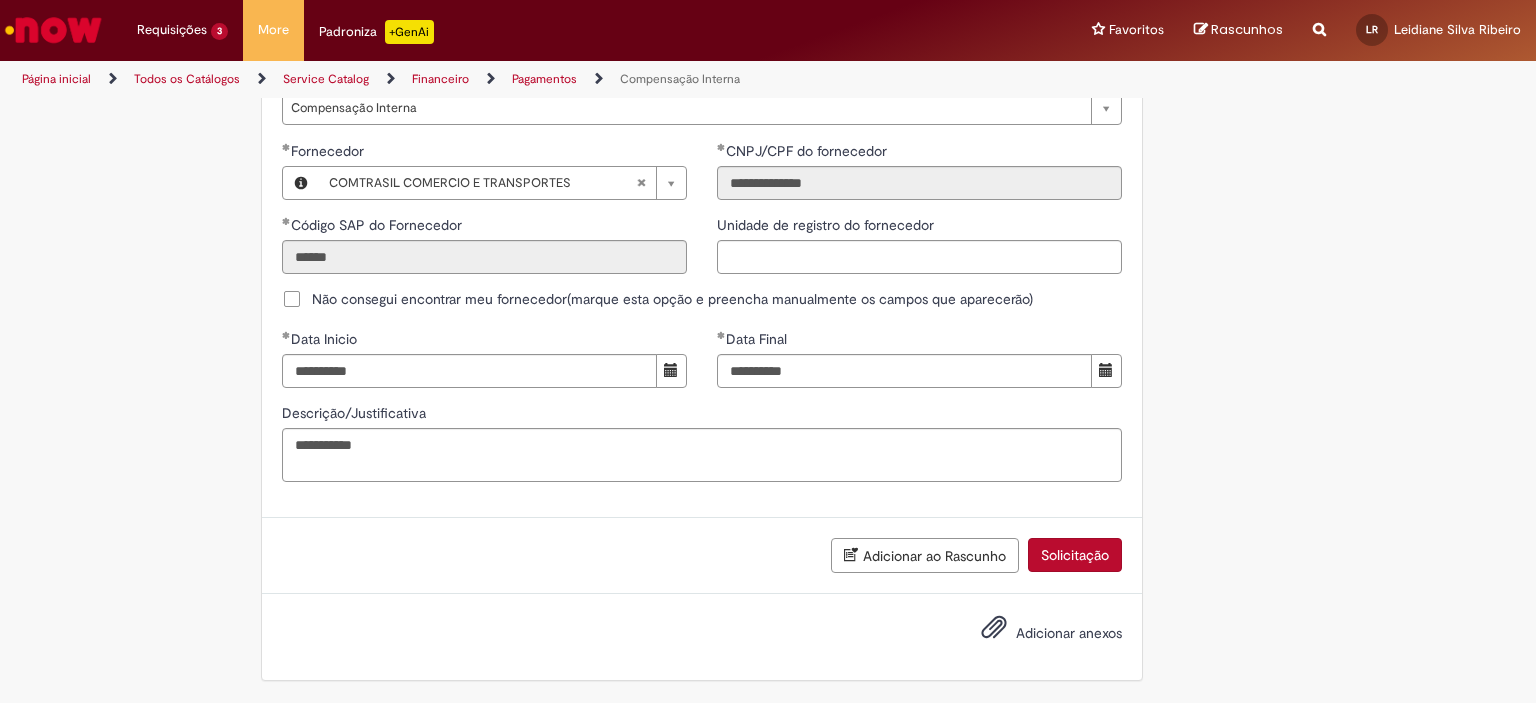 click on "Compensação Interna
Essa oferta refere-se a tratativa de documentos que foram usados em Encontro de Contas.
Bem vindo a oferta de Compensação interna!
Ao preencher o formulário abaixo, será gerado um relatório com as informações do Encontro de Contas realizado em nome de um fornecedor para o período selecionado.  Atenção!  Certifique-se de escolher corretamente o período para garantir que a solução automática seja precisa.
Importante: Caso as informações enviadas pela automação não seja suficiente, você pode continuar o atendimento pelo chat do chamado, e um analista estará disponível para ajudá-lo o mais rápido possível.
Para realizar sua solicitação, siga as instruções abaixo:
Esta oferta é exclusiva para temas relacionados à  Compensação Interna . Você poderá:
Solicitar evidências da Compensação Interna." at bounding box center (702, -201) 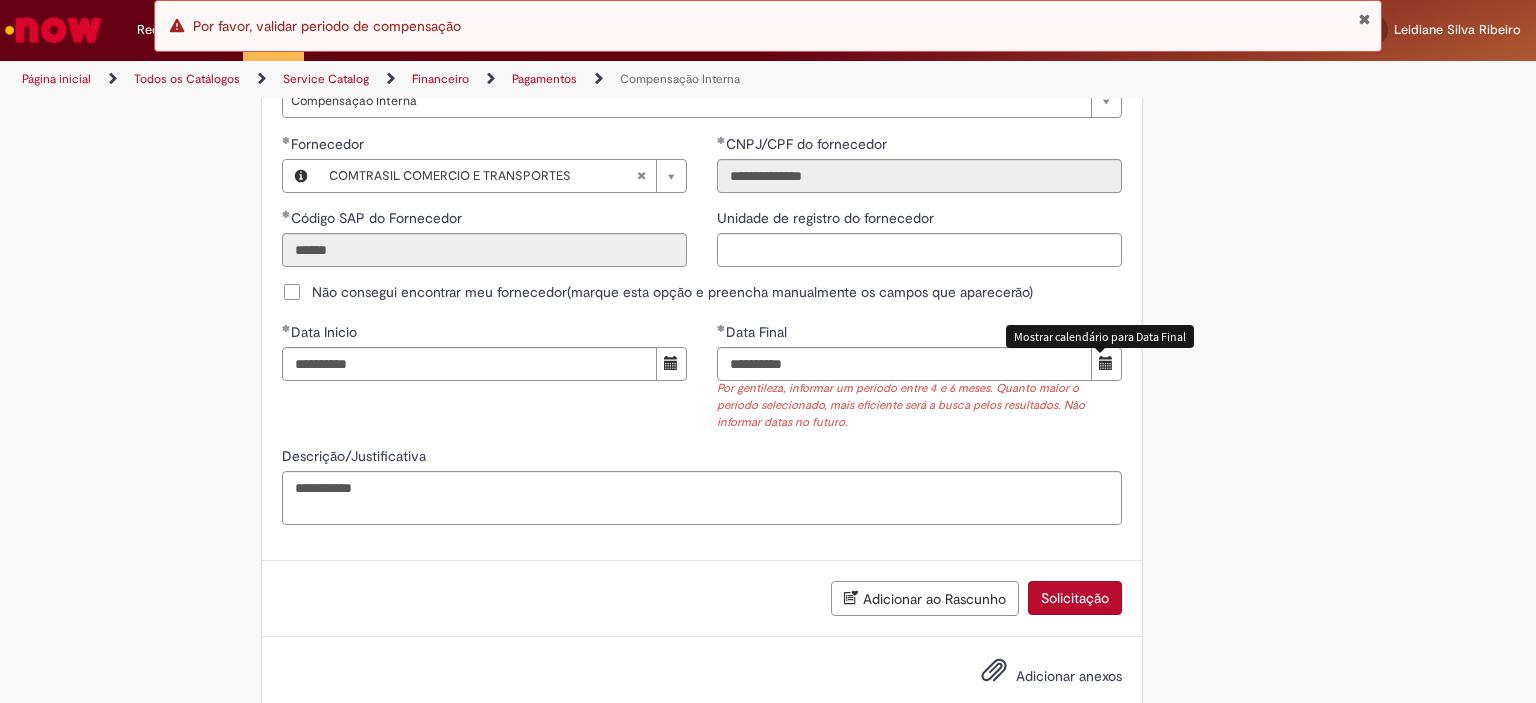 click at bounding box center [1106, 363] 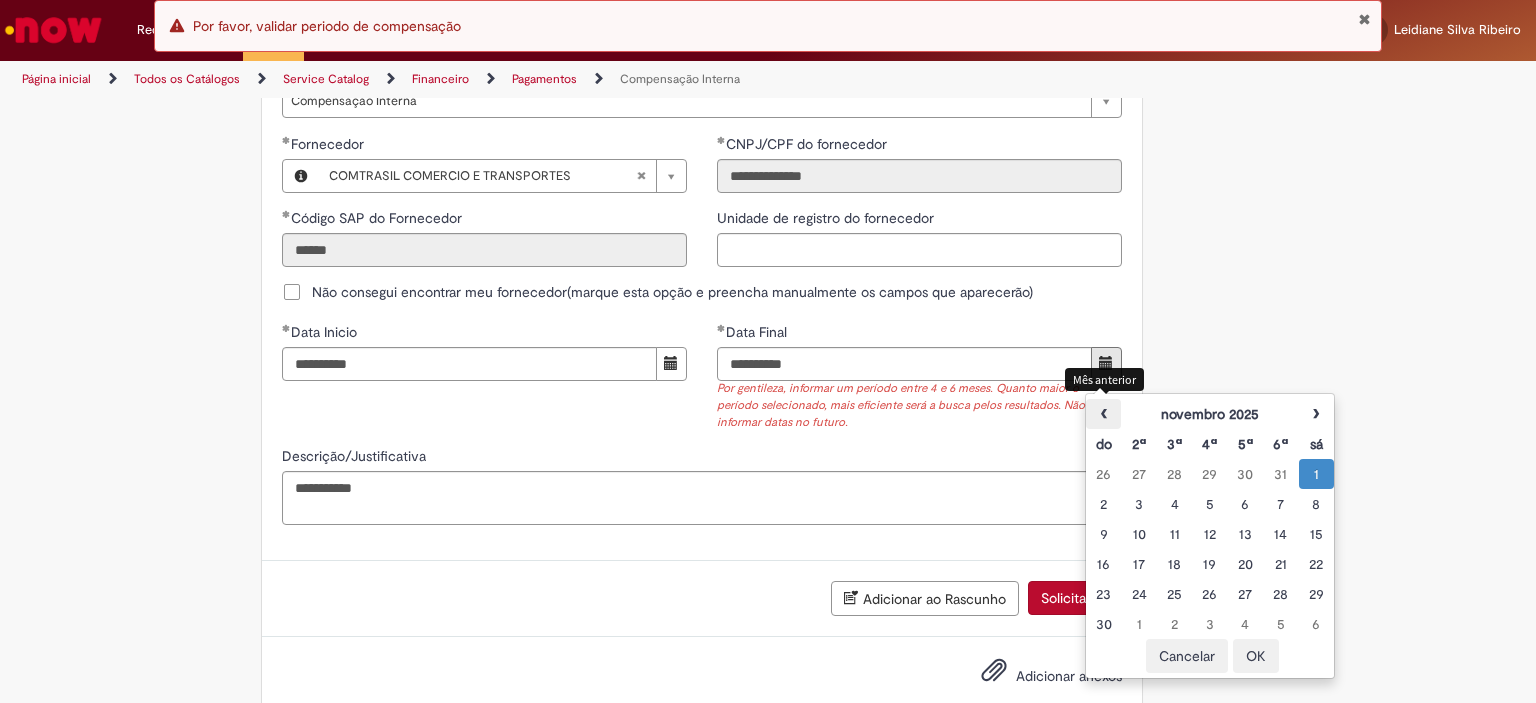 click on "‹" at bounding box center [1103, 414] 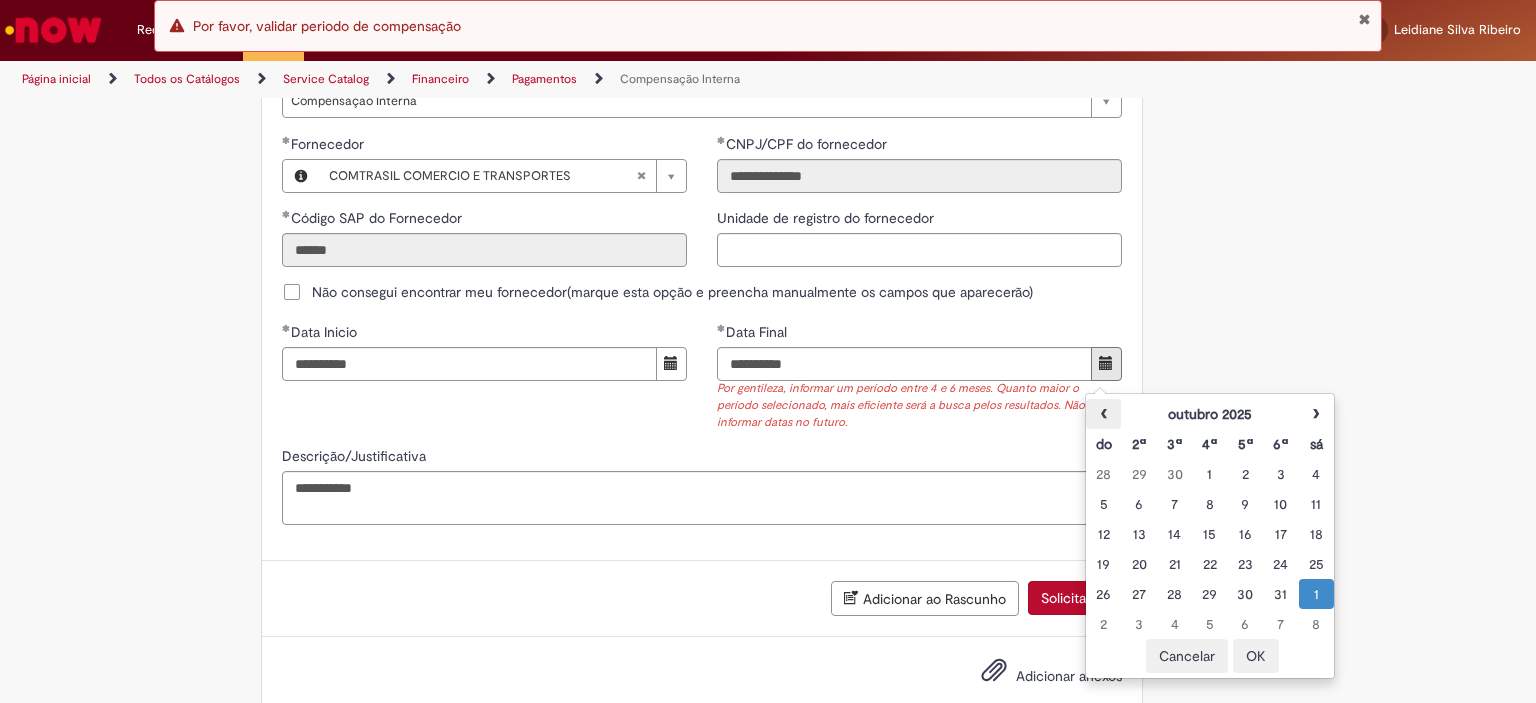 click on "‹" at bounding box center (1103, 414) 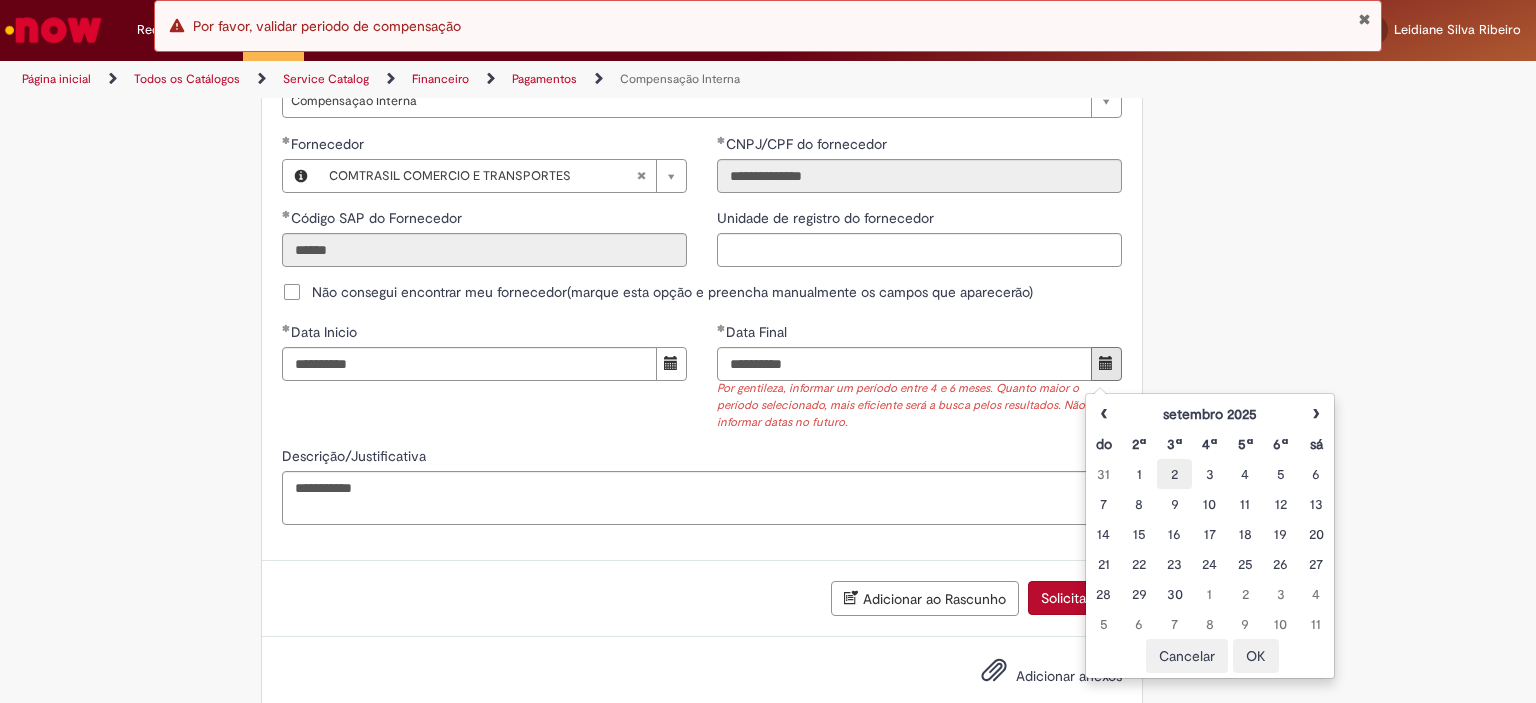 click on "2" at bounding box center (1174, 474) 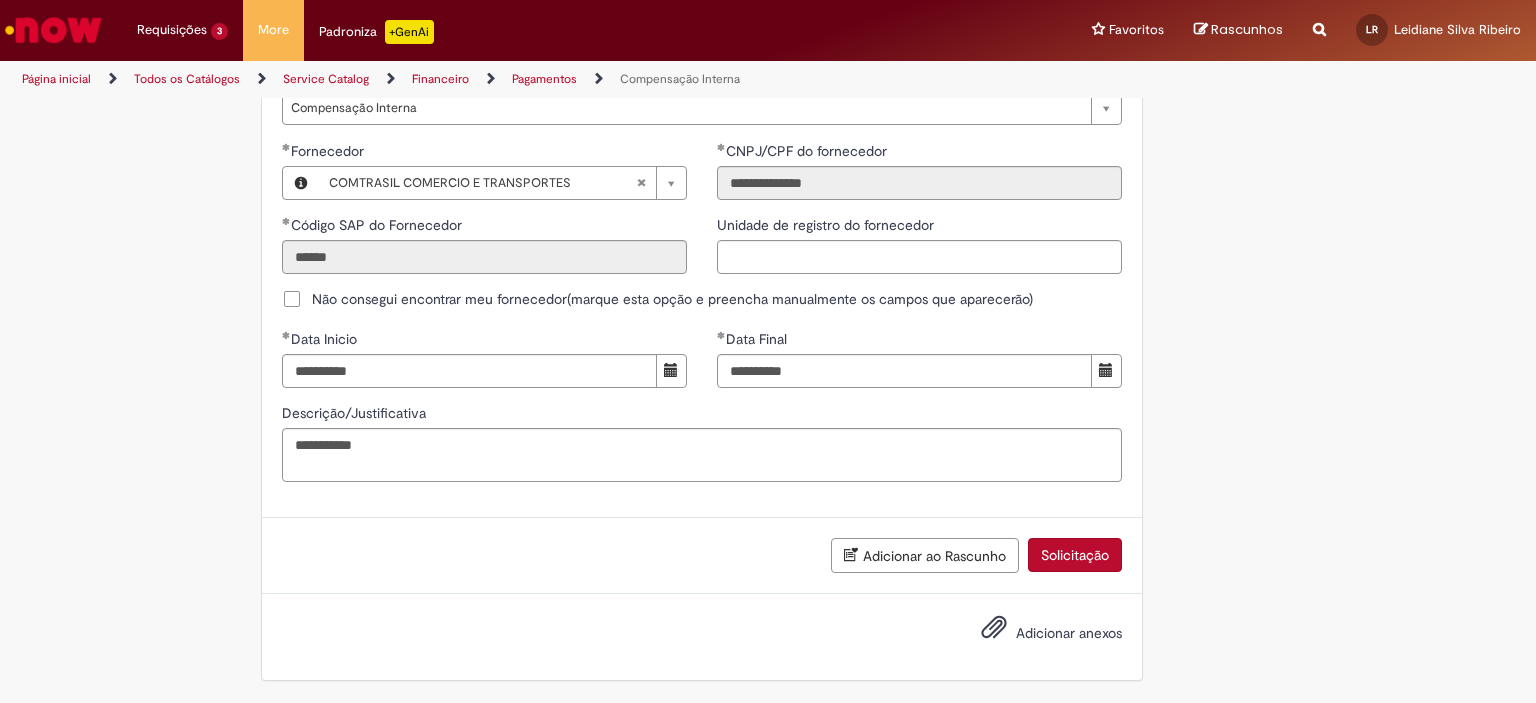 click on "Compensação Interna
Essa oferta refere-se a tratativa de documentos que foram usados em Encontro de Contas.
Bem vindo a oferta de Compensação interna!
Ao preencher o formulário abaixo, será gerado um relatório com as informações do Encontro de Contas realizado em nome de um fornecedor para o período selecionado.  Atenção!  Certifique-se de escolher corretamente o período para garantir que a solução automática seja precisa.
Importante: Caso as informações enviadas pela automação não seja suficiente, você pode continuar o atendimento pelo chat do chamado, e um analista estará disponível para ajudá-lo o mais rápido possível.
Para realizar sua solicitação, siga as instruções abaixo:
Esta oferta é exclusiva para temas relacionados à  Compensação Interna . Você poderá:
Solicitar evidências da Compensação Interna." at bounding box center (702, -201) 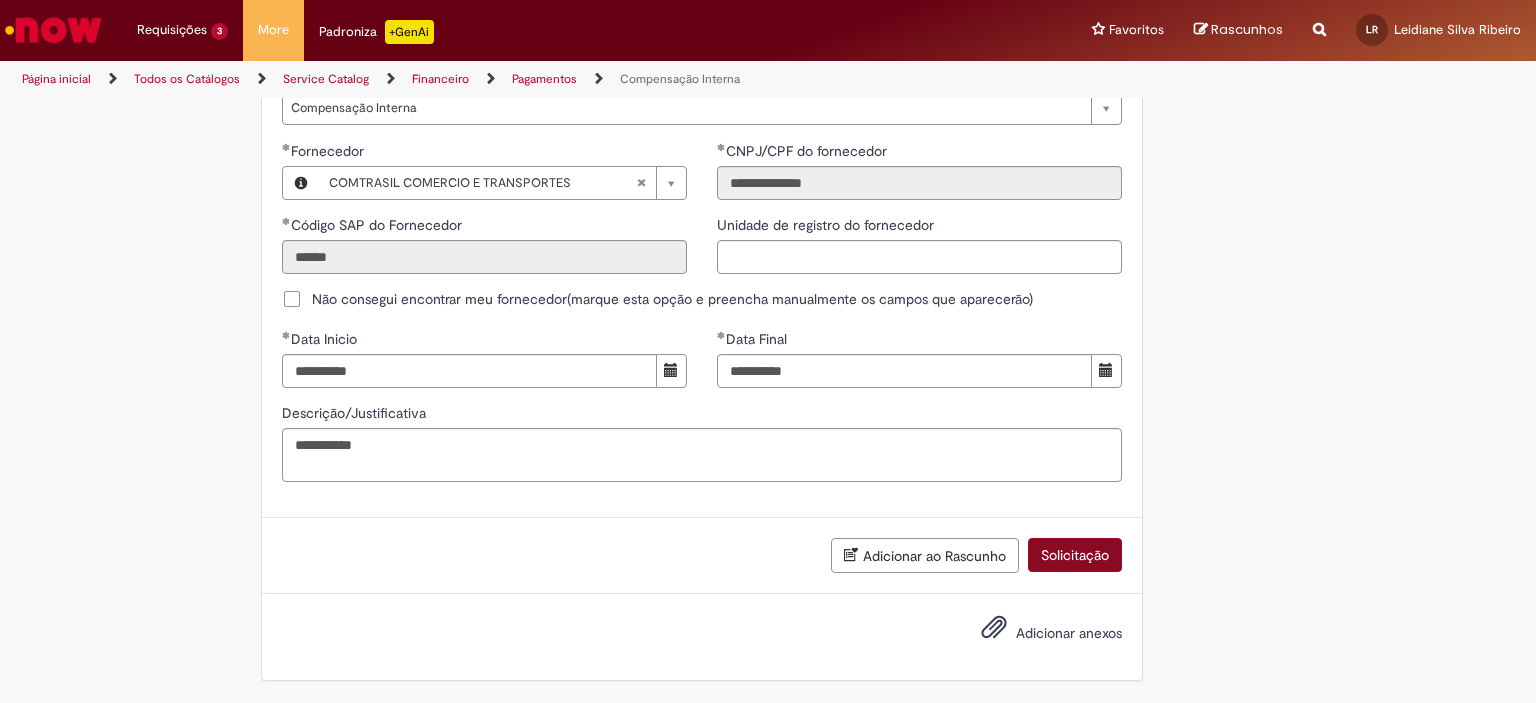 scroll, scrollTop: 1186, scrollLeft: 0, axis: vertical 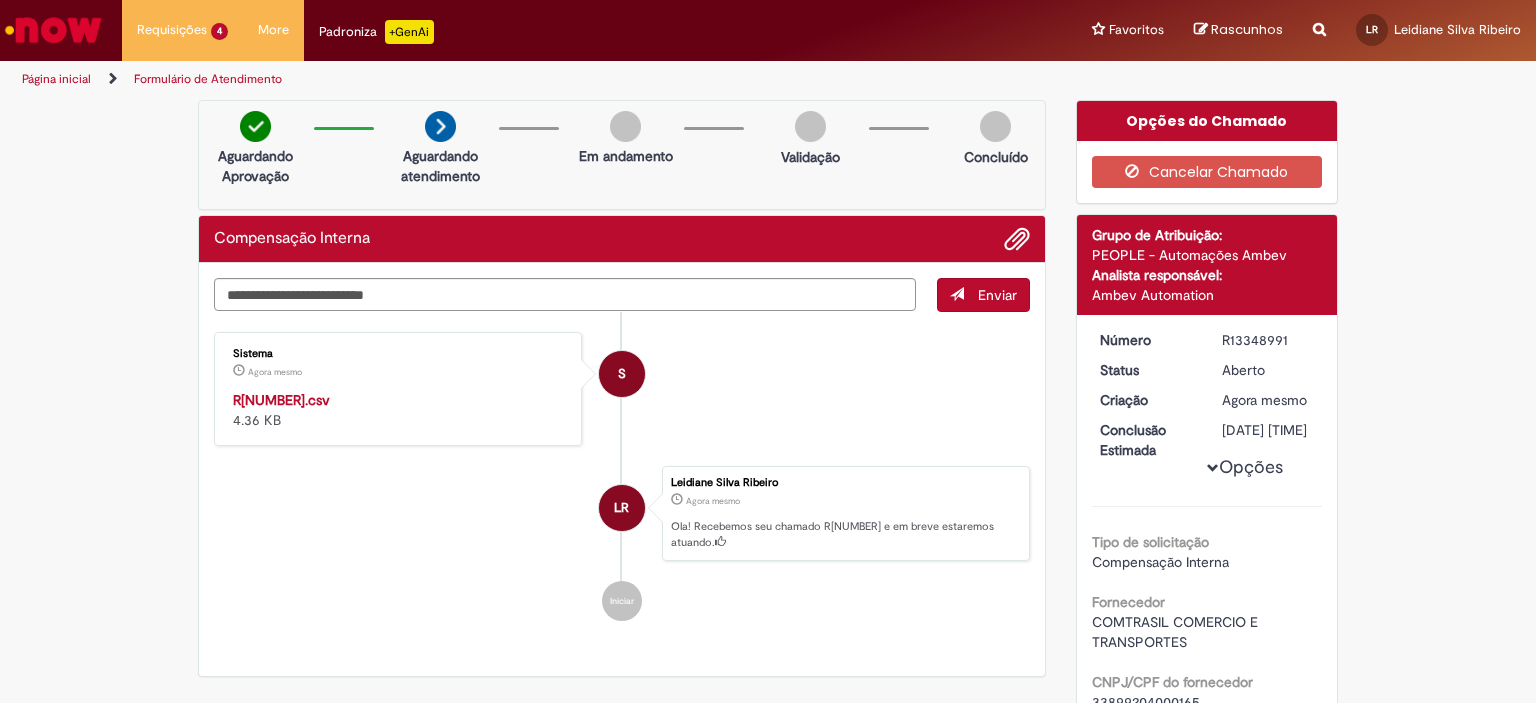 click on "R13348991.csv" at bounding box center (281, 400) 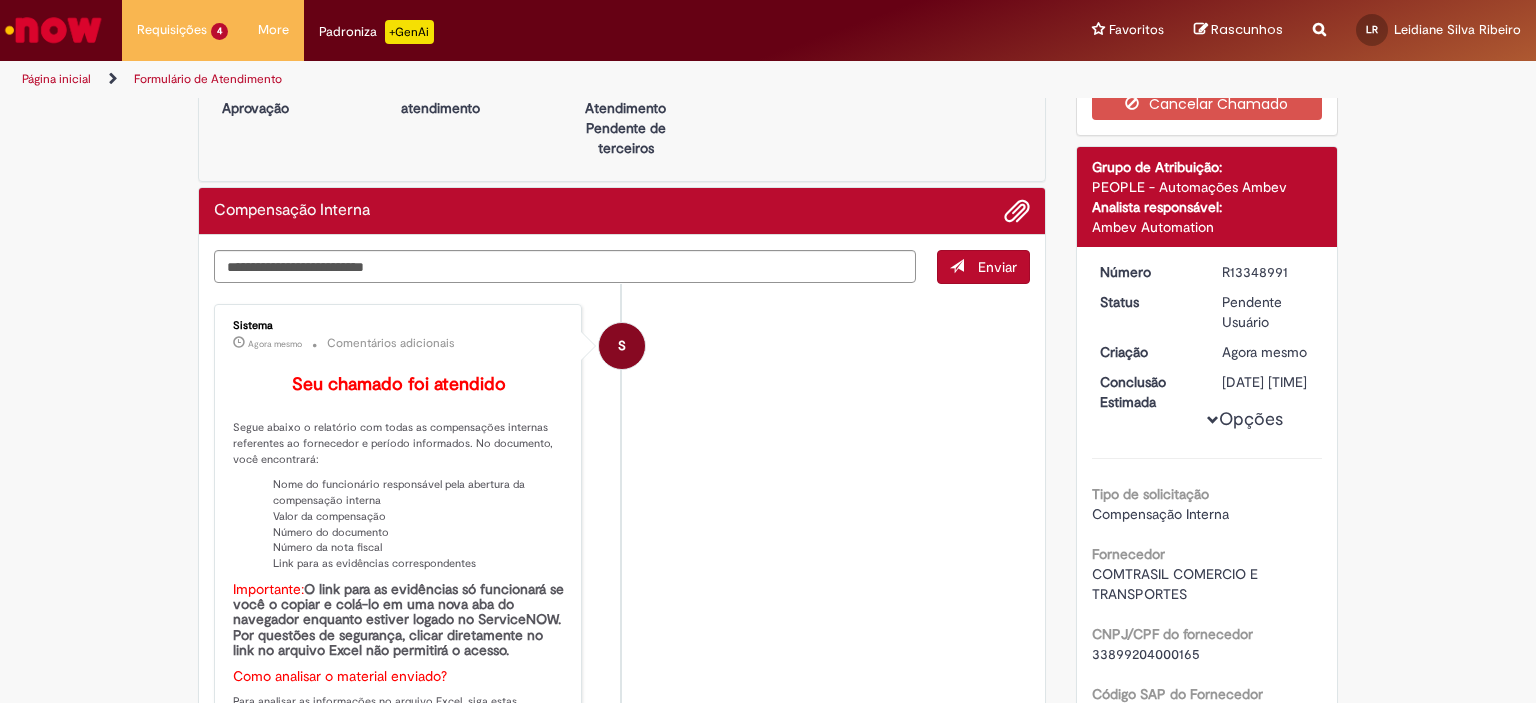 scroll, scrollTop: 0, scrollLeft: 0, axis: both 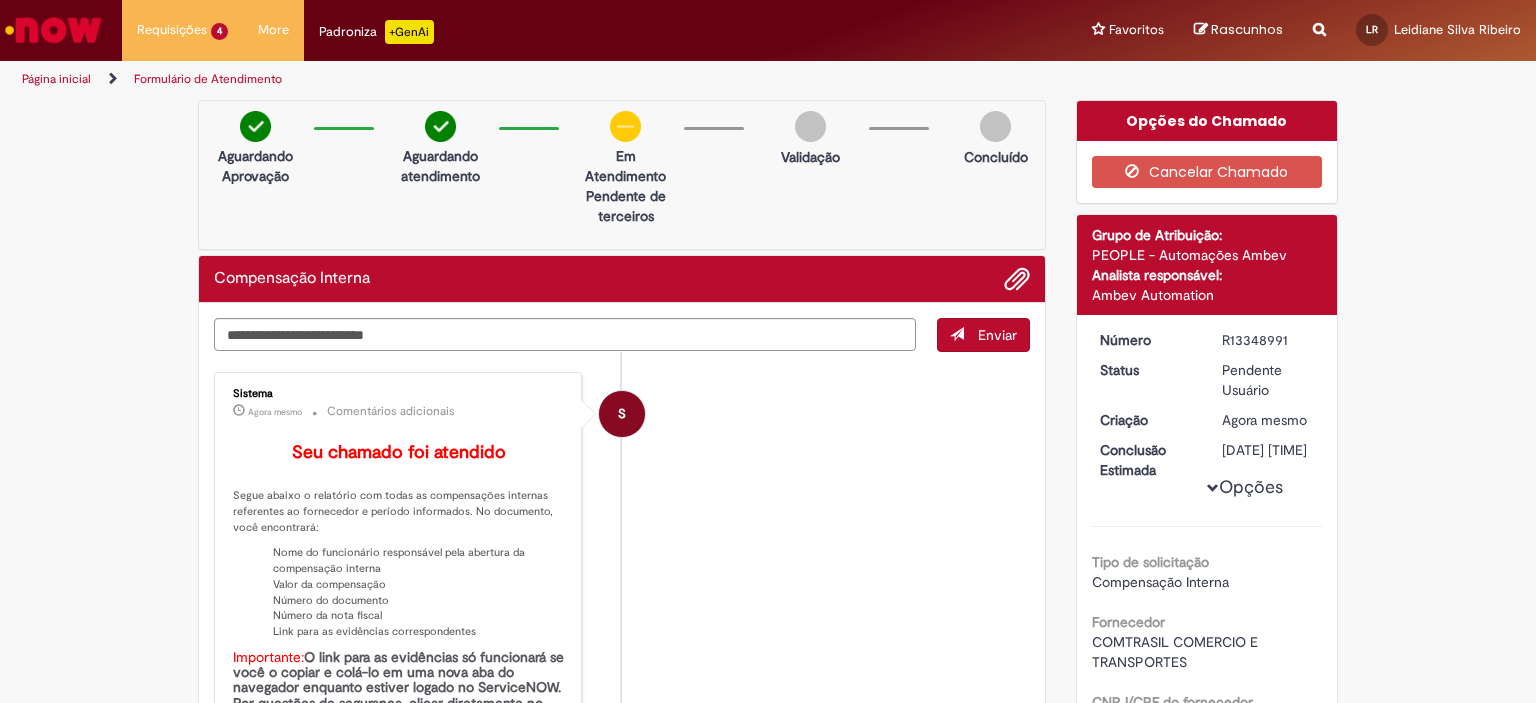 click on "Página inicial" at bounding box center (56, 79) 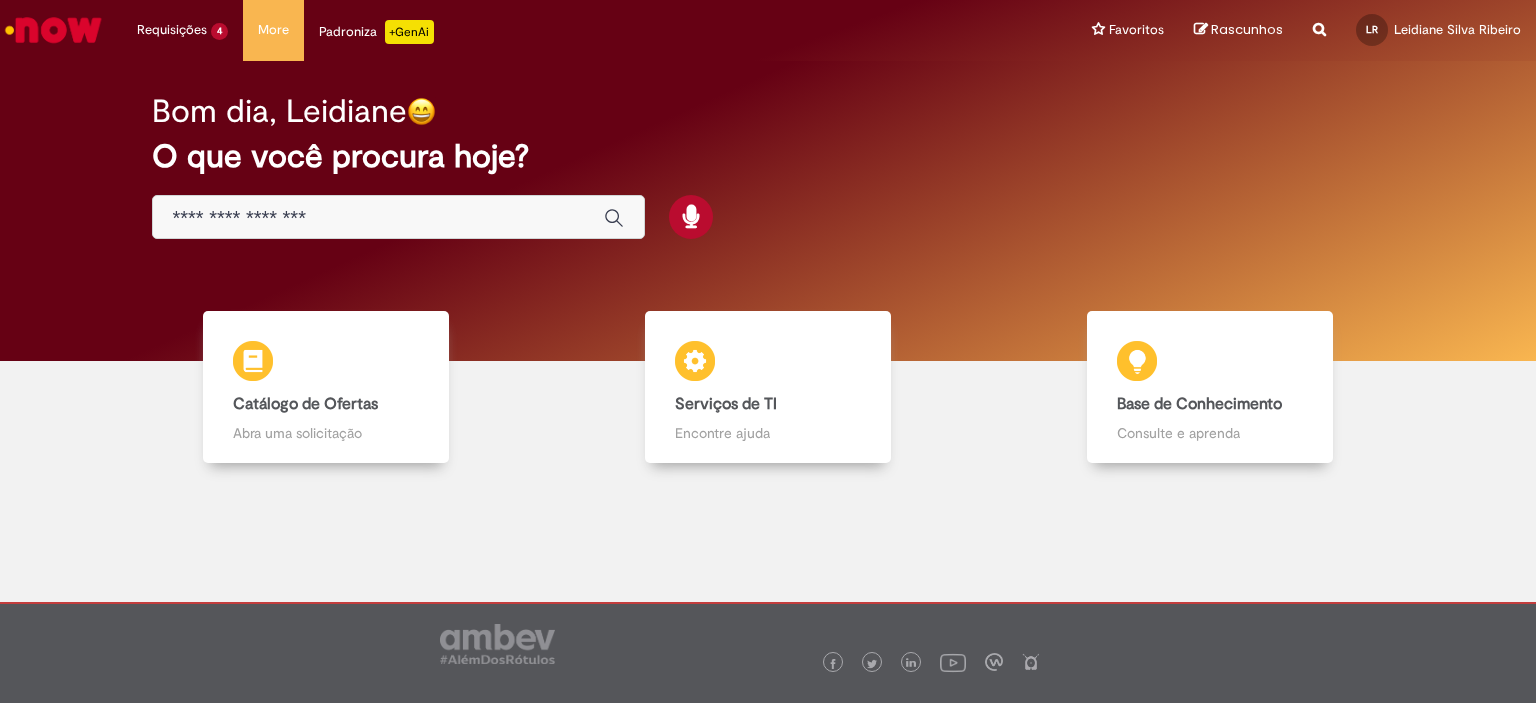 click at bounding box center (53, 30) 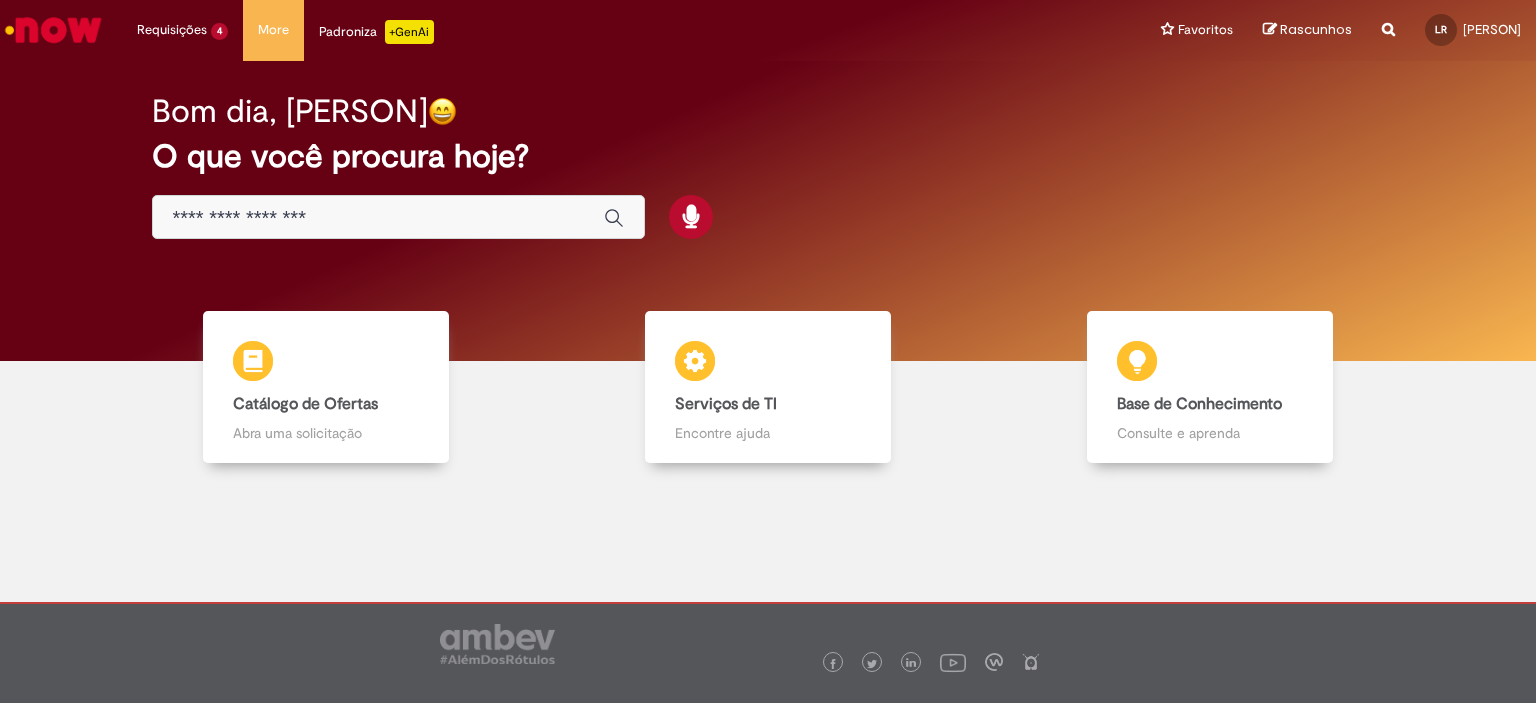 scroll, scrollTop: 0, scrollLeft: 0, axis: both 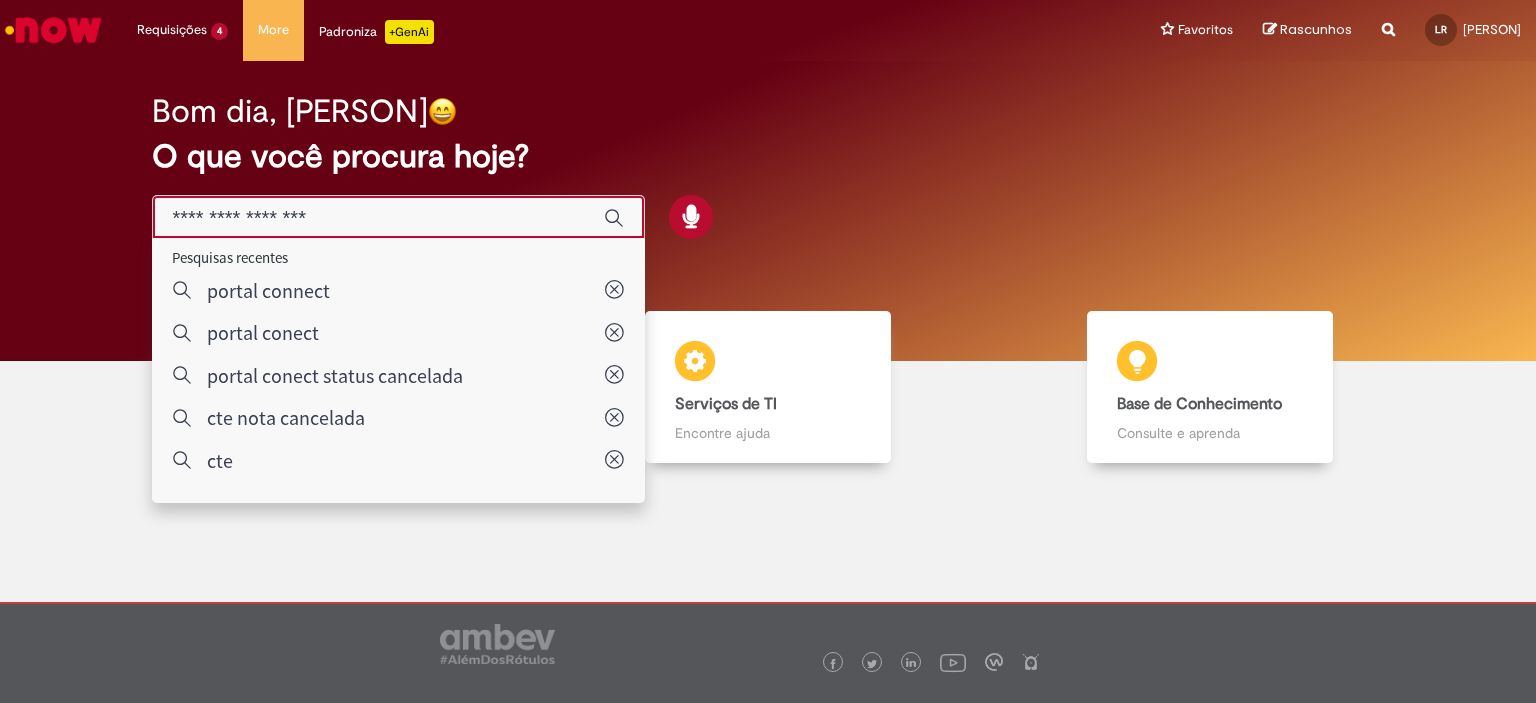 click at bounding box center [378, 218] 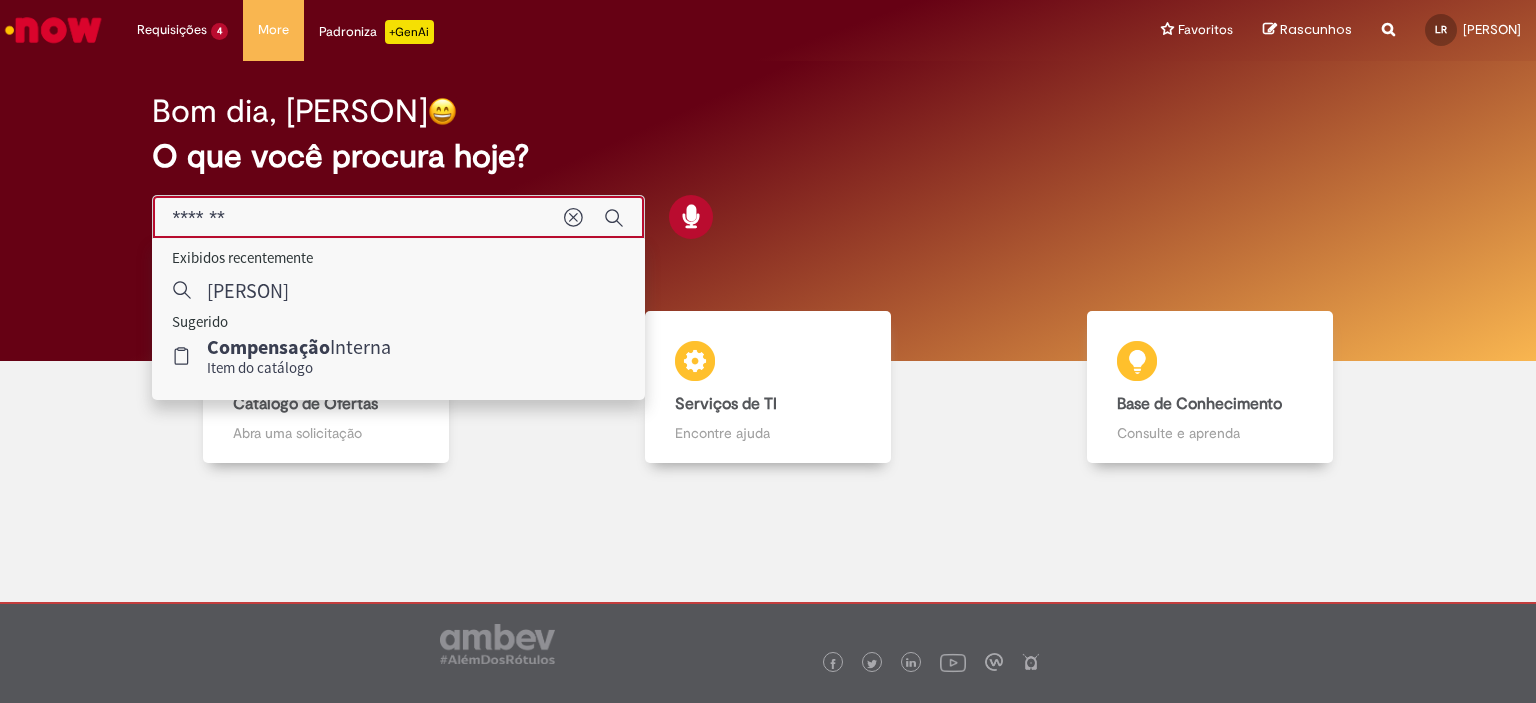 type on "********" 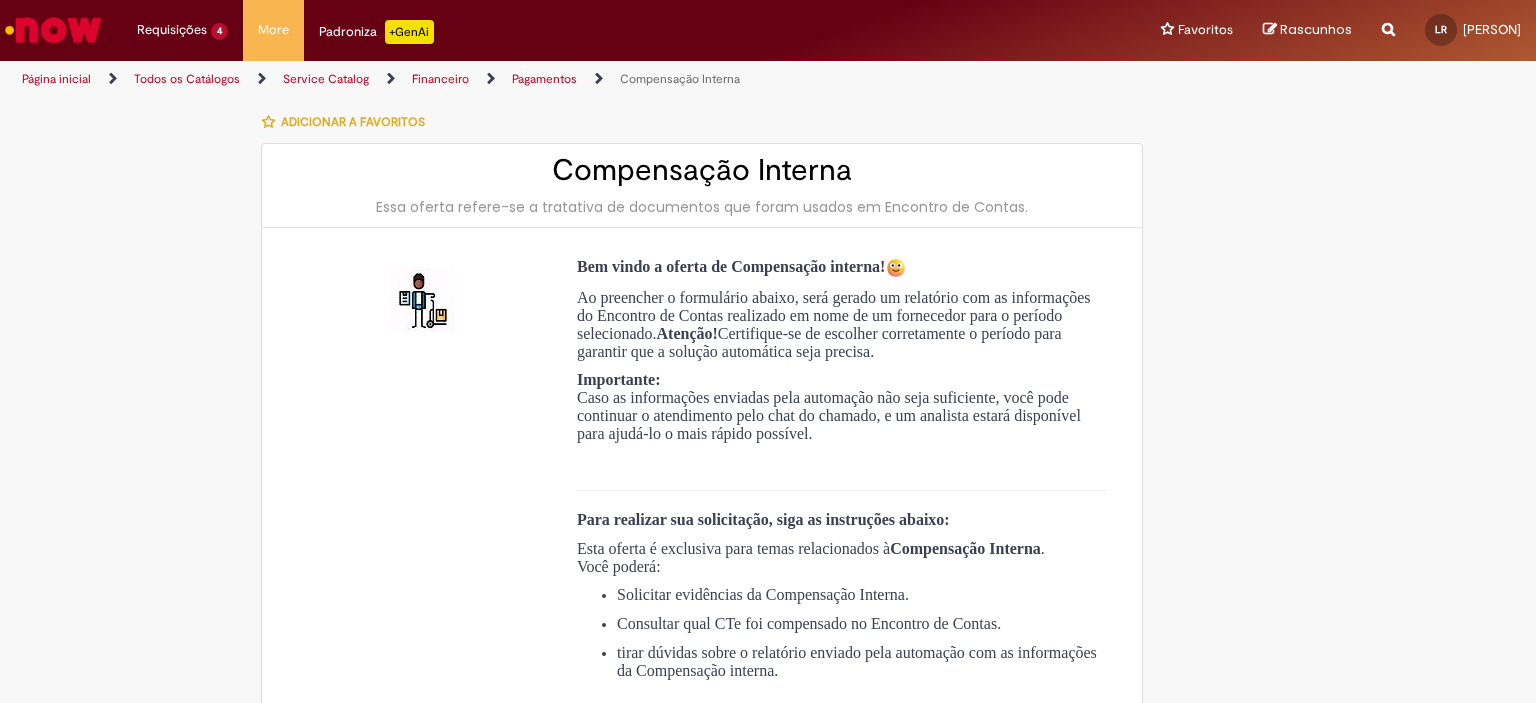 type on "**********" 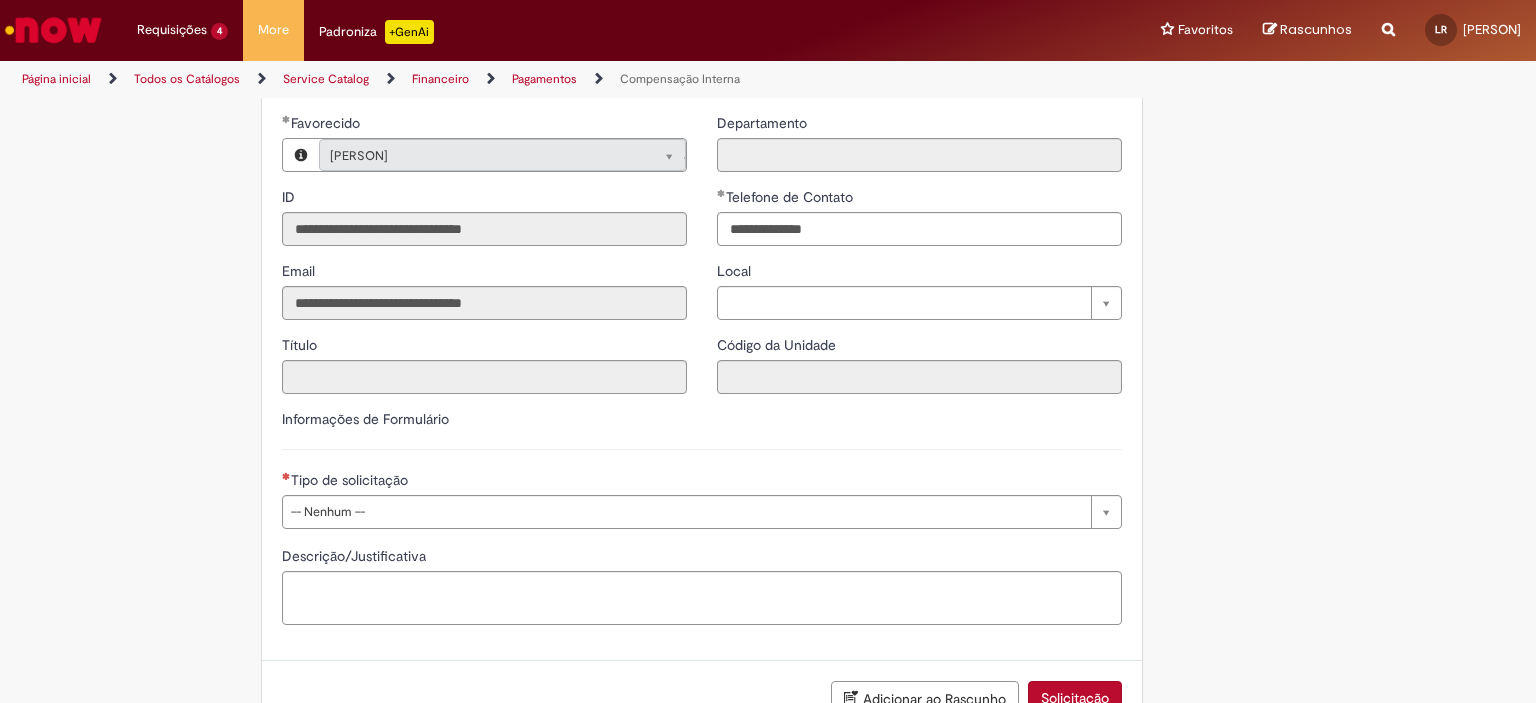 scroll, scrollTop: 971, scrollLeft: 0, axis: vertical 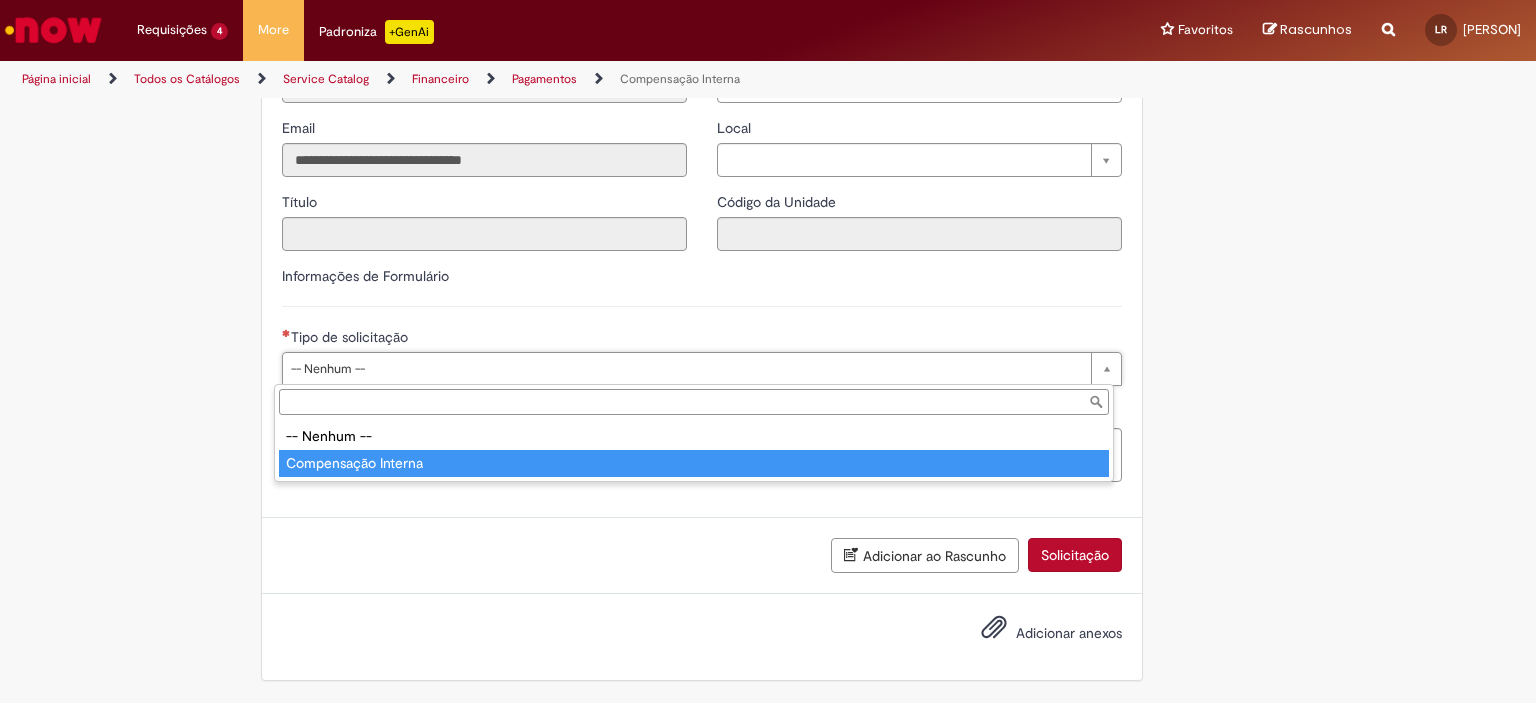 drag, startPoint x: 337, startPoint y: 459, endPoint x: 332, endPoint y: 443, distance: 16.763054 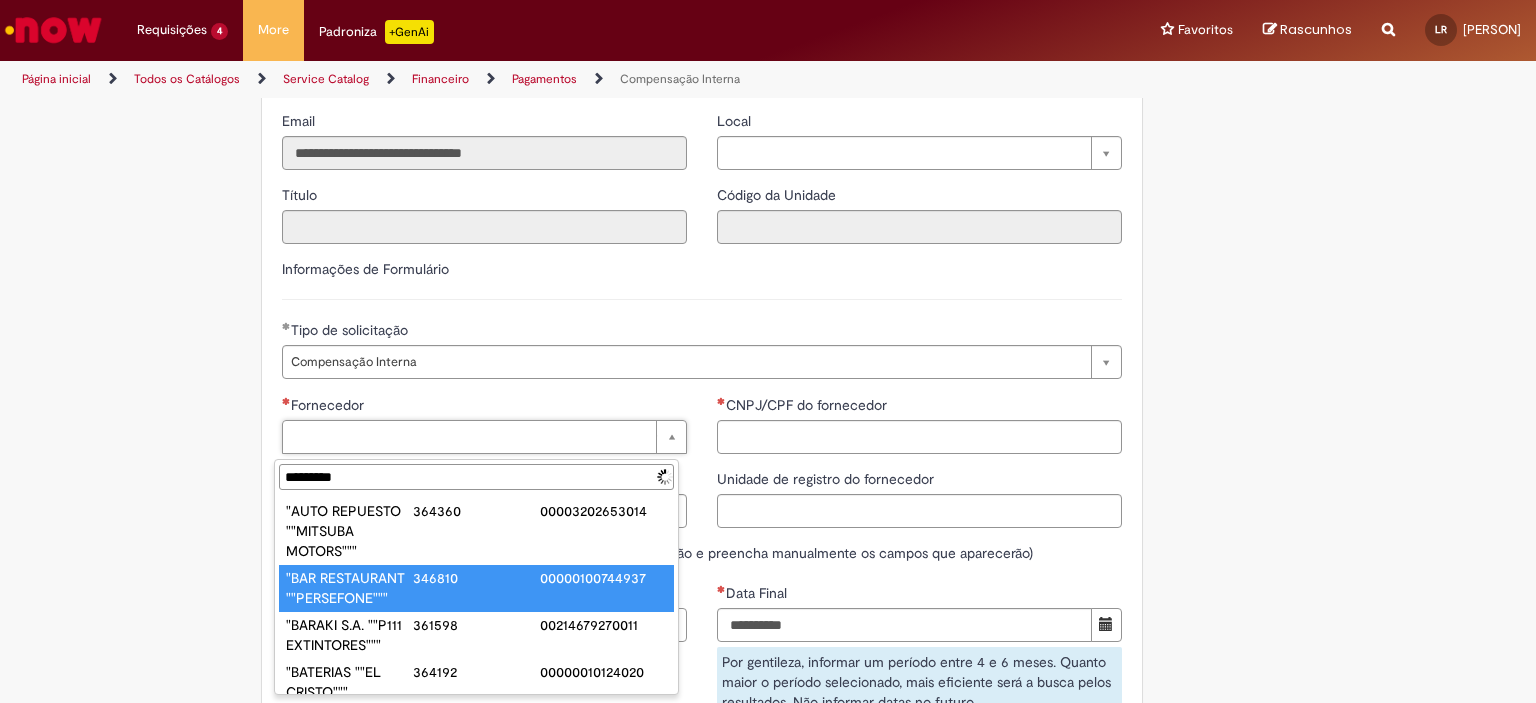 scroll, scrollTop: 0, scrollLeft: 0, axis: both 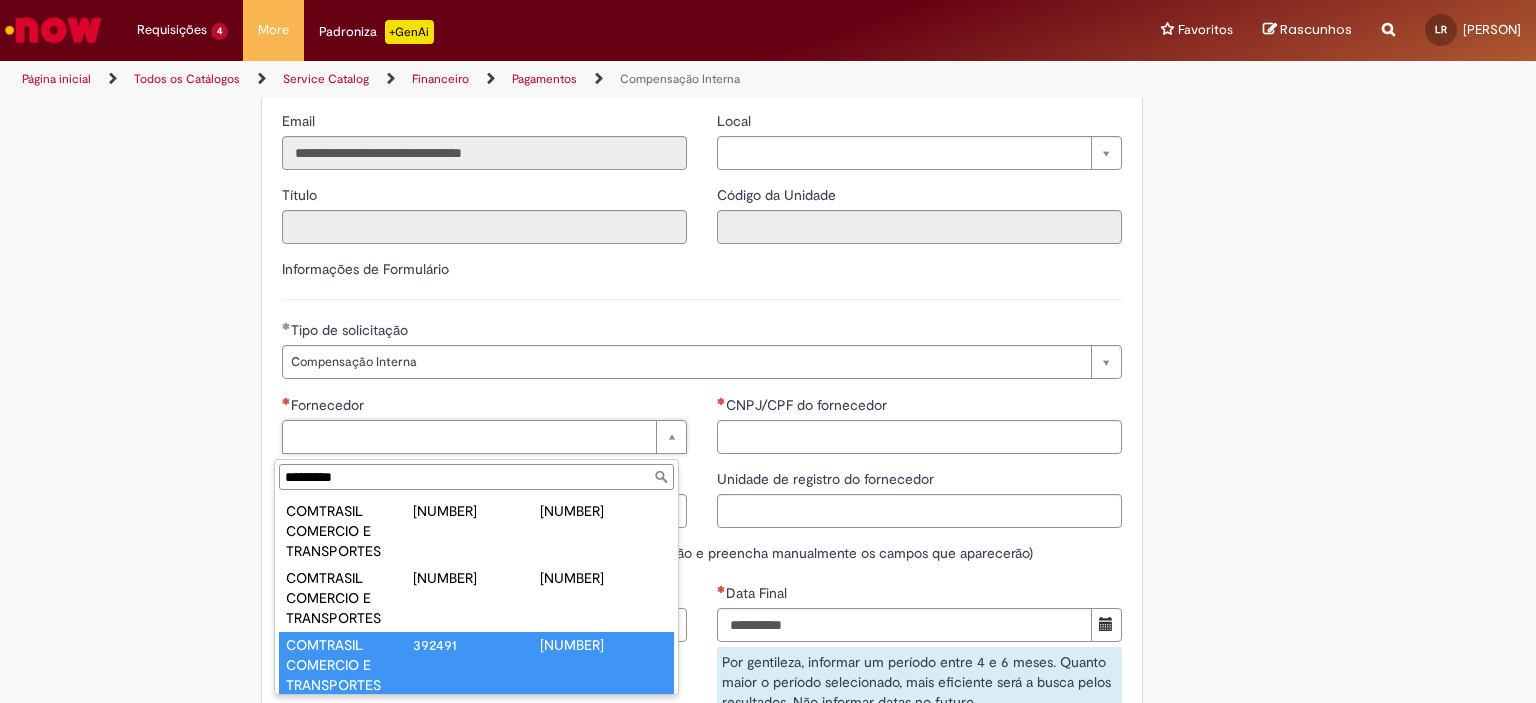 type on "*********" 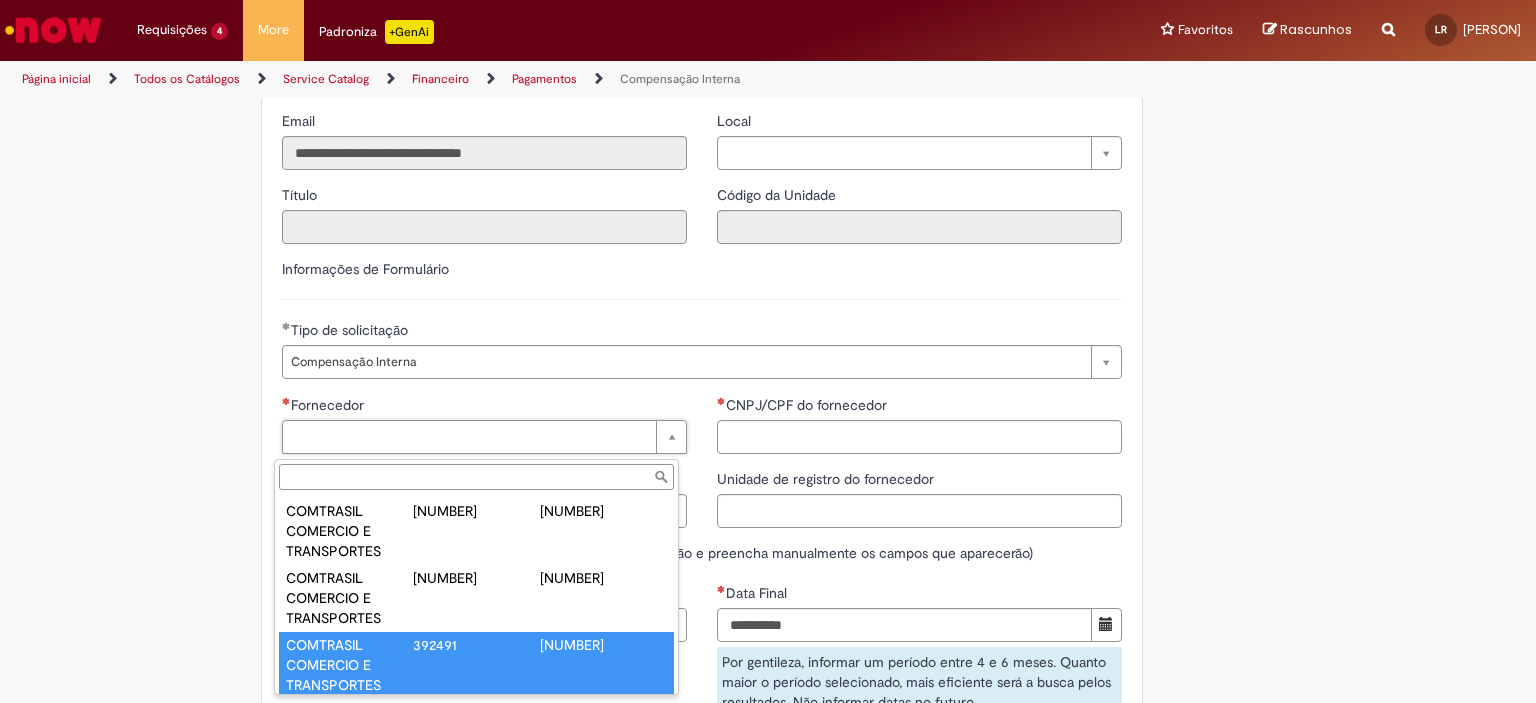 type on "******" 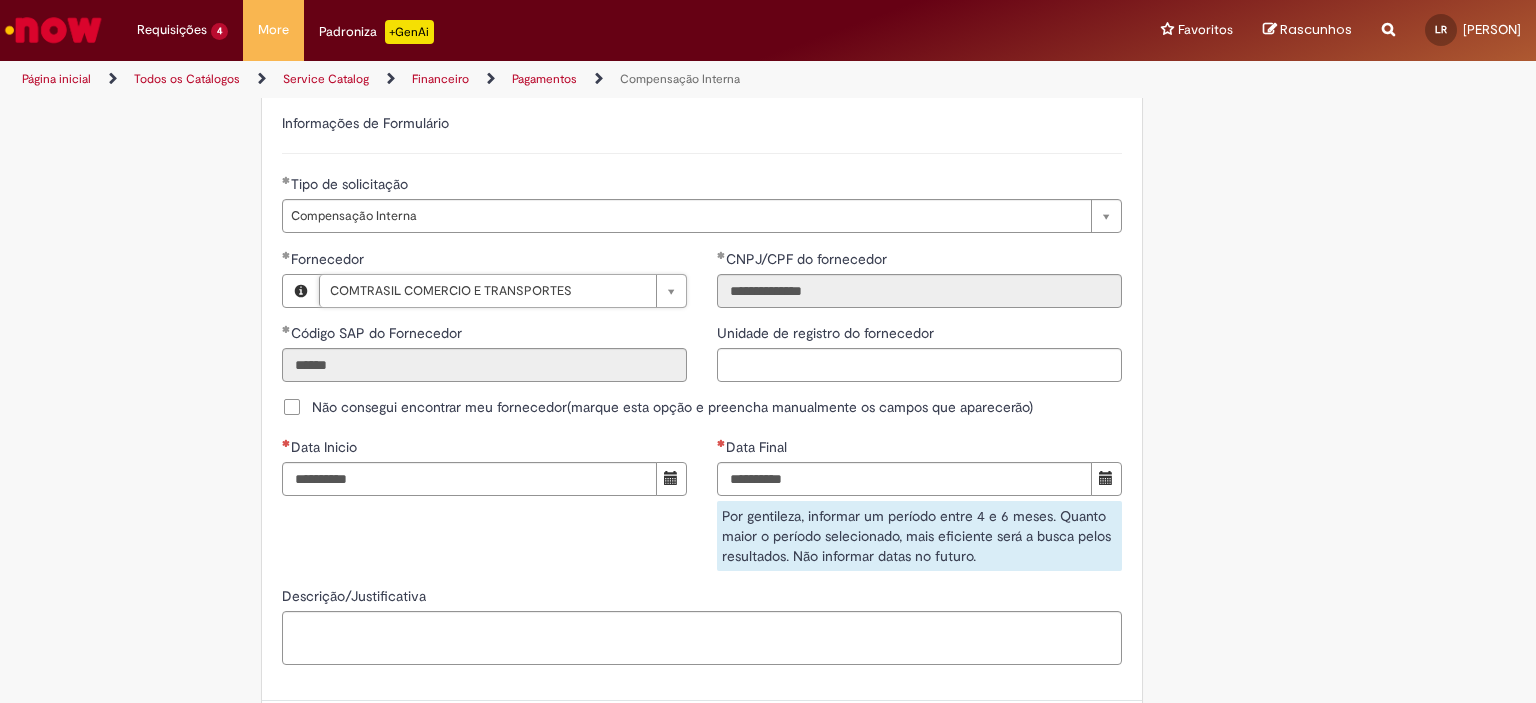 scroll, scrollTop: 1171, scrollLeft: 0, axis: vertical 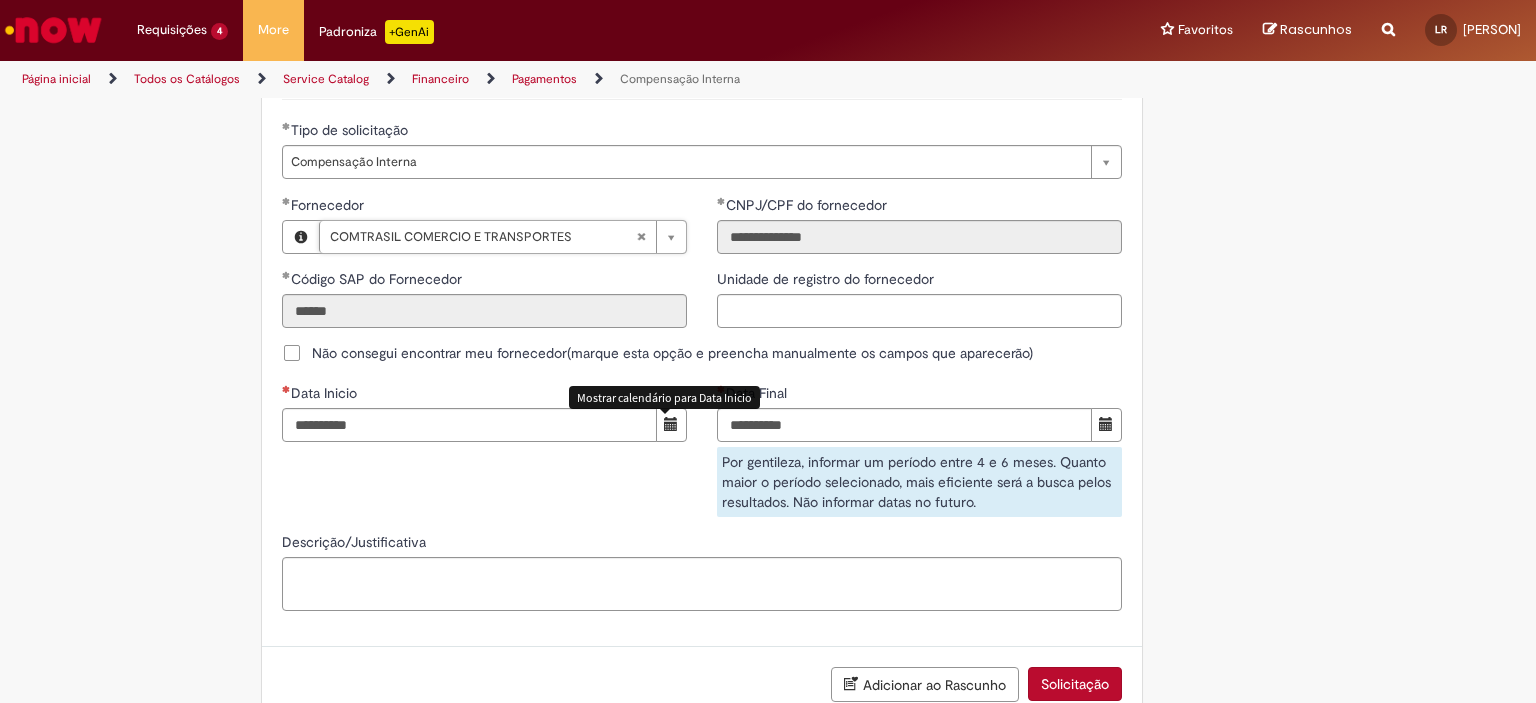 click at bounding box center (671, 425) 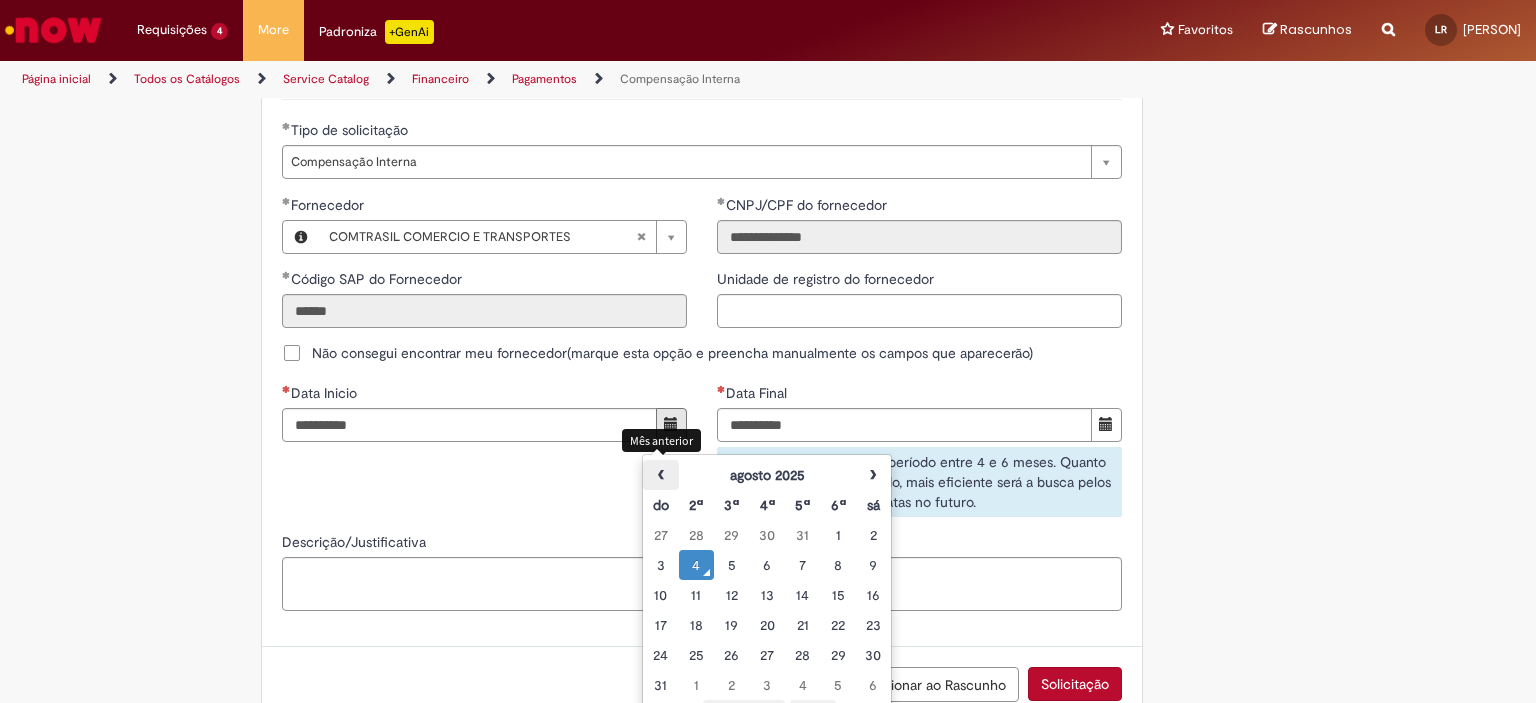 click on "‹" at bounding box center (660, 475) 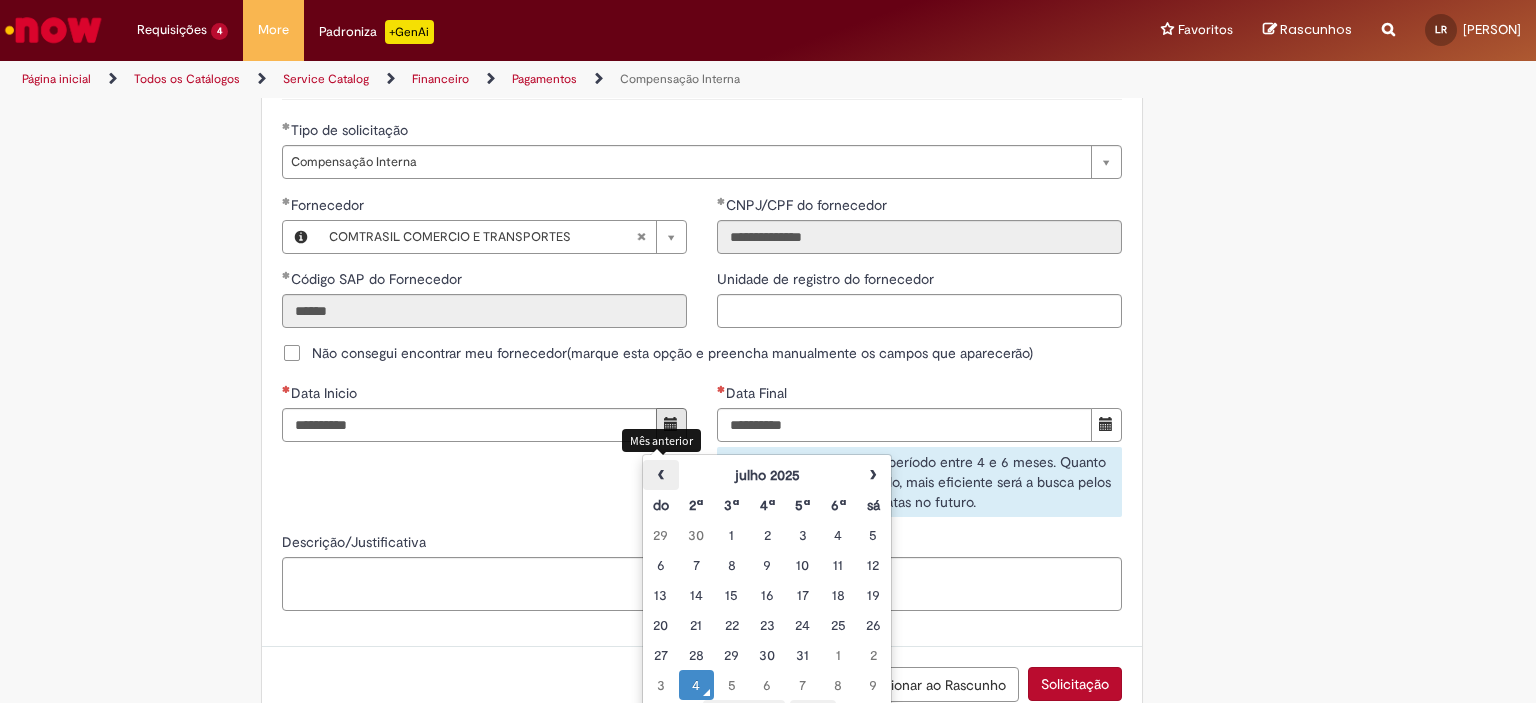 click on "‹" at bounding box center [660, 475] 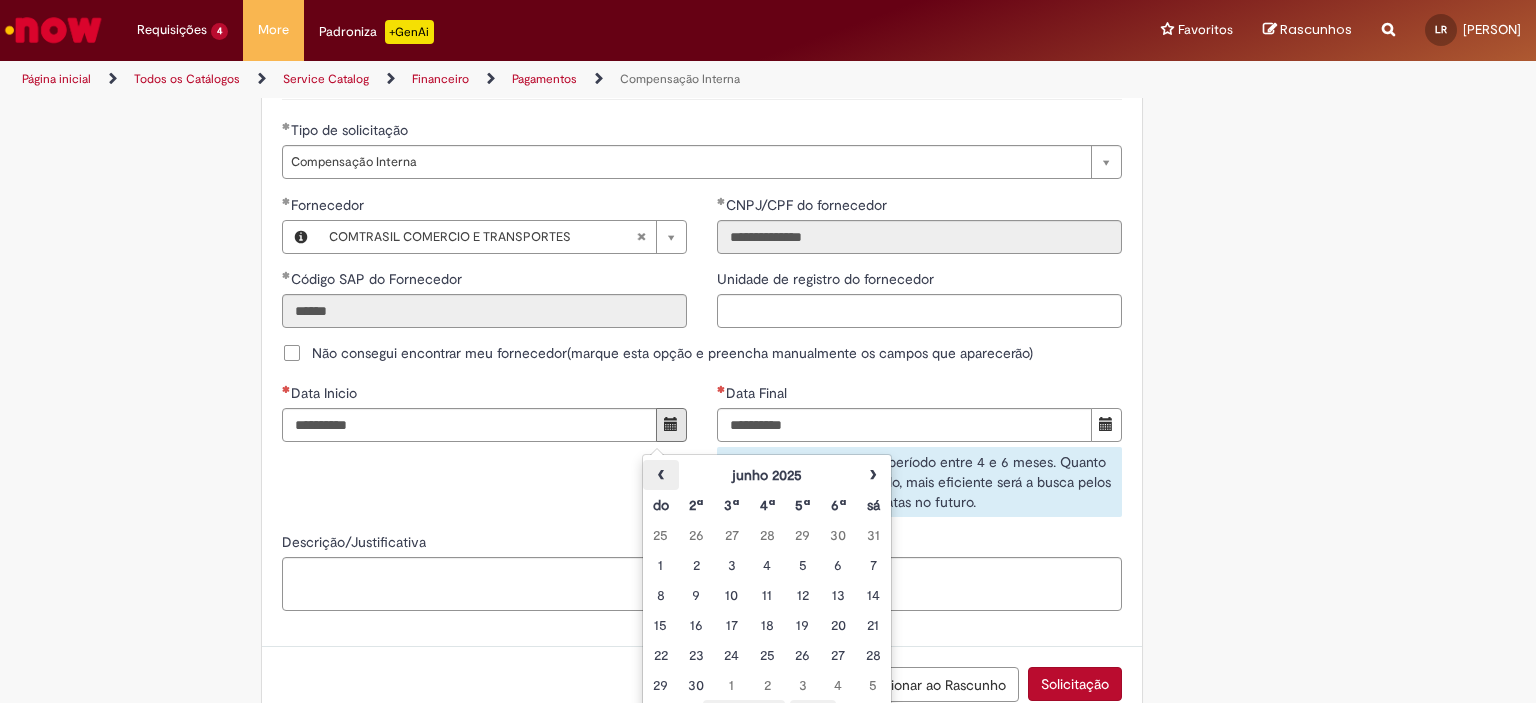 click on "‹" at bounding box center (660, 475) 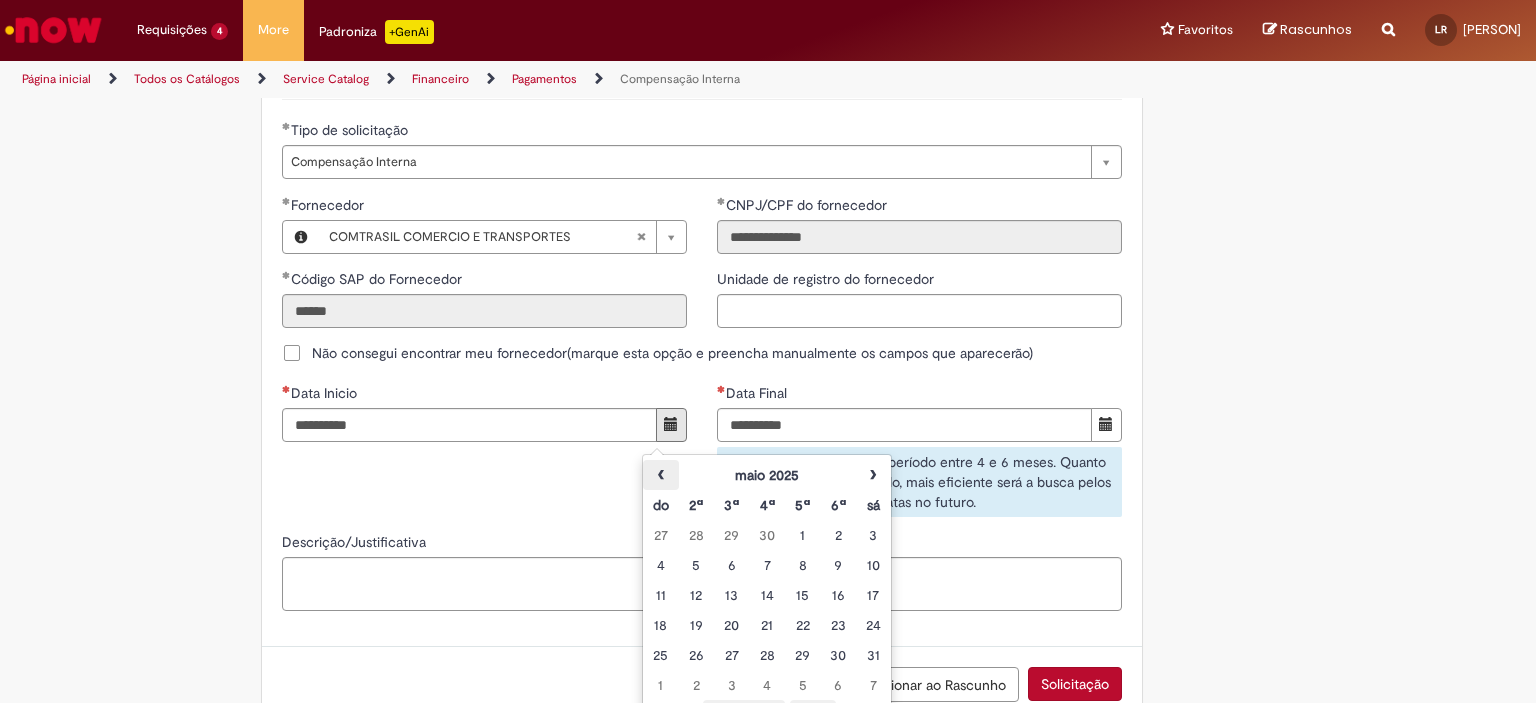 click on "‹" at bounding box center (660, 475) 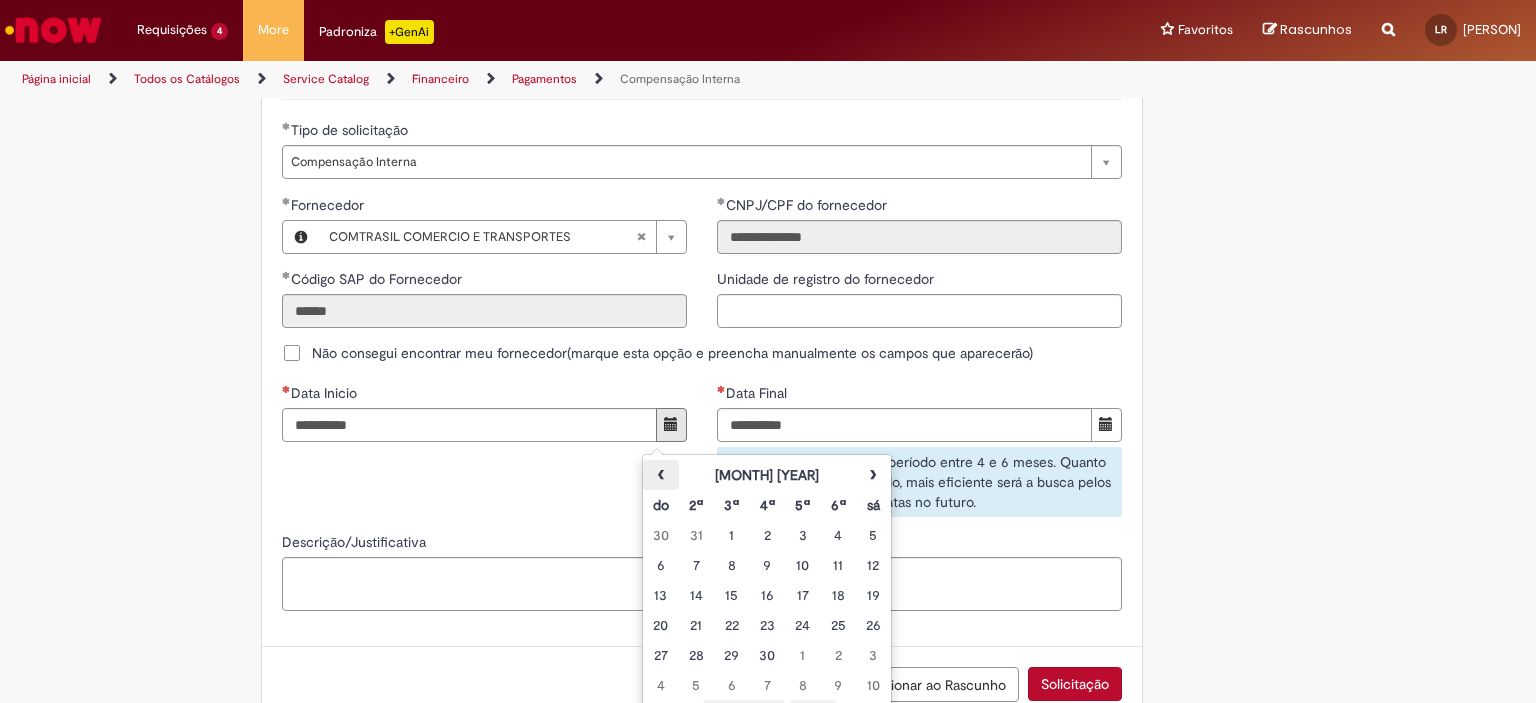 click on "‹" at bounding box center (660, 475) 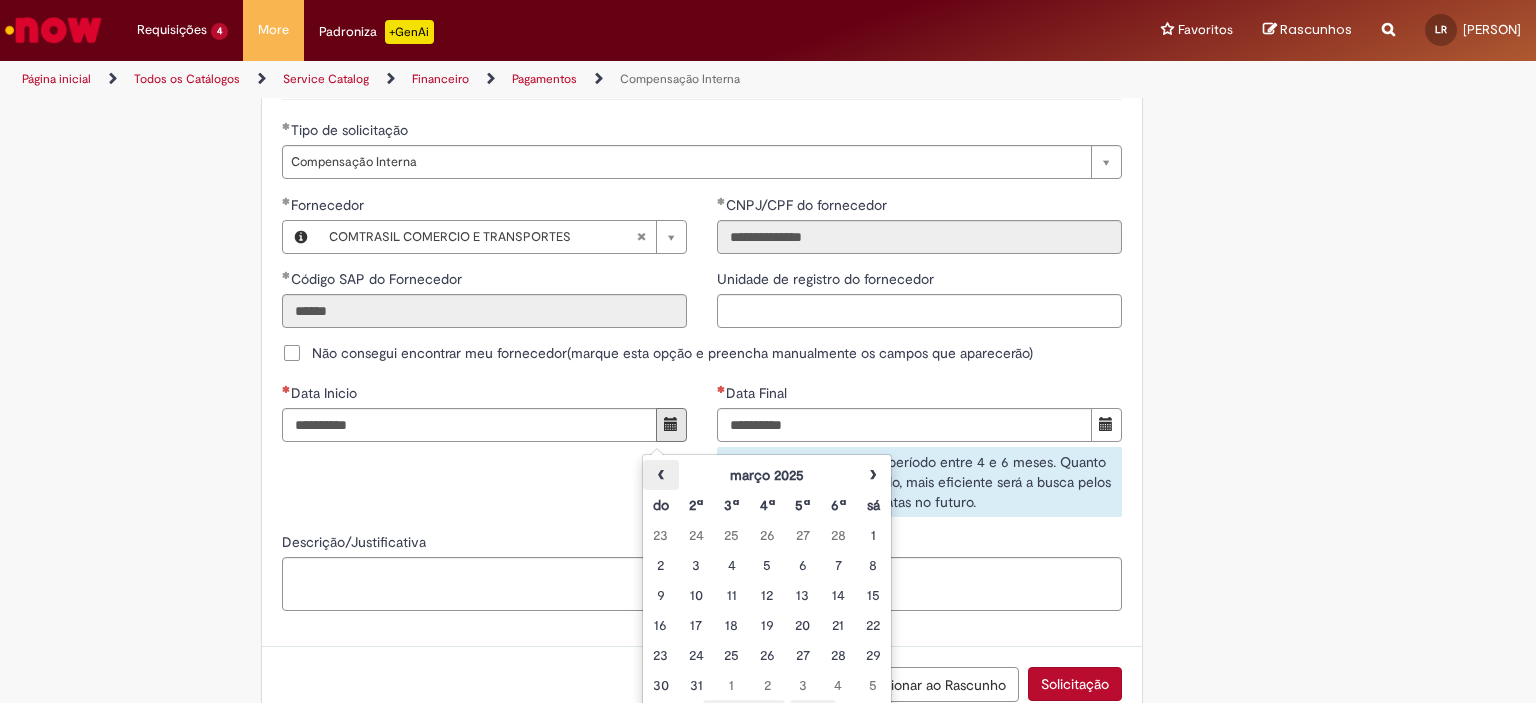 click on "‹" at bounding box center (660, 475) 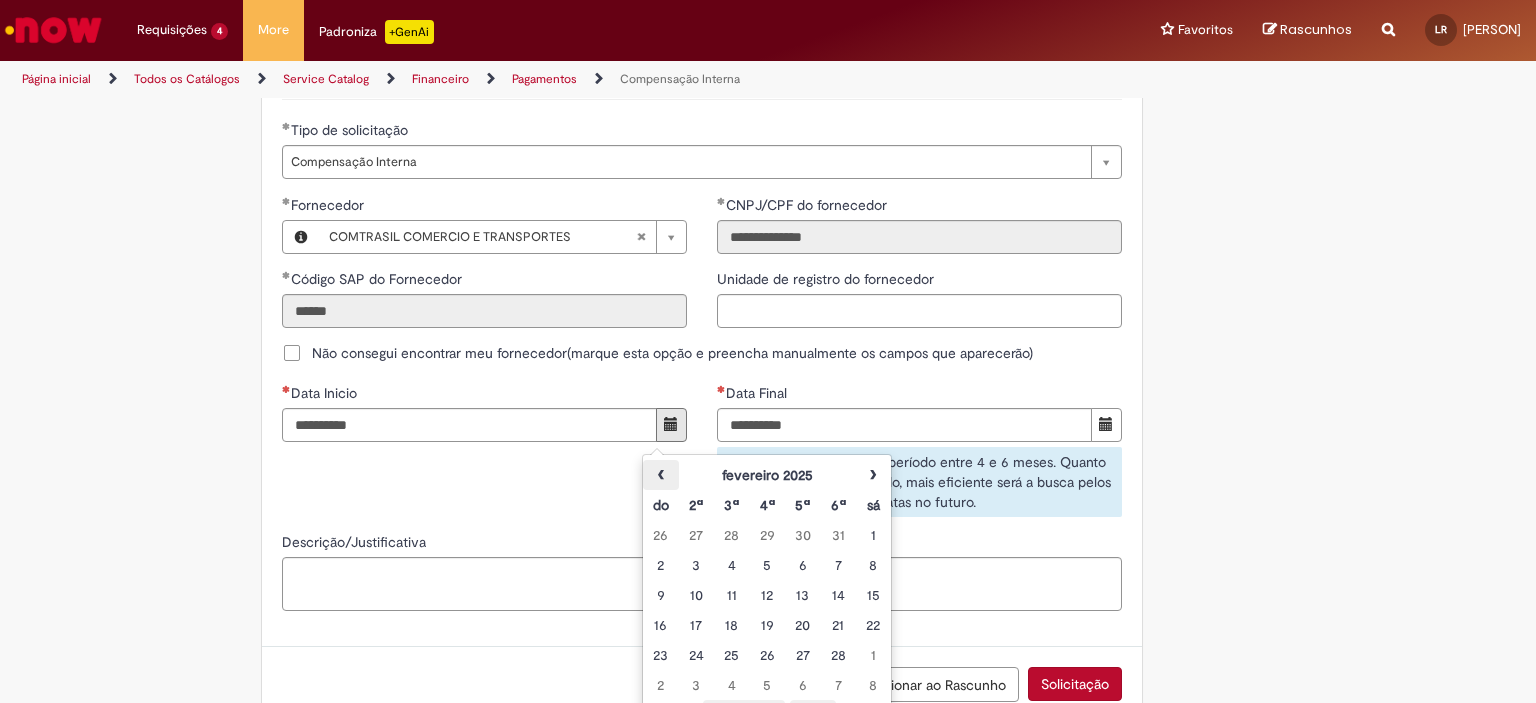 click on "‹" at bounding box center (660, 475) 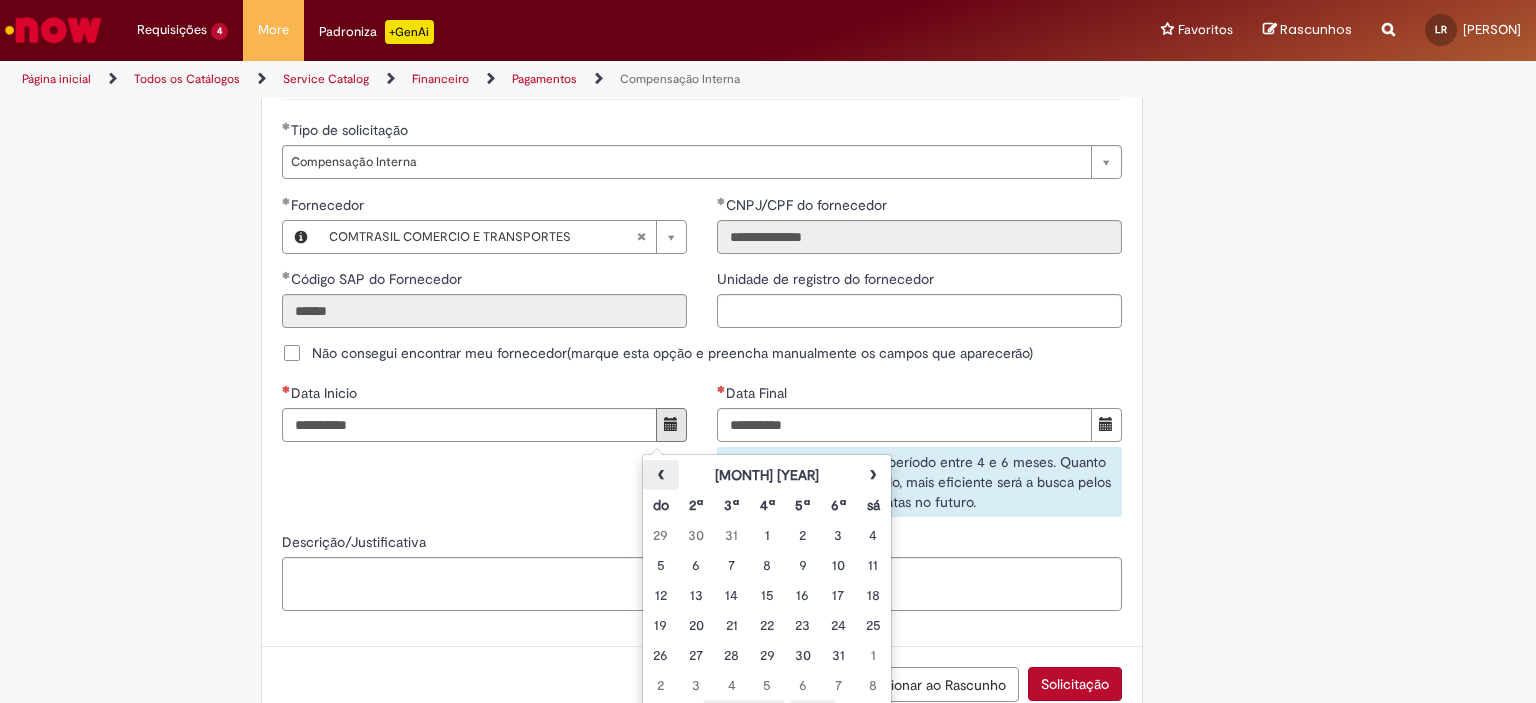 click on "‹" at bounding box center [660, 475] 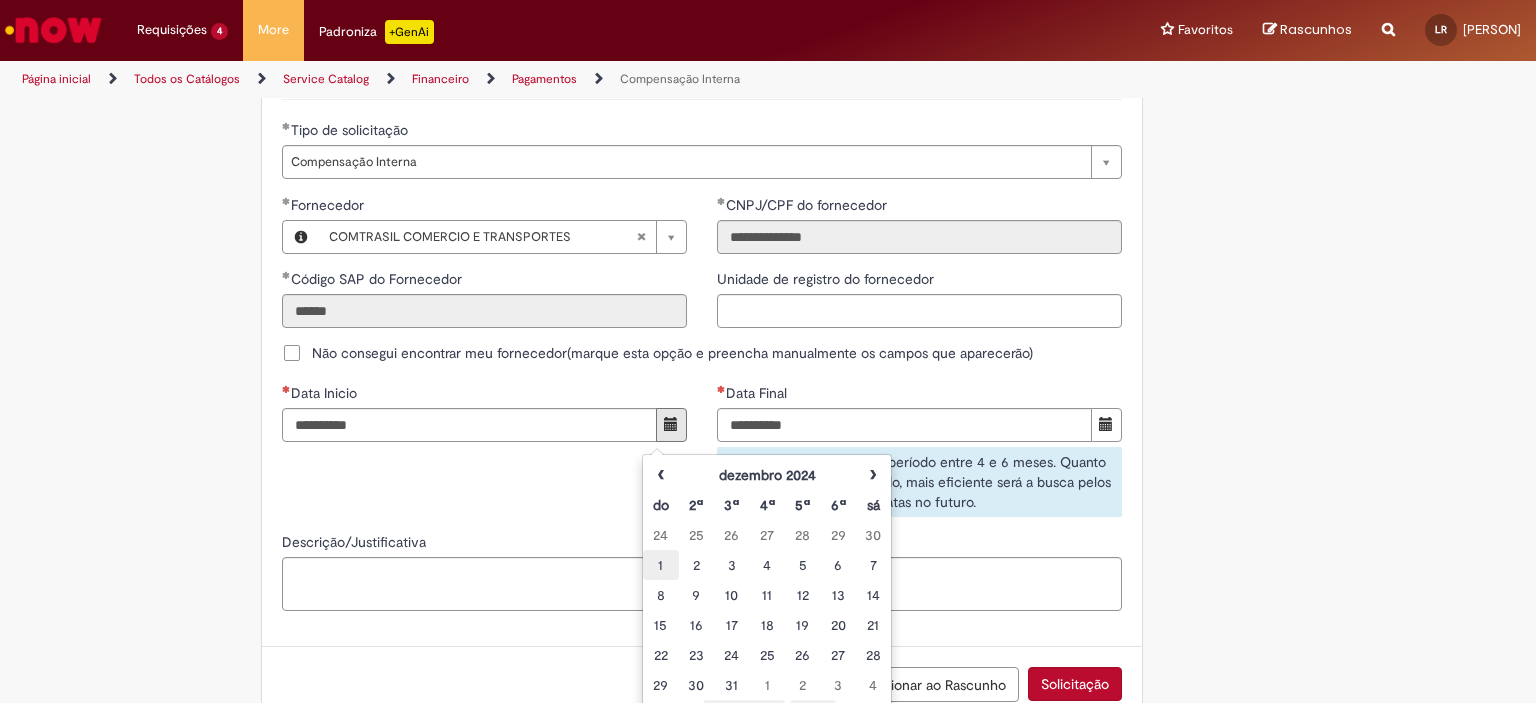 click on "1" at bounding box center (660, 565) 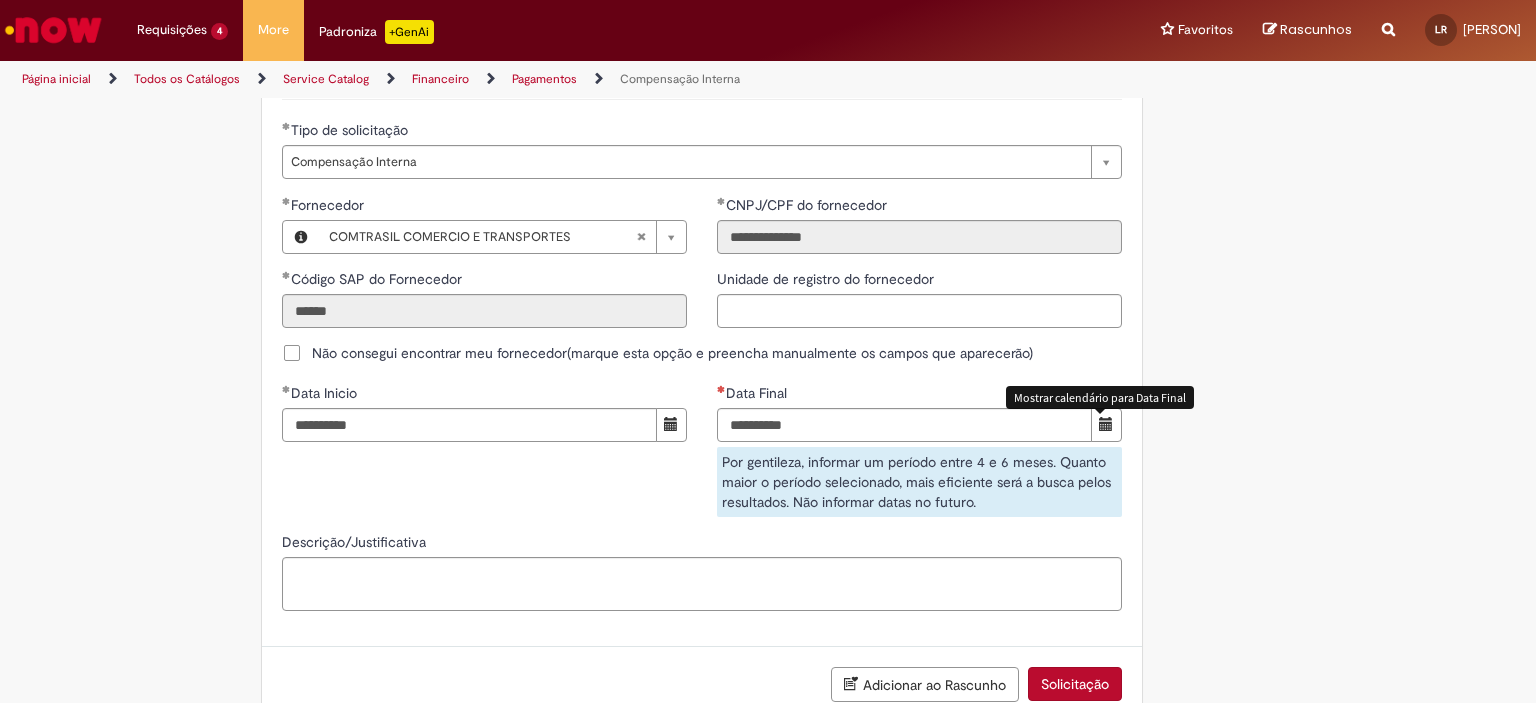 click at bounding box center [1106, 424] 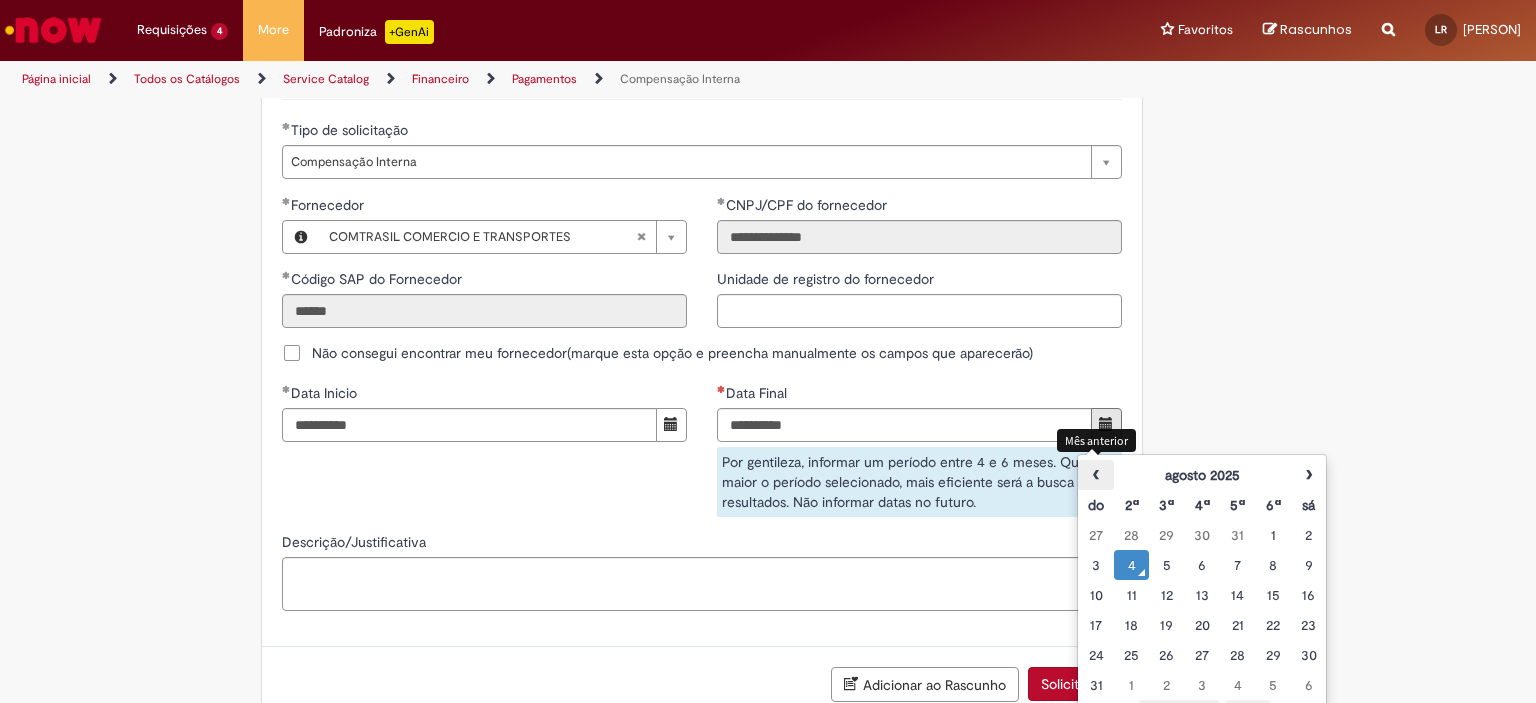 click on "‹" at bounding box center [1095, 475] 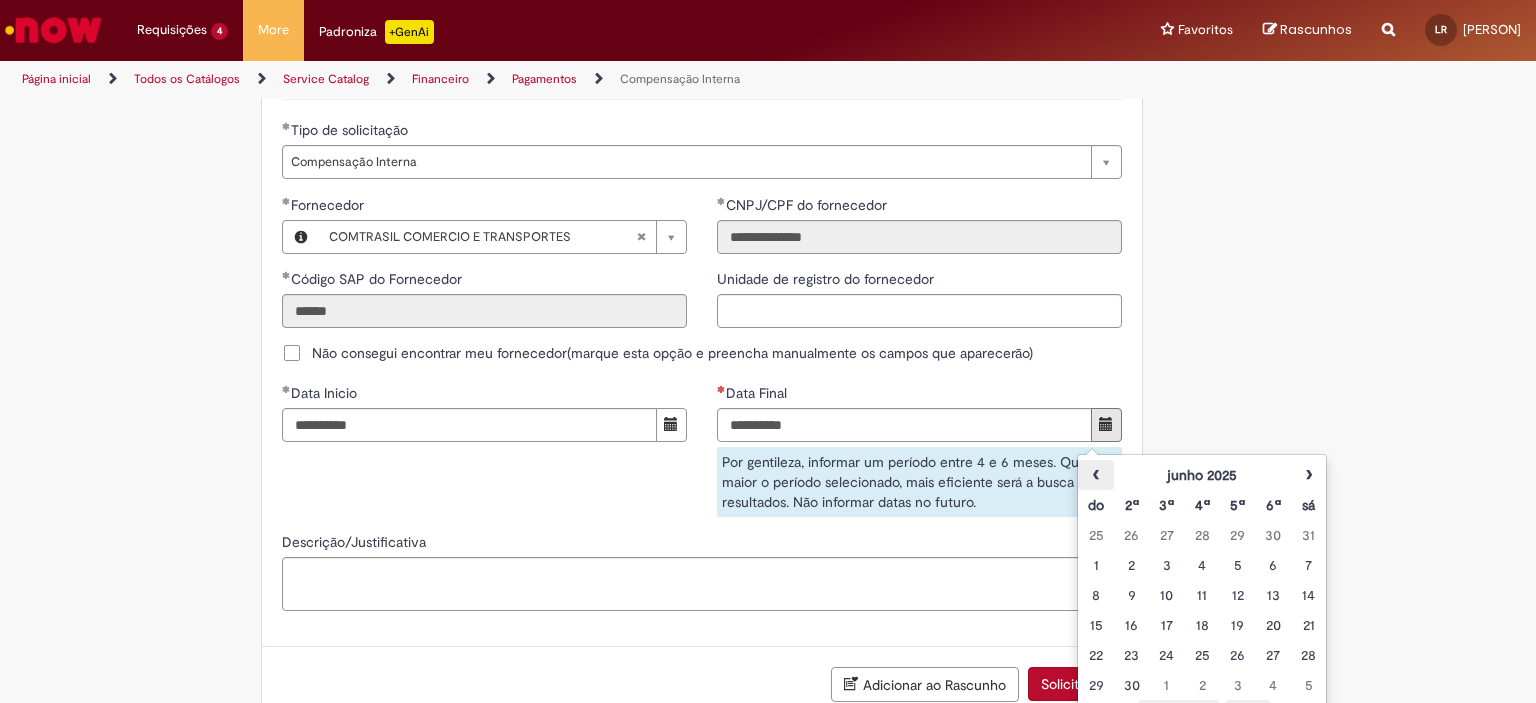click on "‹" at bounding box center [1095, 475] 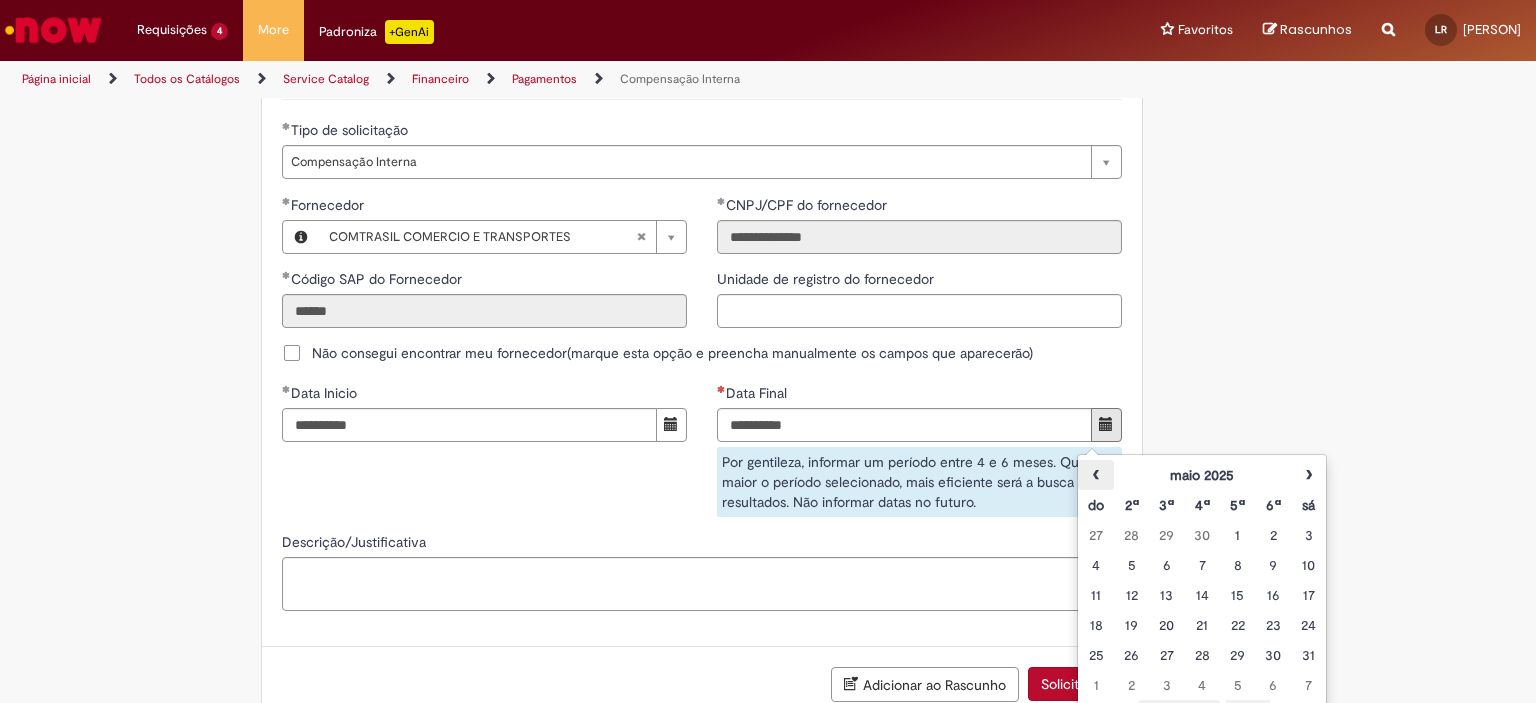 click on "‹" at bounding box center (1095, 475) 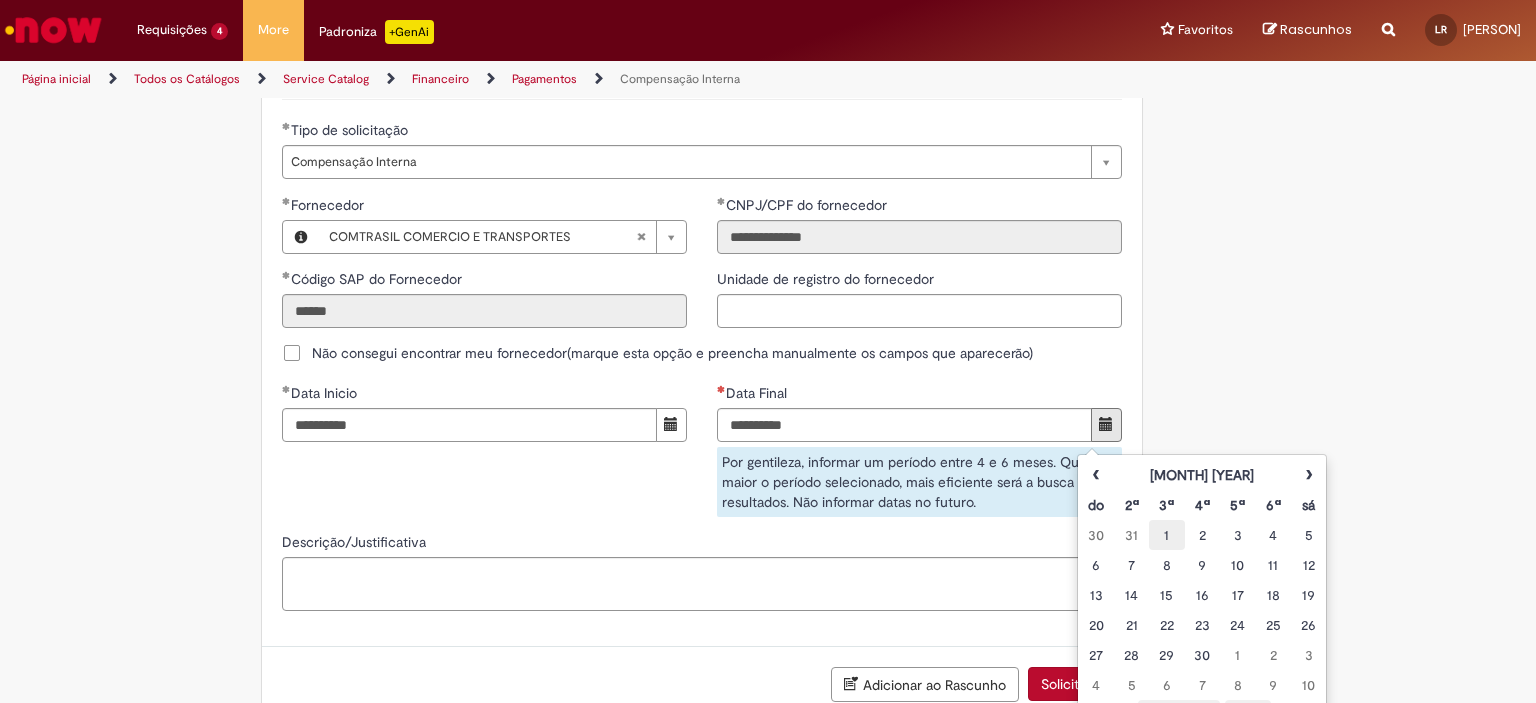 click on "1" at bounding box center [1166, 535] 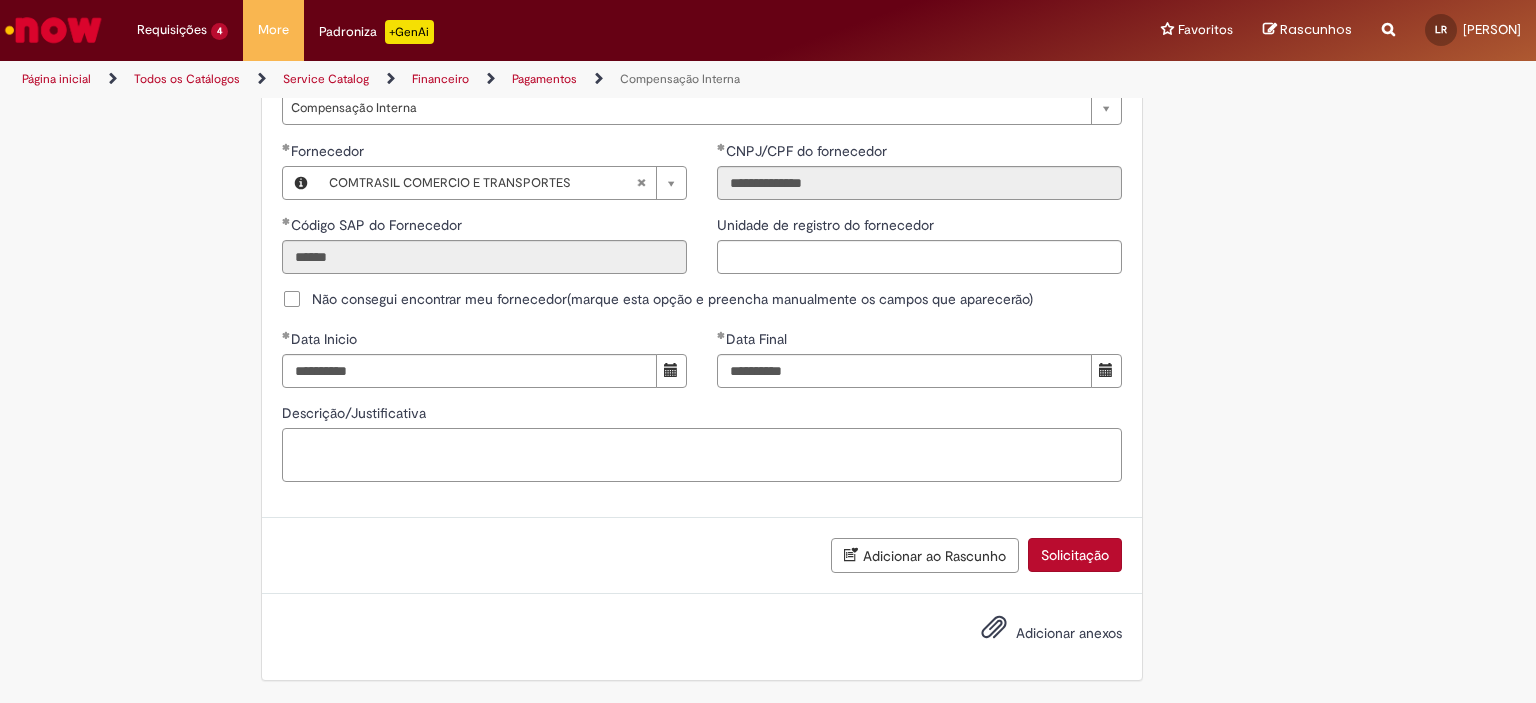 scroll, scrollTop: 1232, scrollLeft: 0, axis: vertical 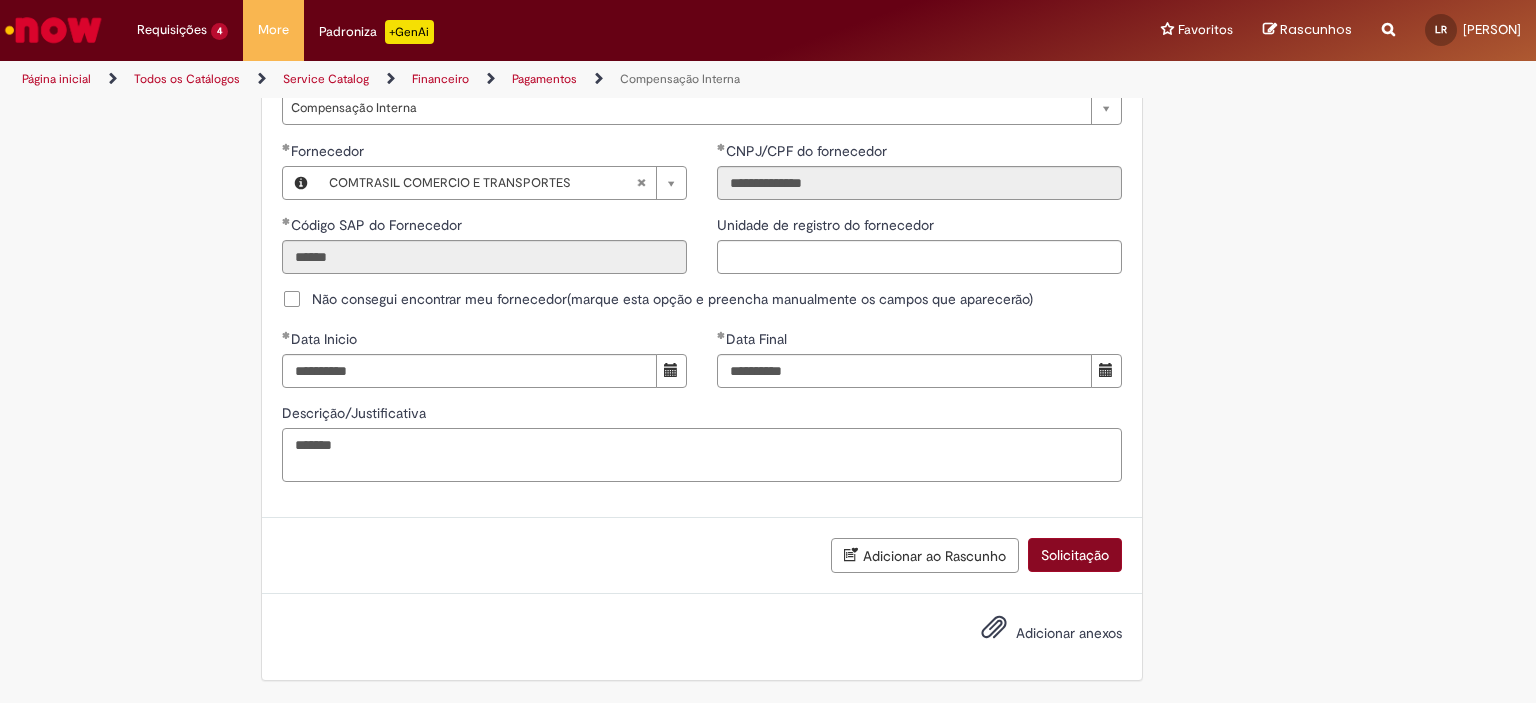 type on "*******" 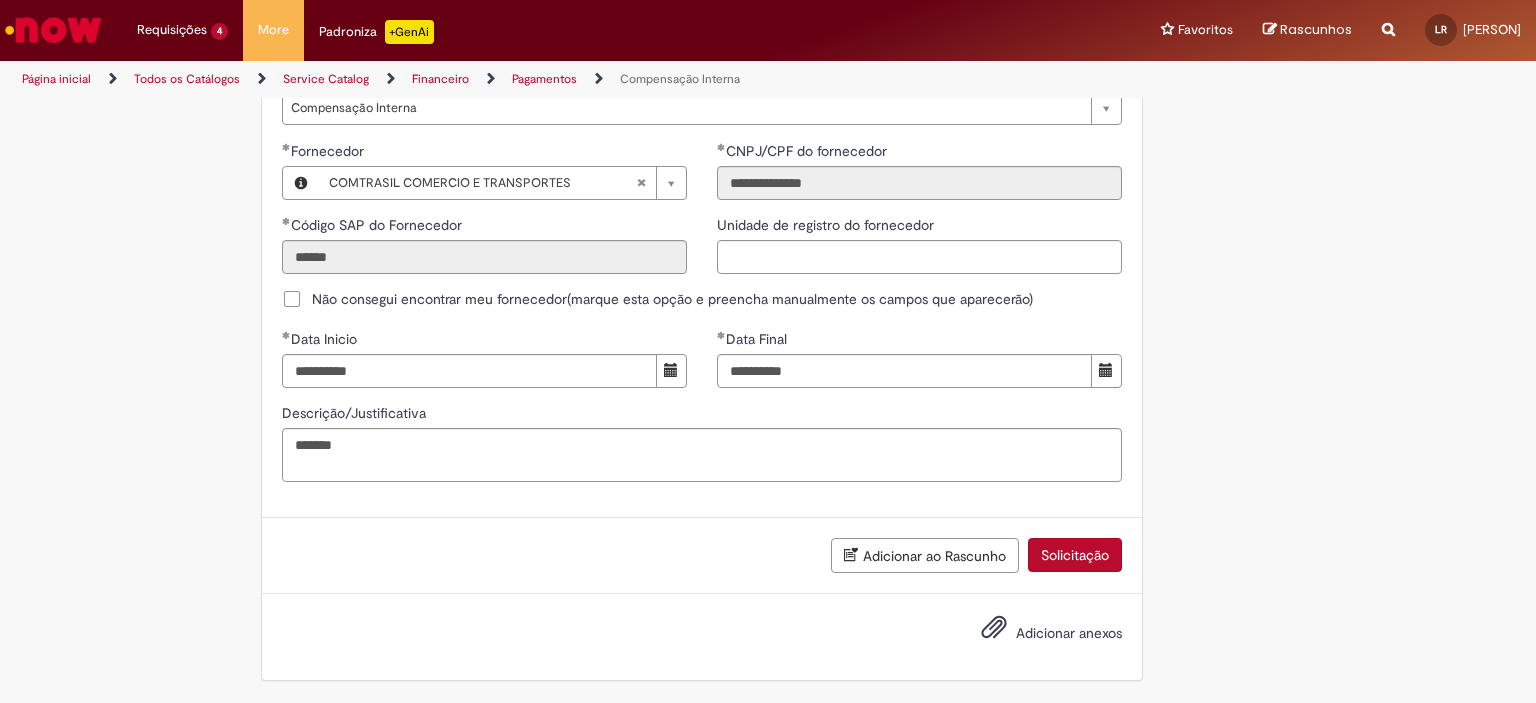 click on "Solicitação" at bounding box center (1075, 555) 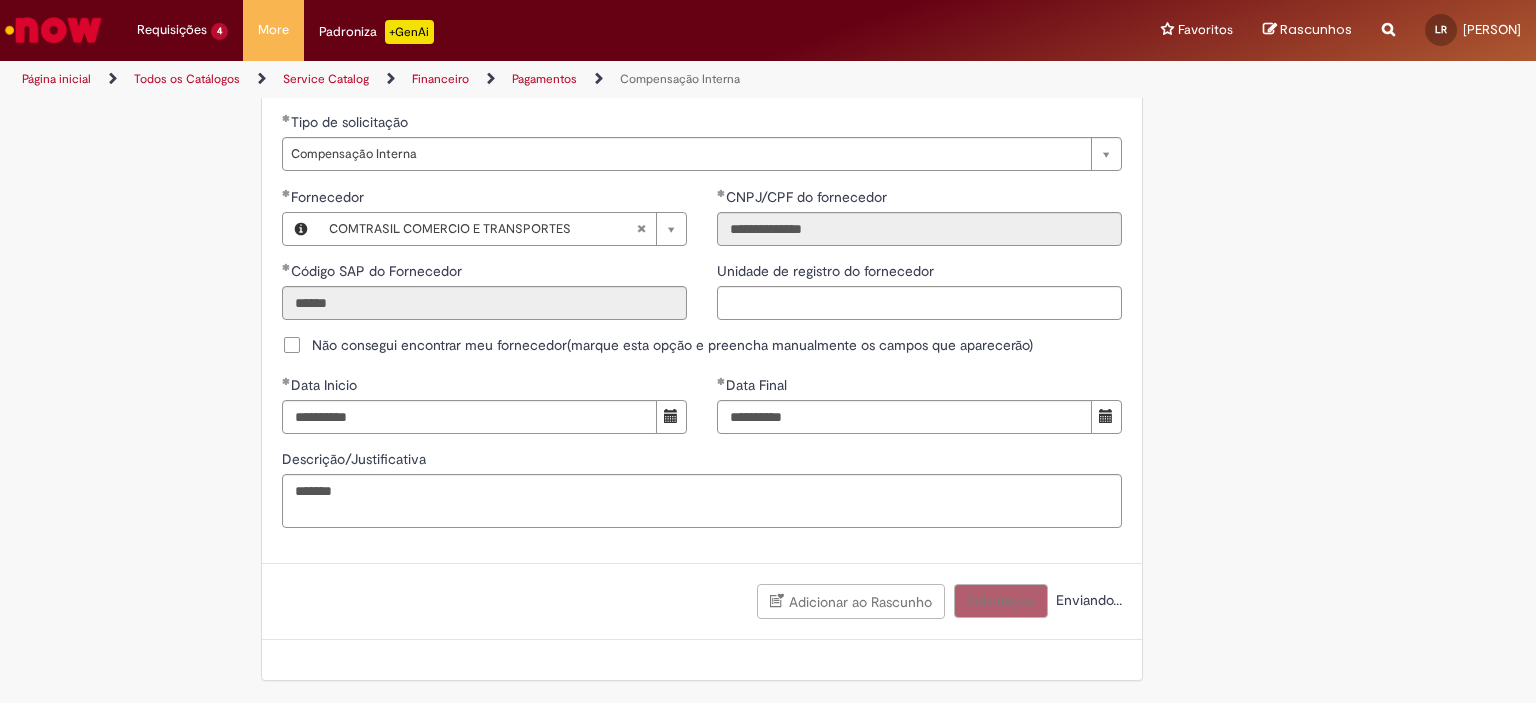 scroll, scrollTop: 1186, scrollLeft: 0, axis: vertical 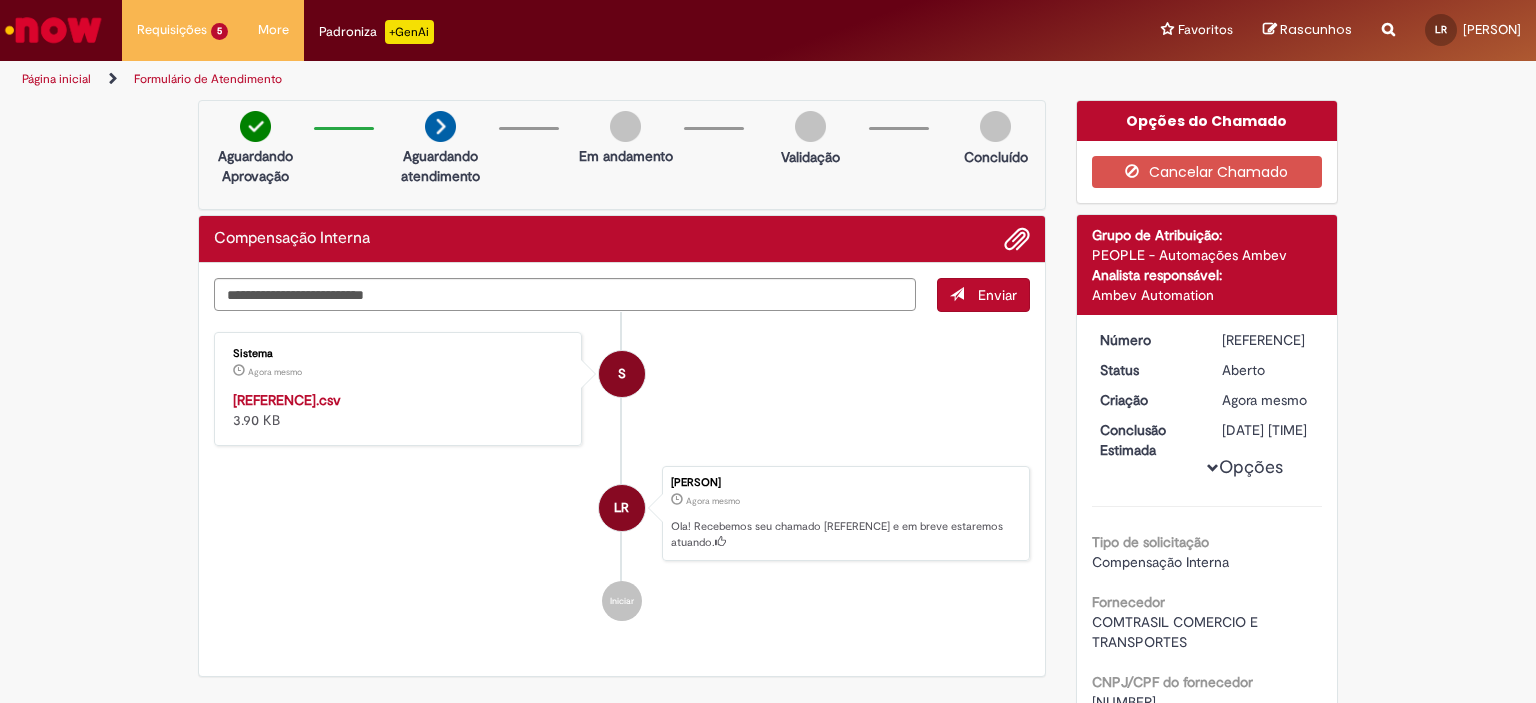 click on "[REFERENCE].csv" at bounding box center [287, 400] 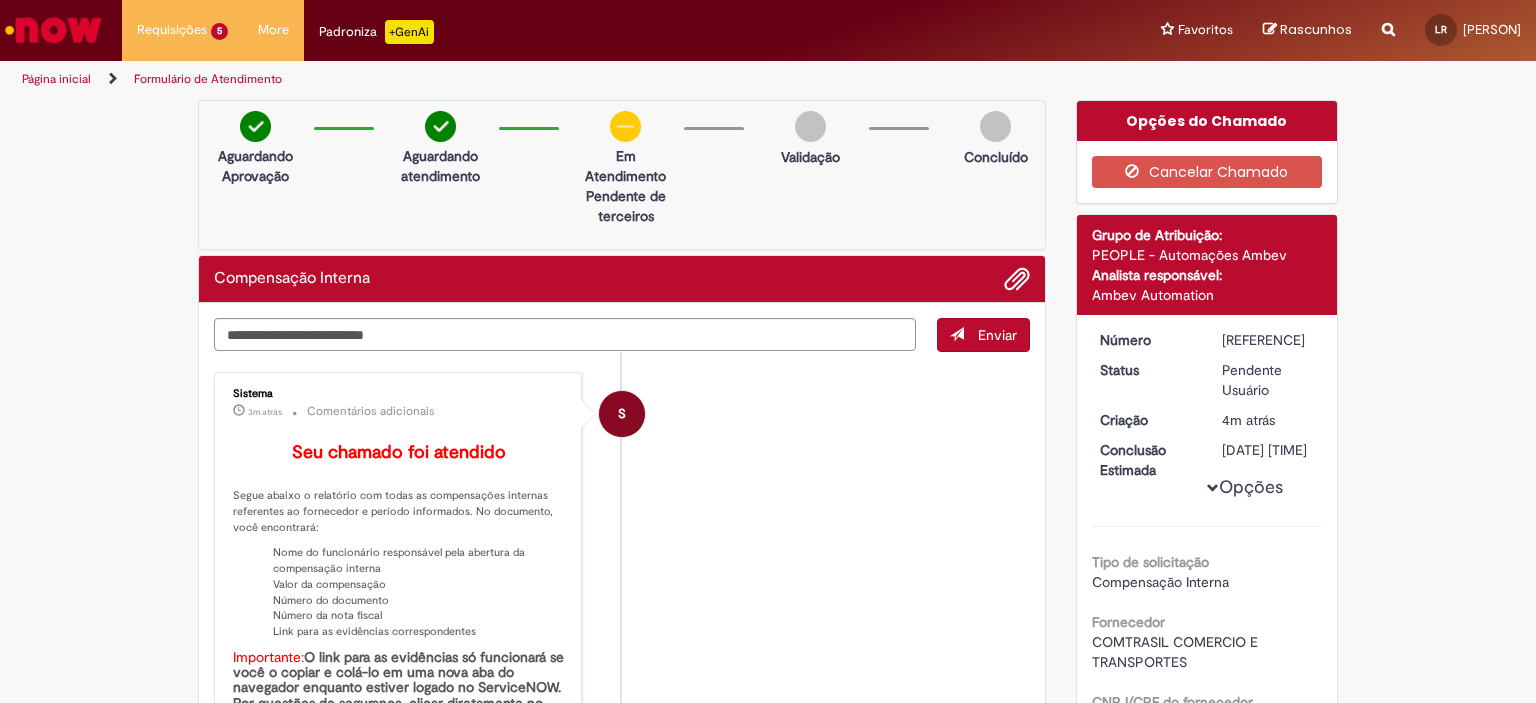 click on "Página inicial" at bounding box center (56, 79) 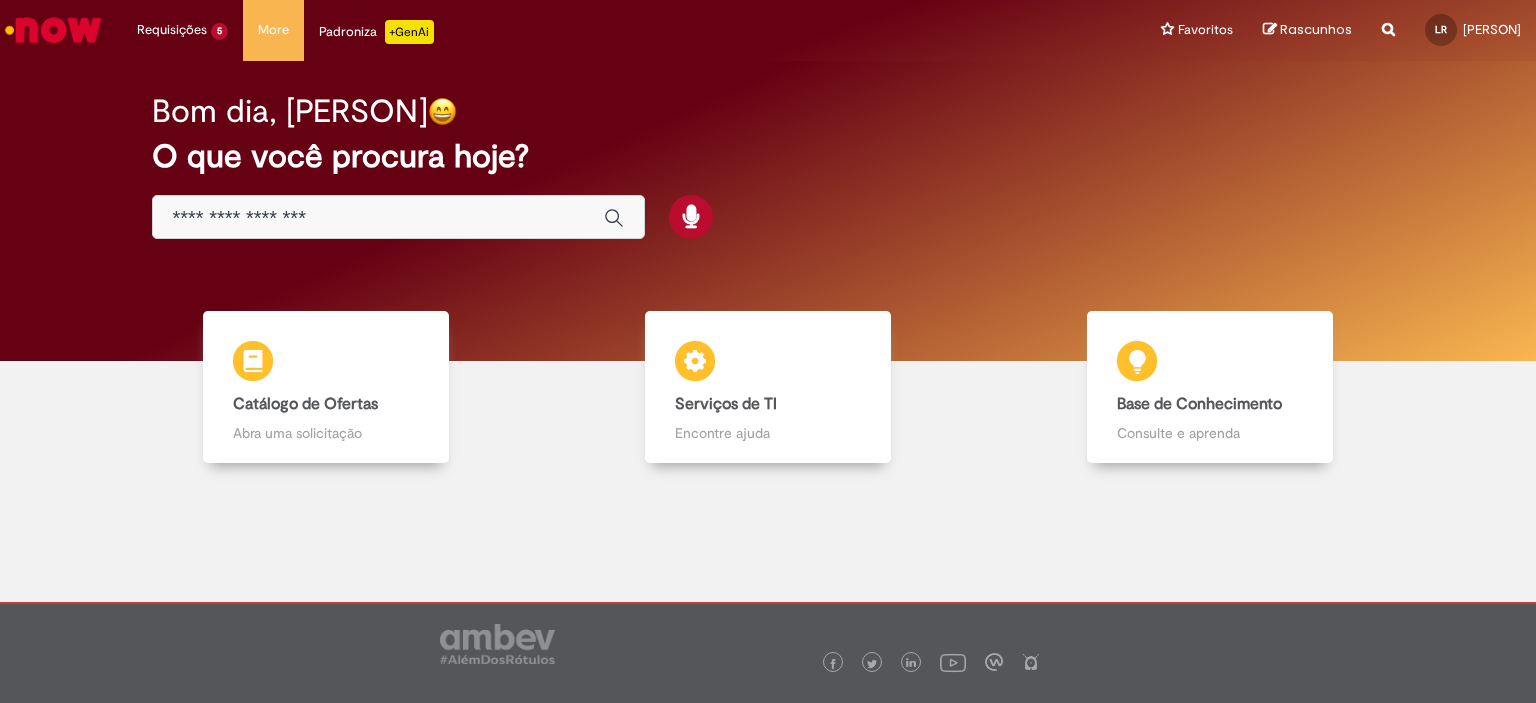 click at bounding box center (378, 218) 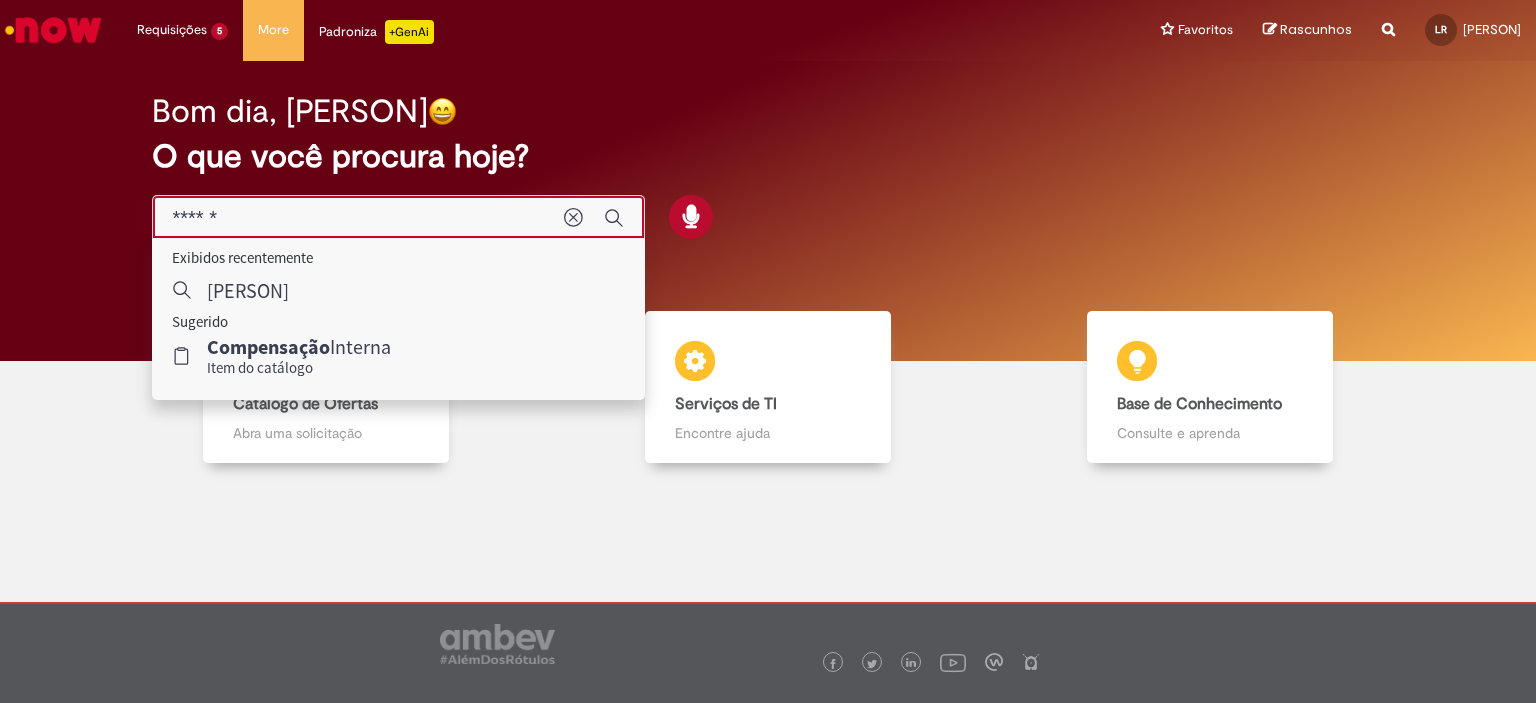 type on "*******" 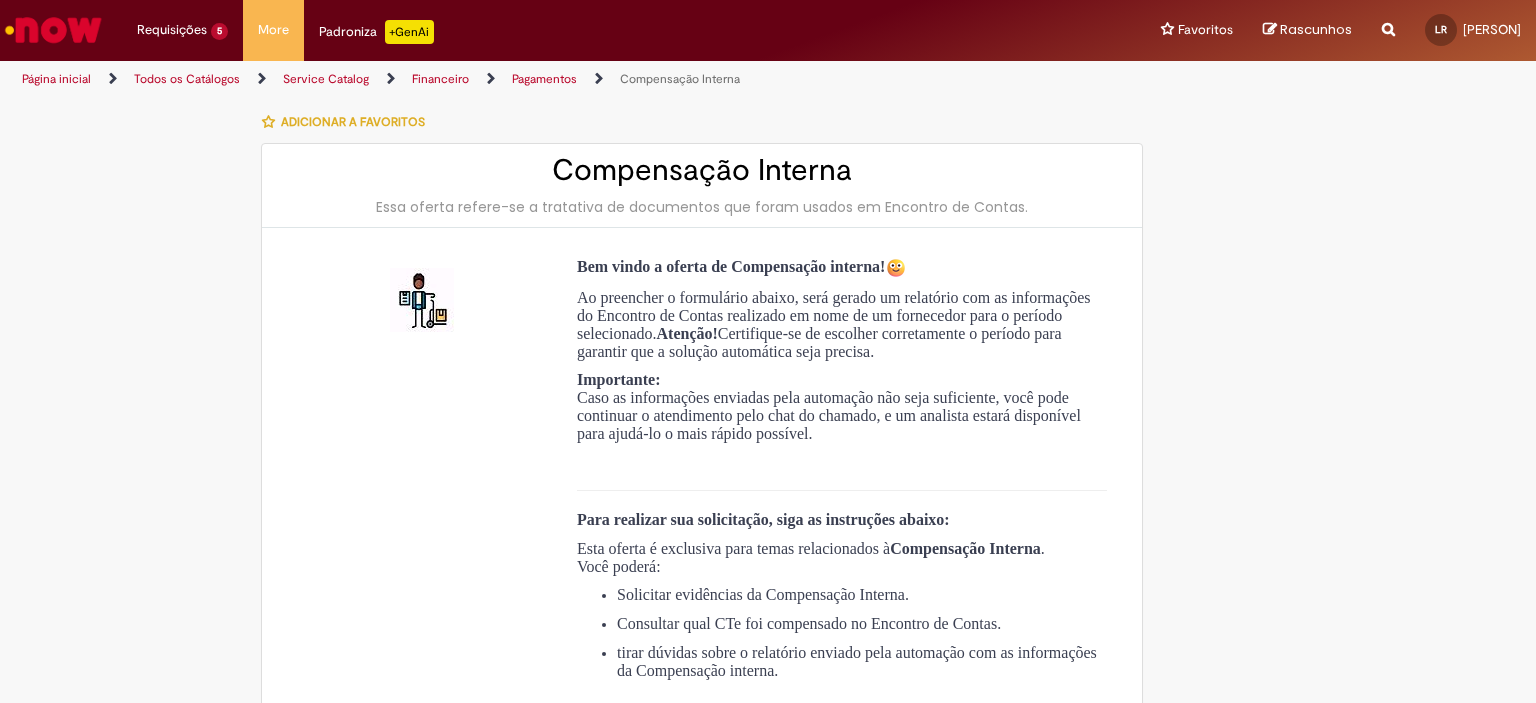 type on "**********" 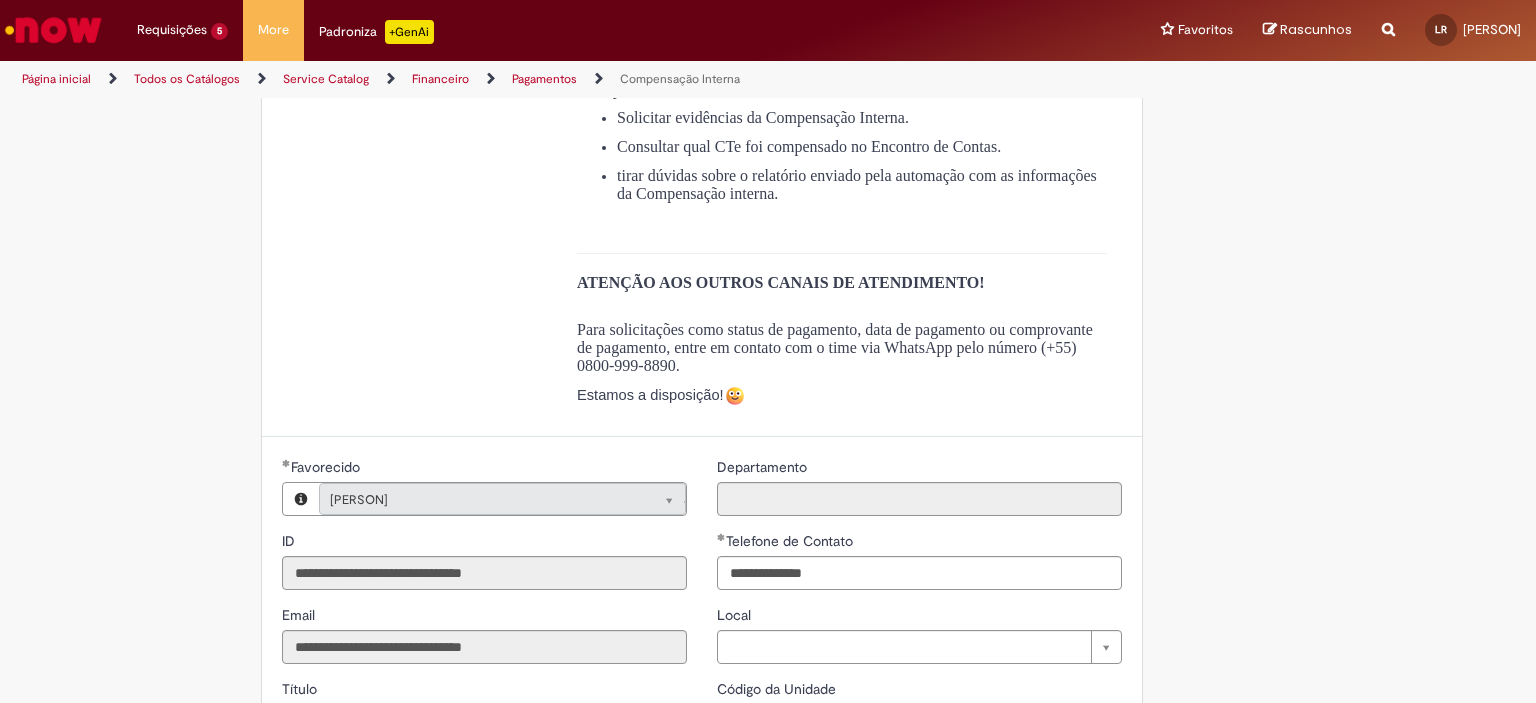 scroll, scrollTop: 800, scrollLeft: 0, axis: vertical 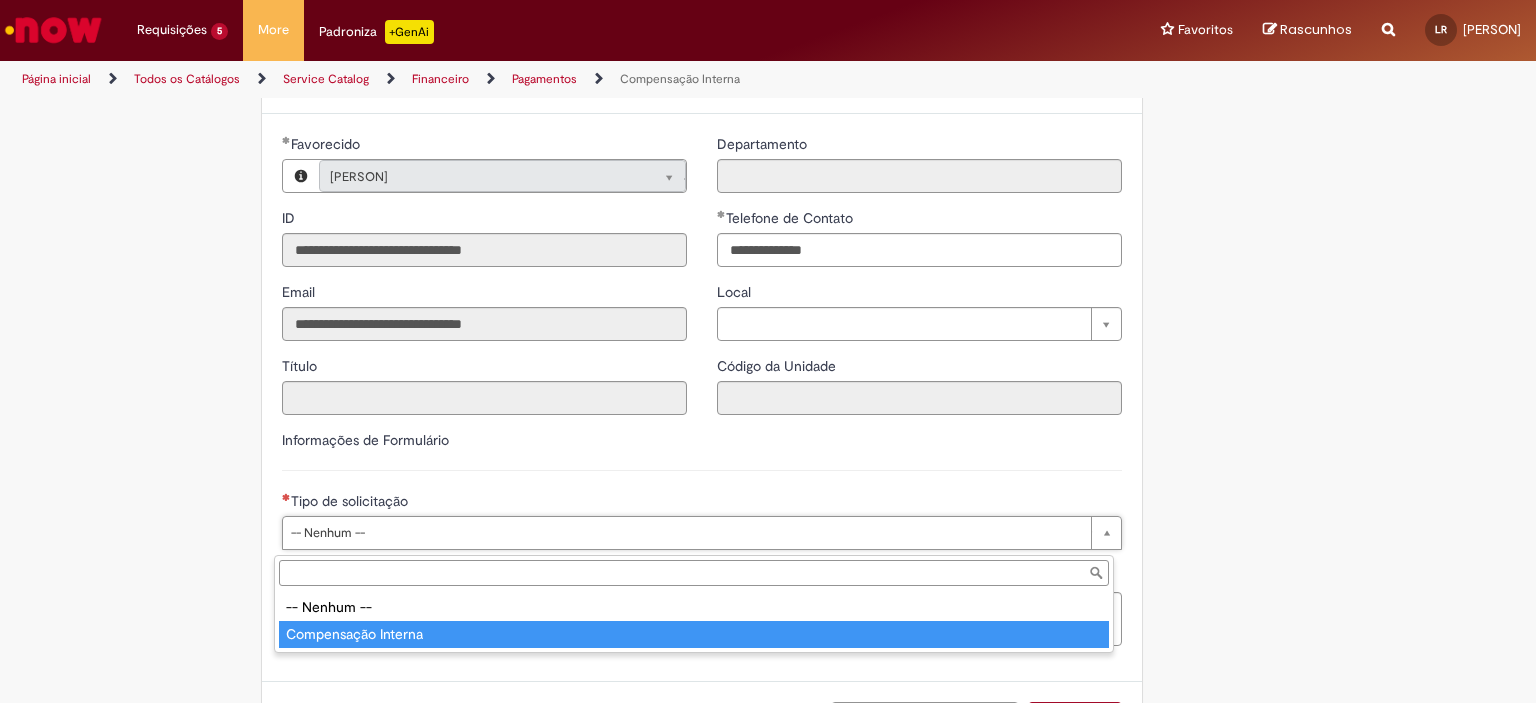 type on "**********" 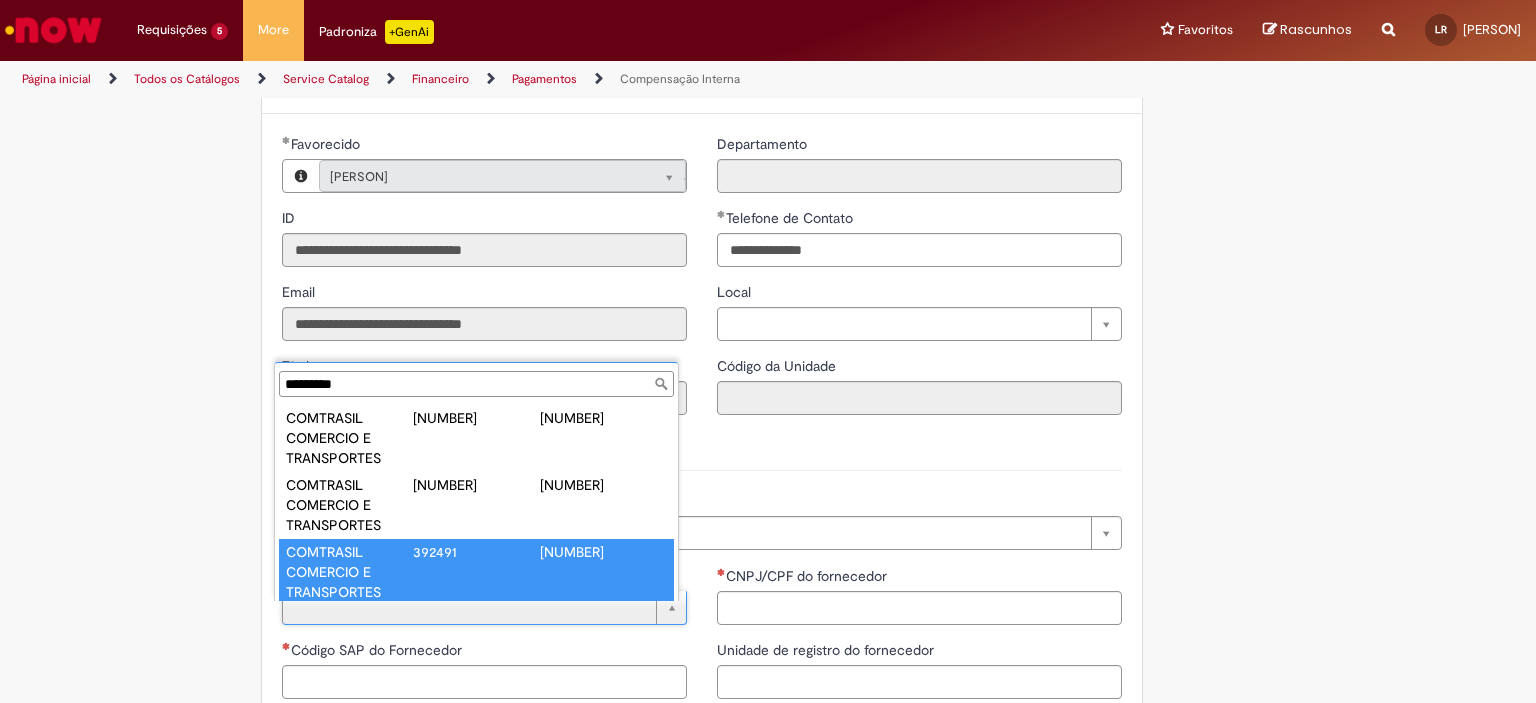scroll, scrollTop: 0, scrollLeft: 0, axis: both 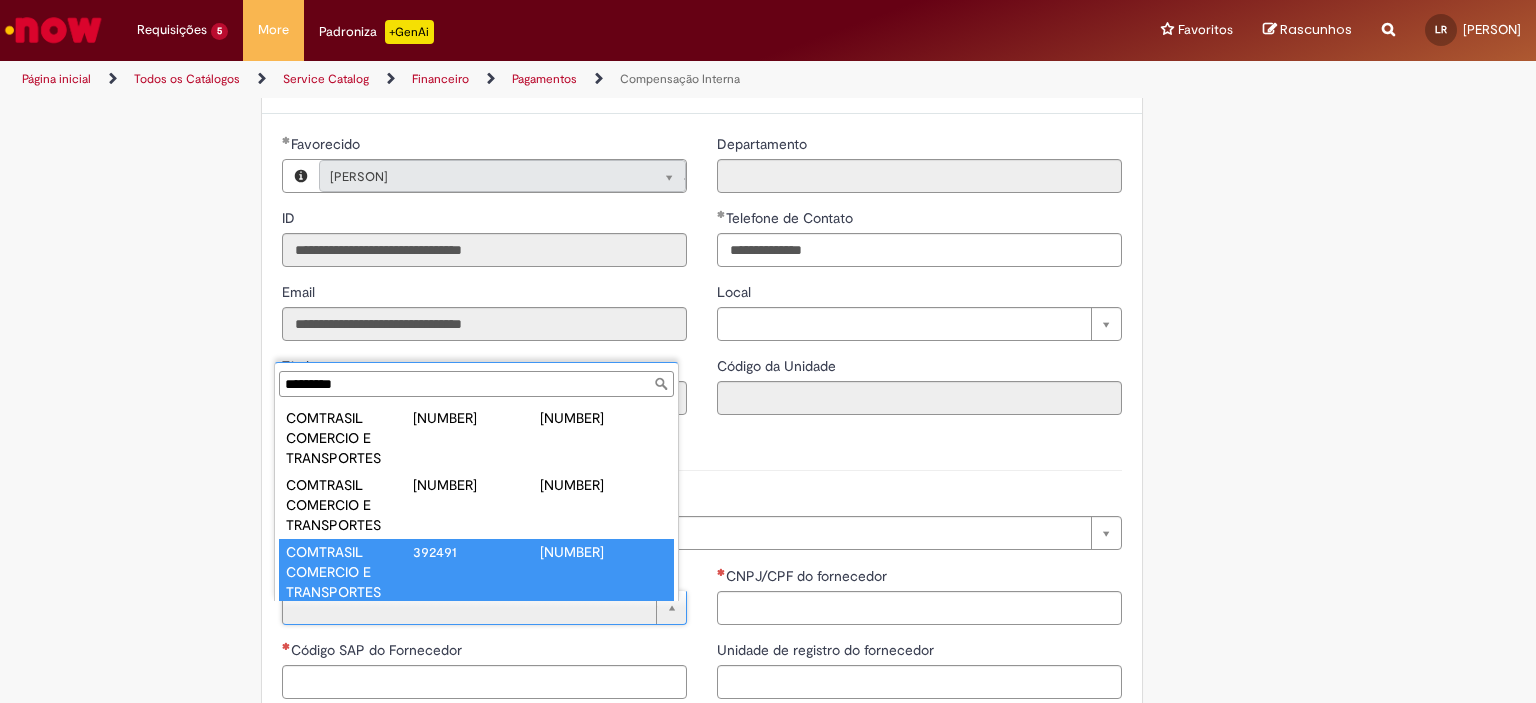 type on "*********" 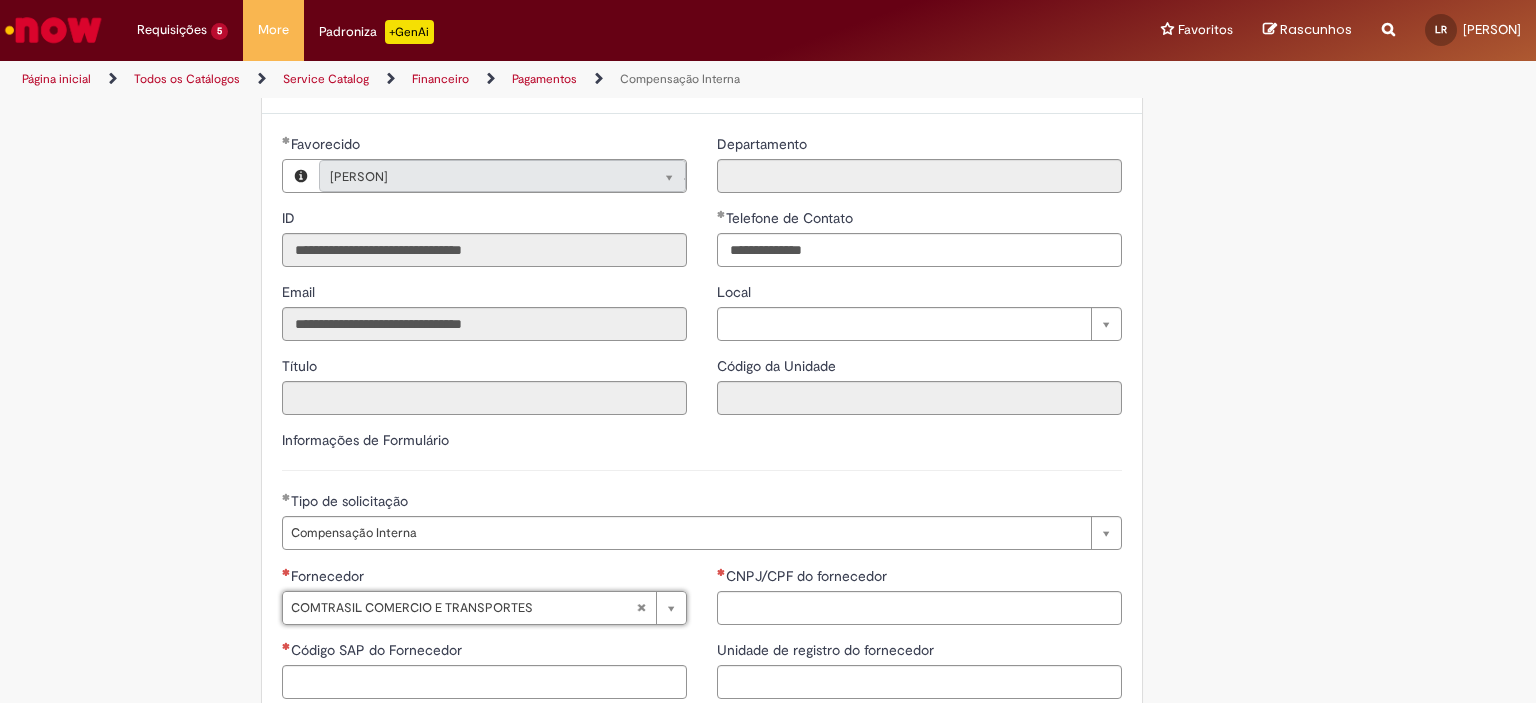 type on "******" 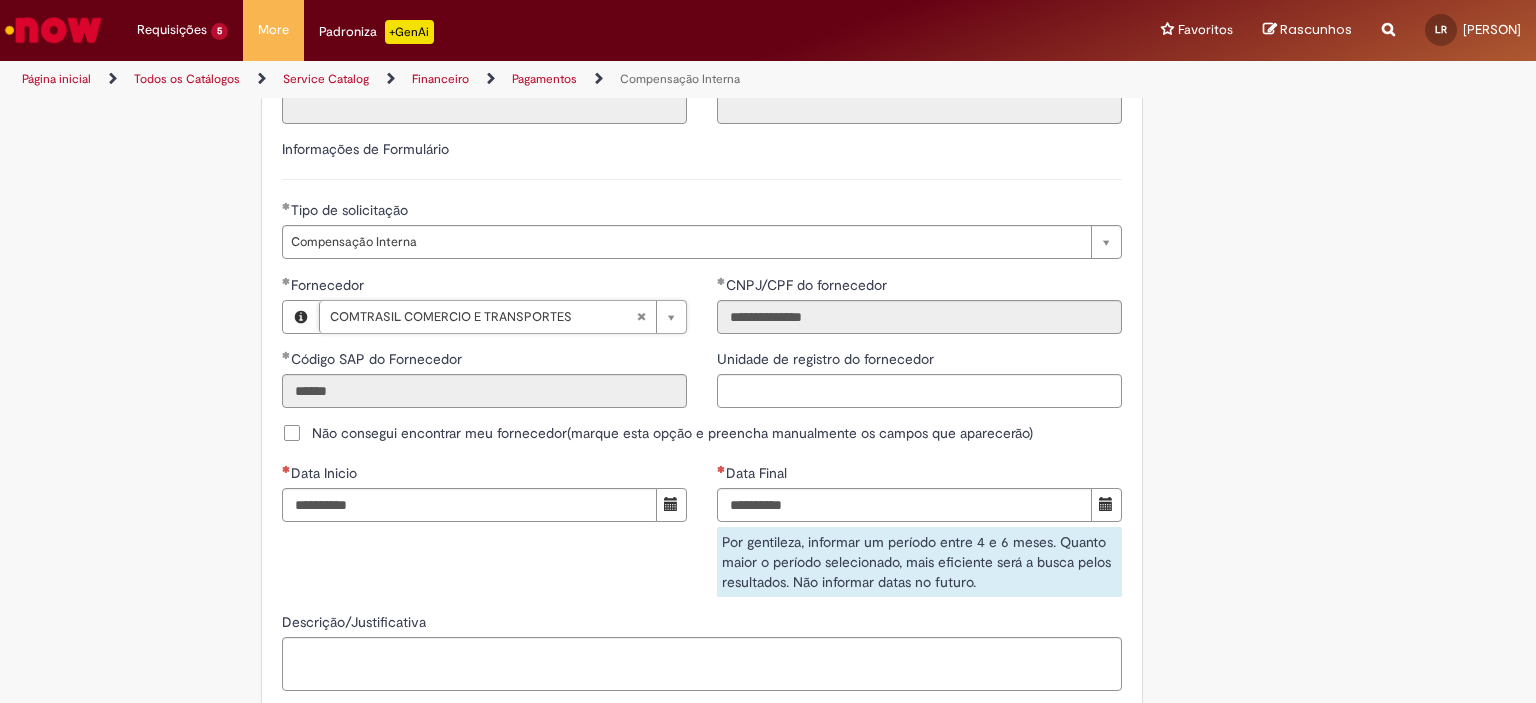 scroll, scrollTop: 1100, scrollLeft: 0, axis: vertical 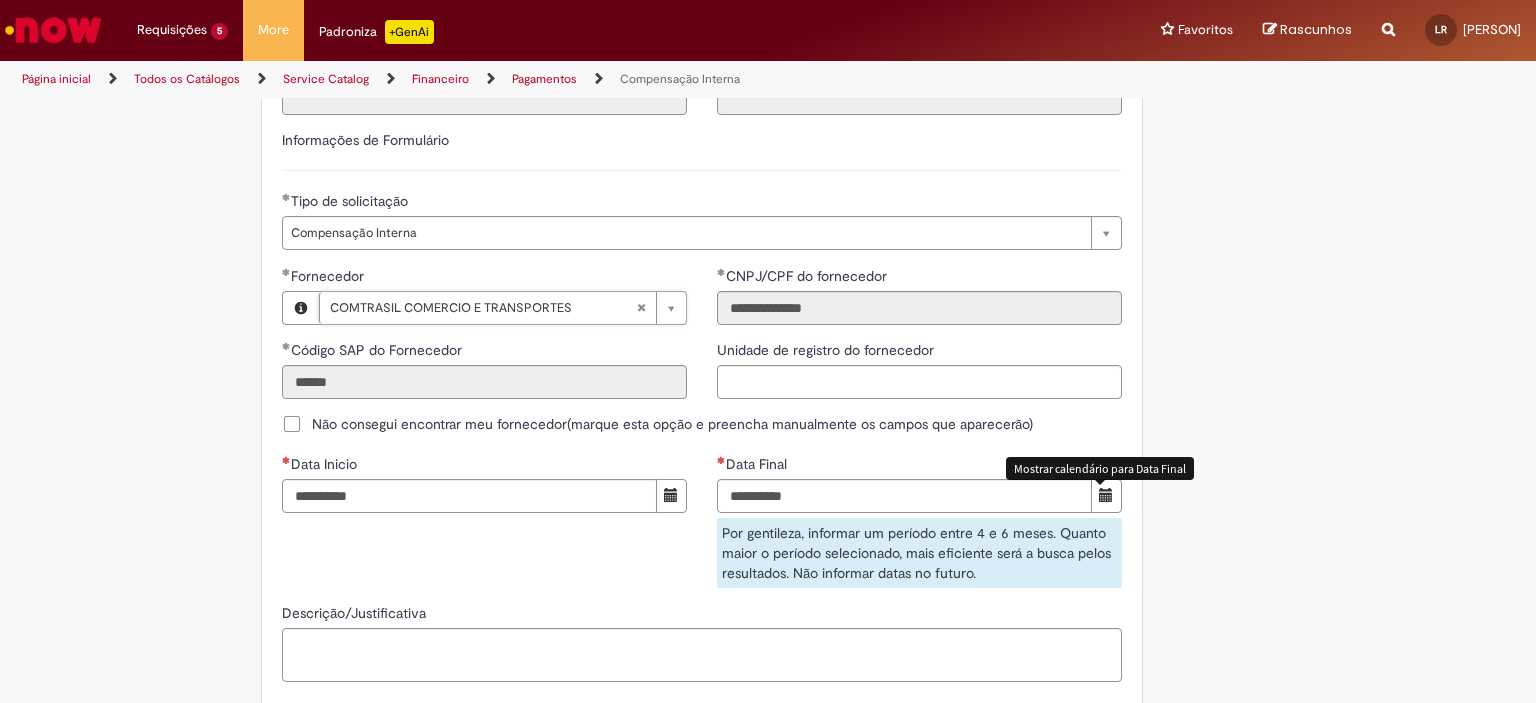 click at bounding box center [1106, 495] 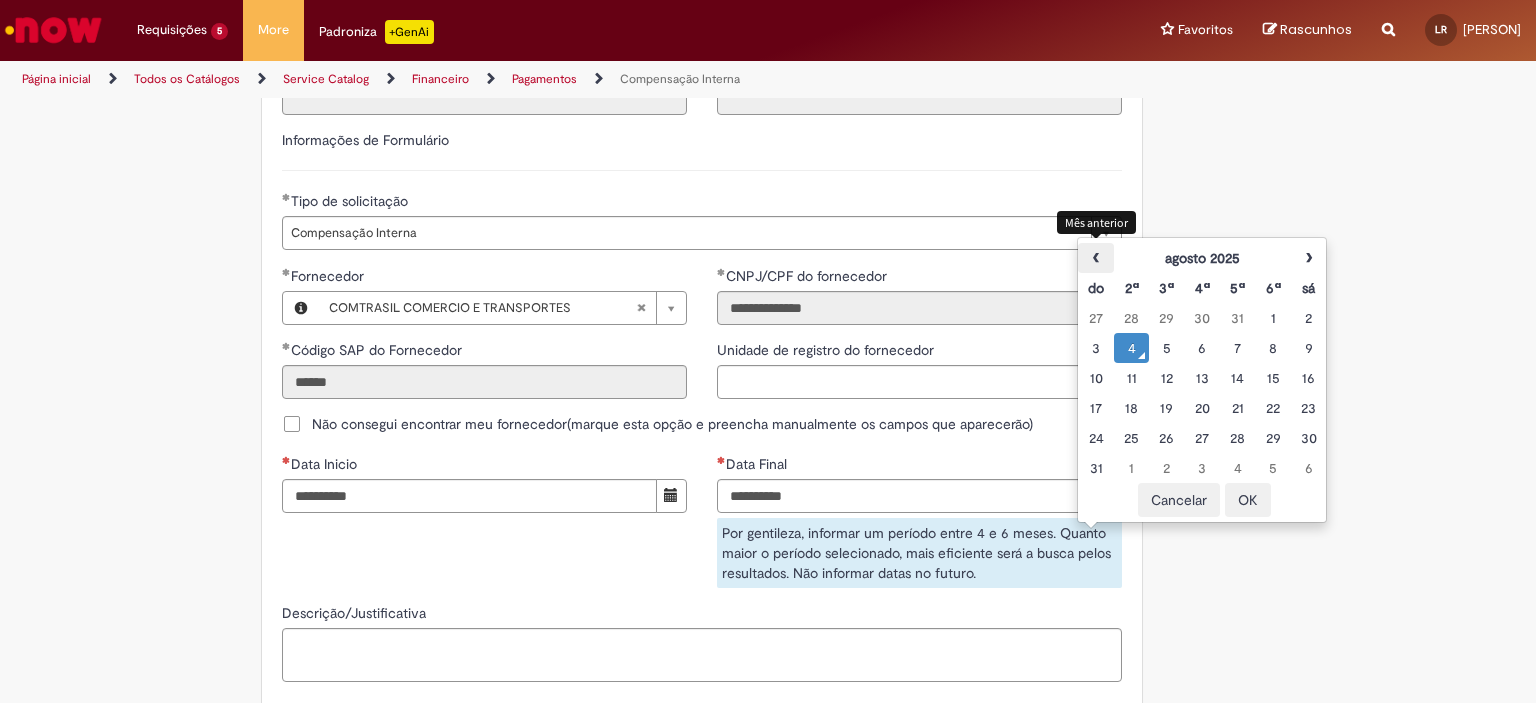 click on "‹" at bounding box center [1095, 258] 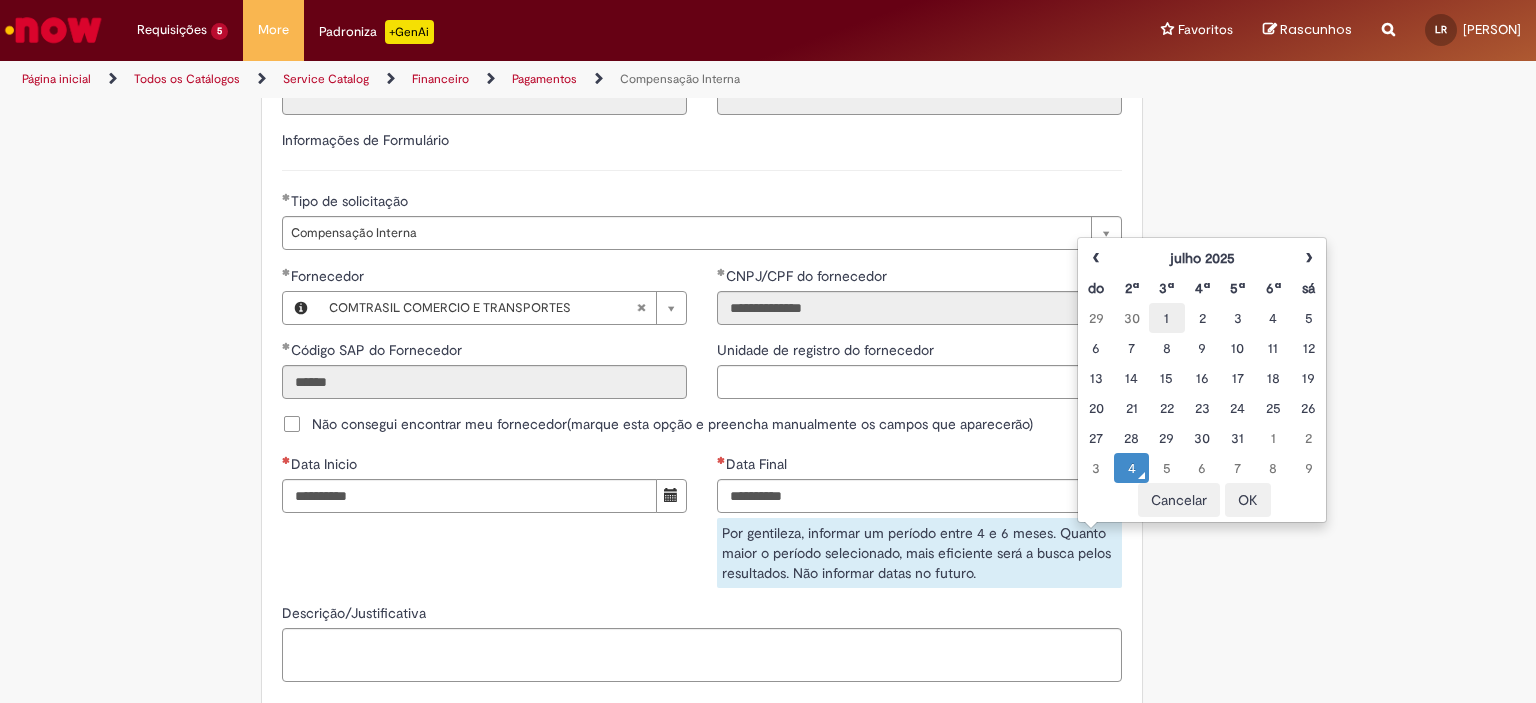 click on "1" at bounding box center [1166, 318] 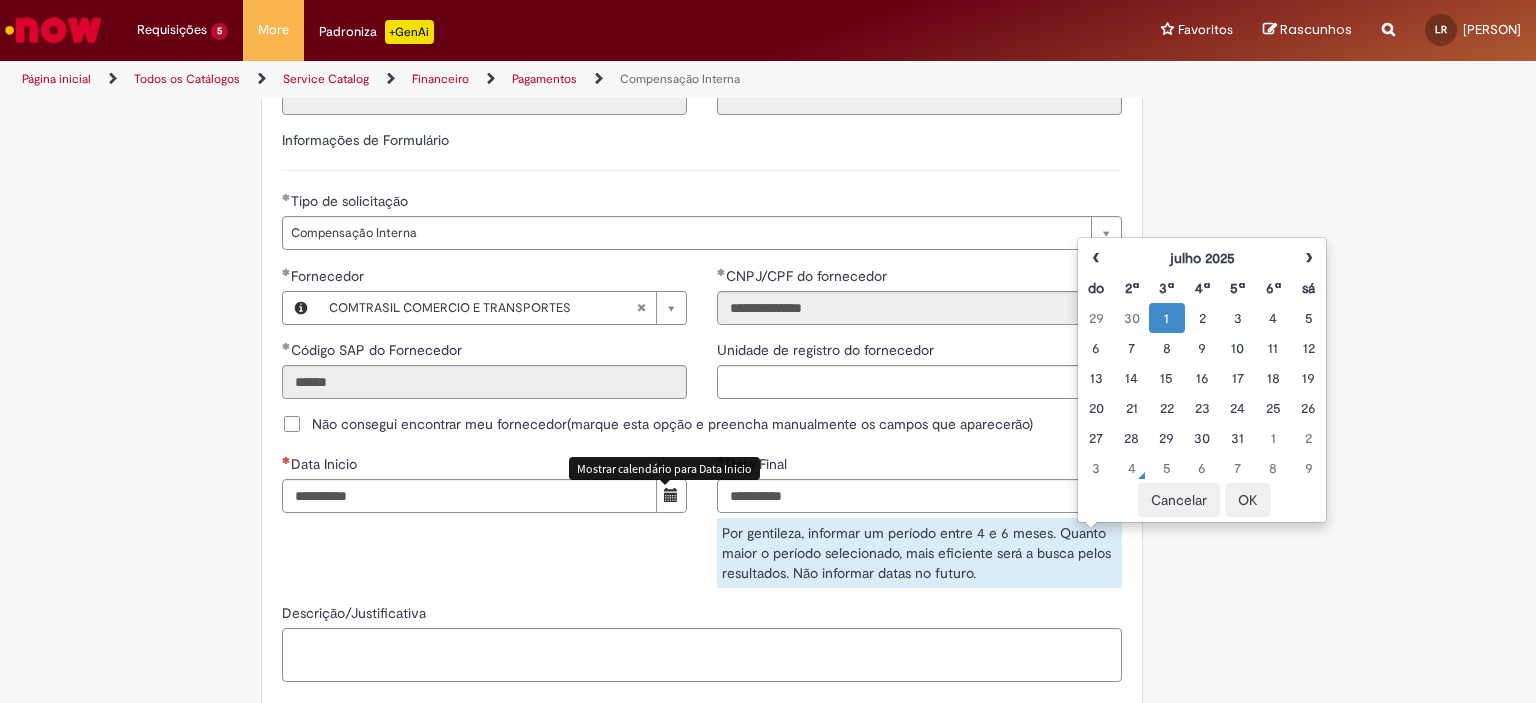click at bounding box center [671, 496] 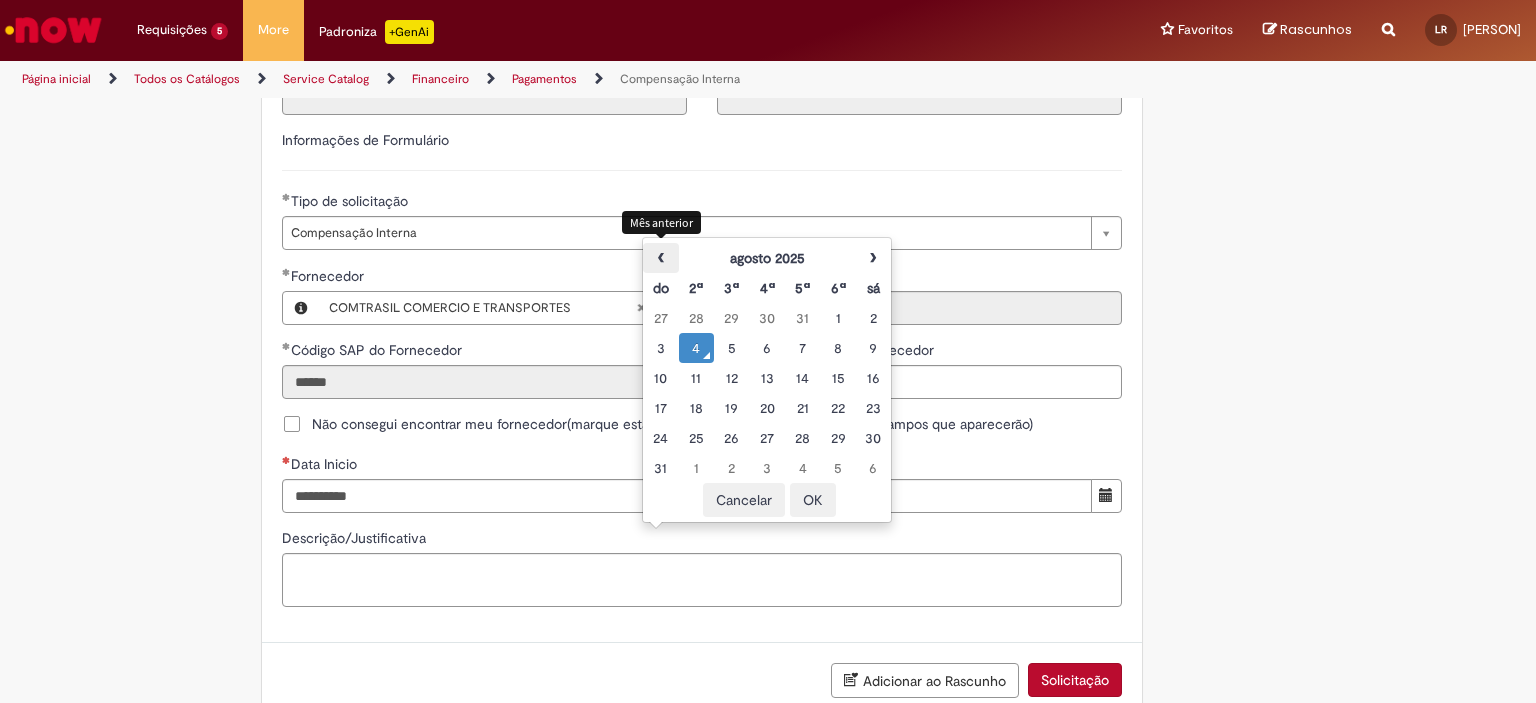 click on "‹" at bounding box center (660, 258) 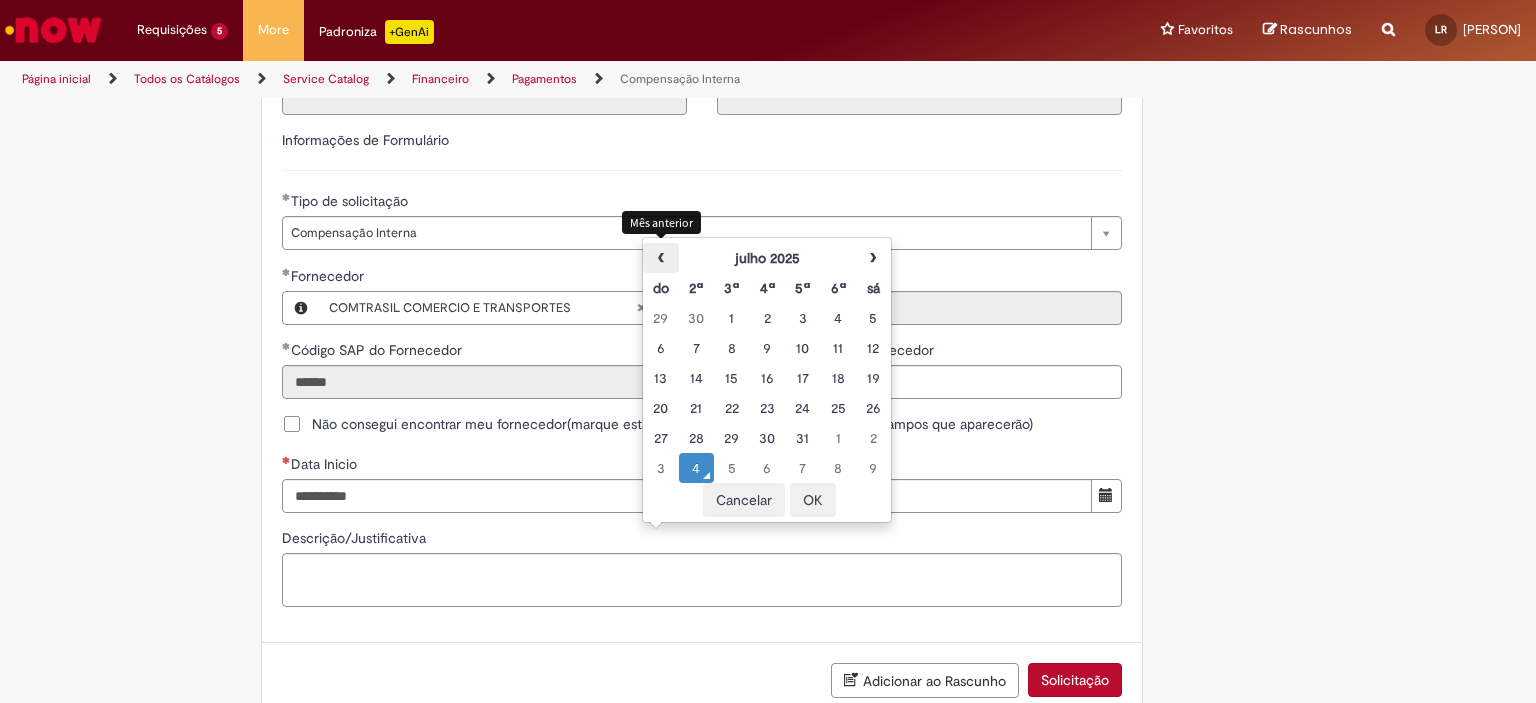 click on "‹" at bounding box center [660, 258] 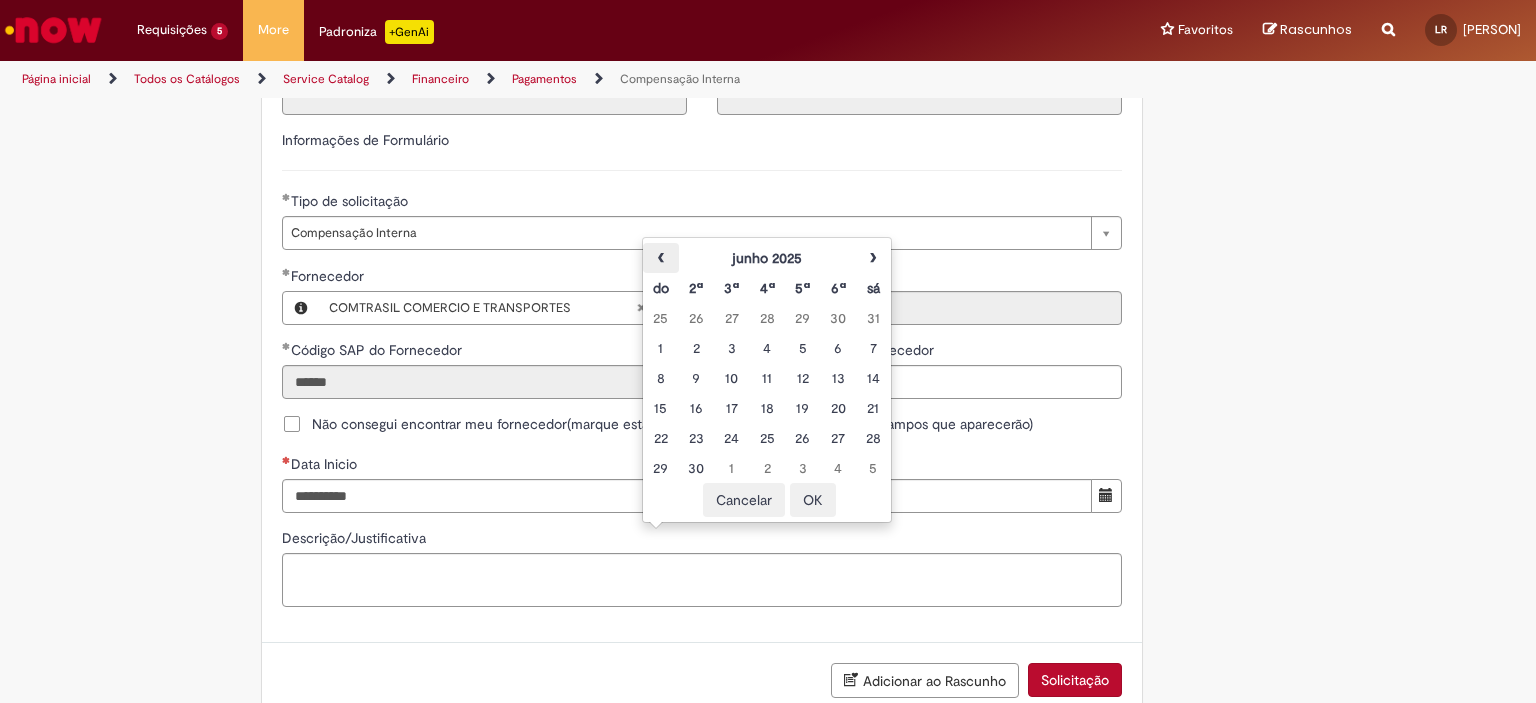 click on "‹" at bounding box center [660, 258] 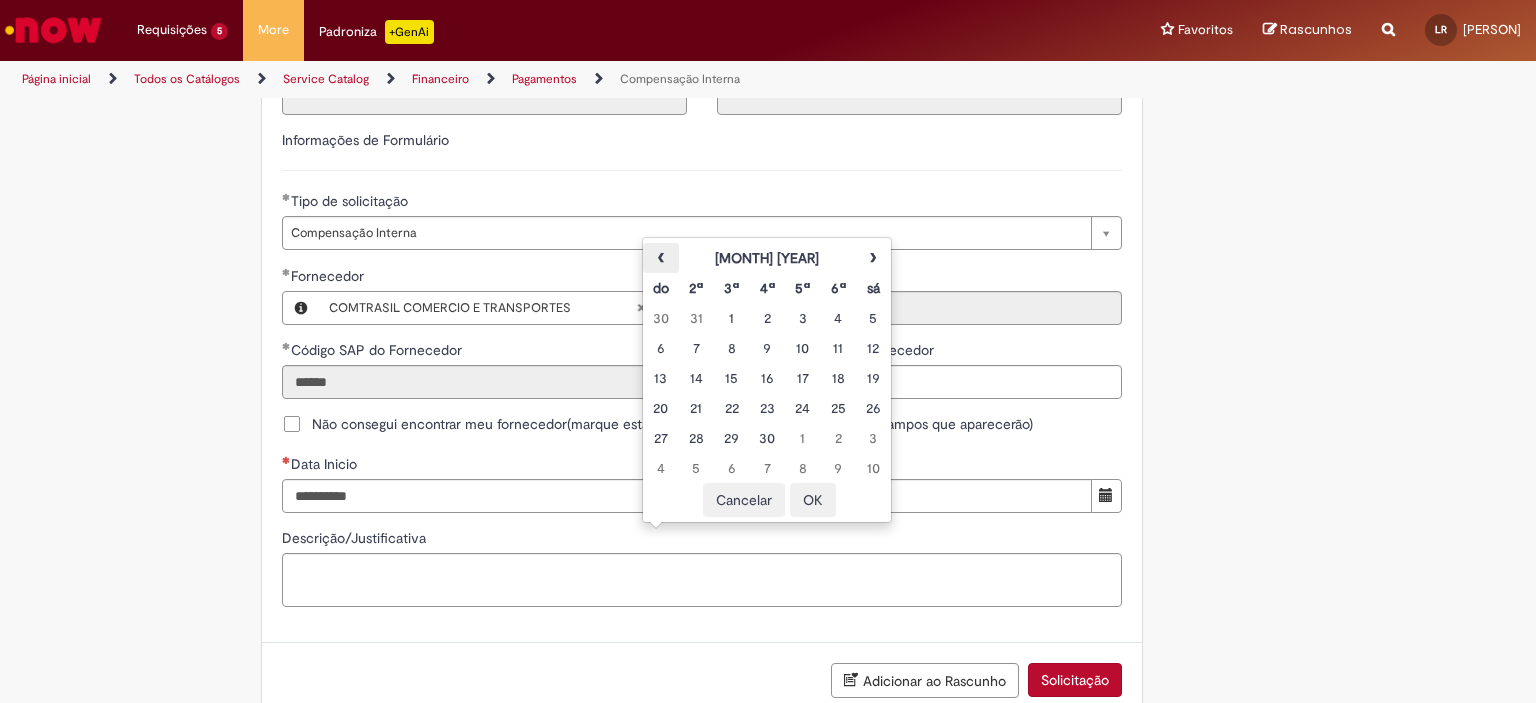click on "‹" at bounding box center (660, 258) 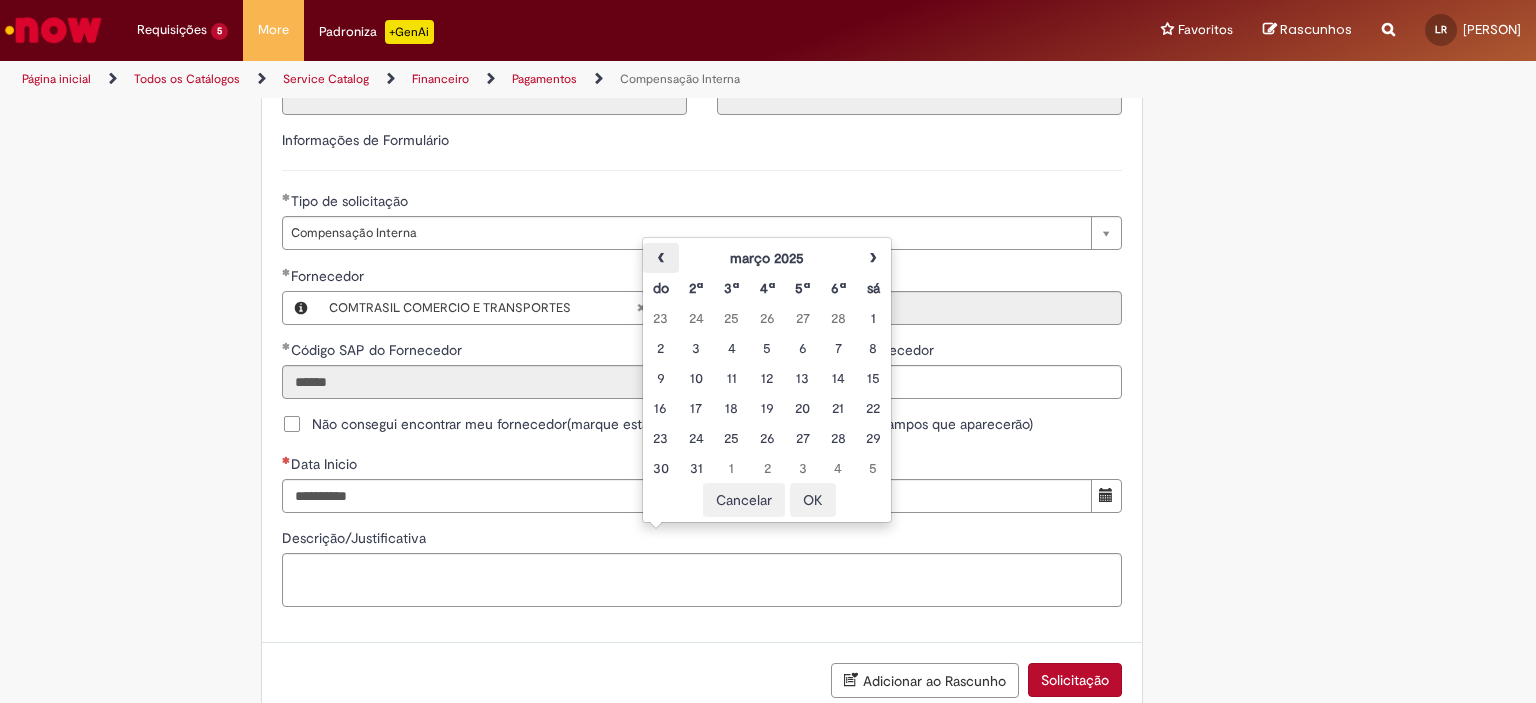 click on "‹" at bounding box center [660, 258] 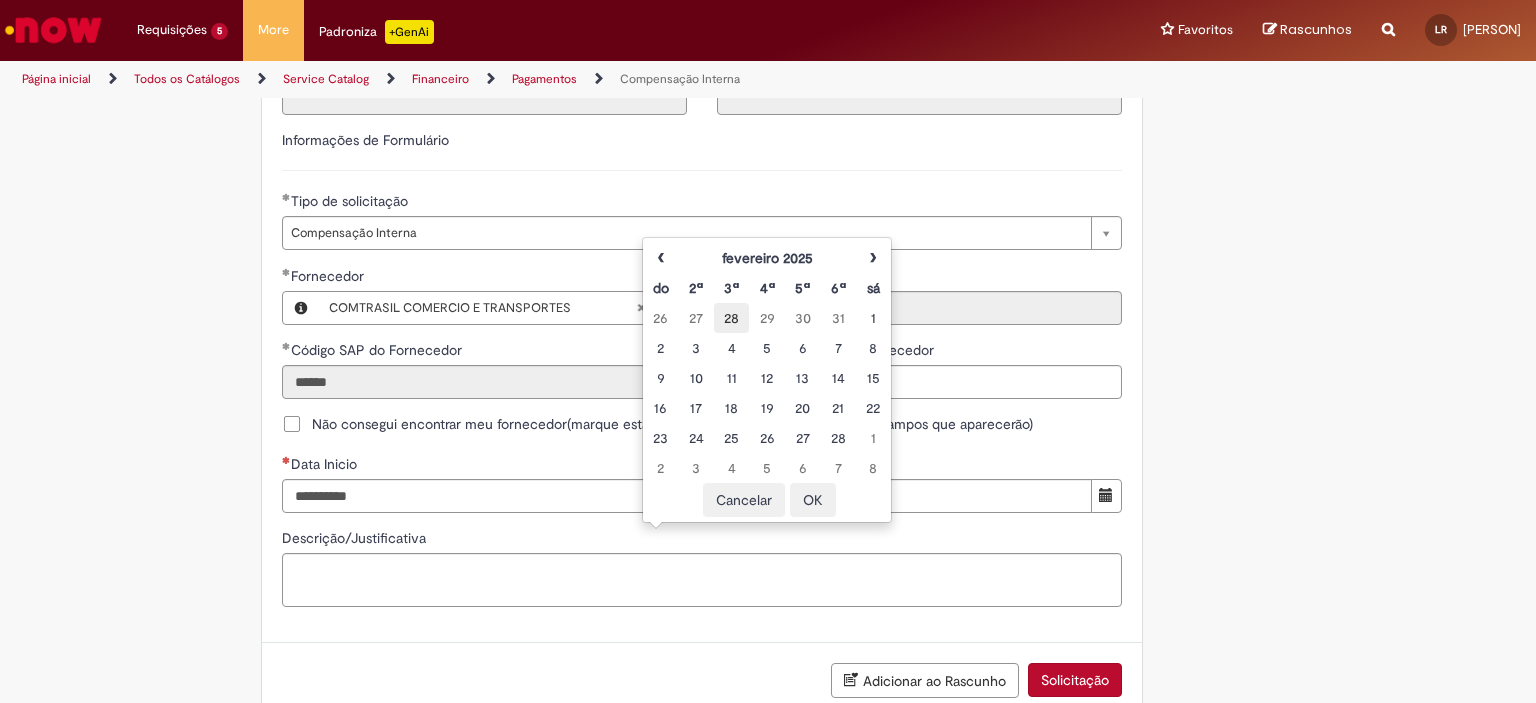 click on "28" at bounding box center (731, 318) 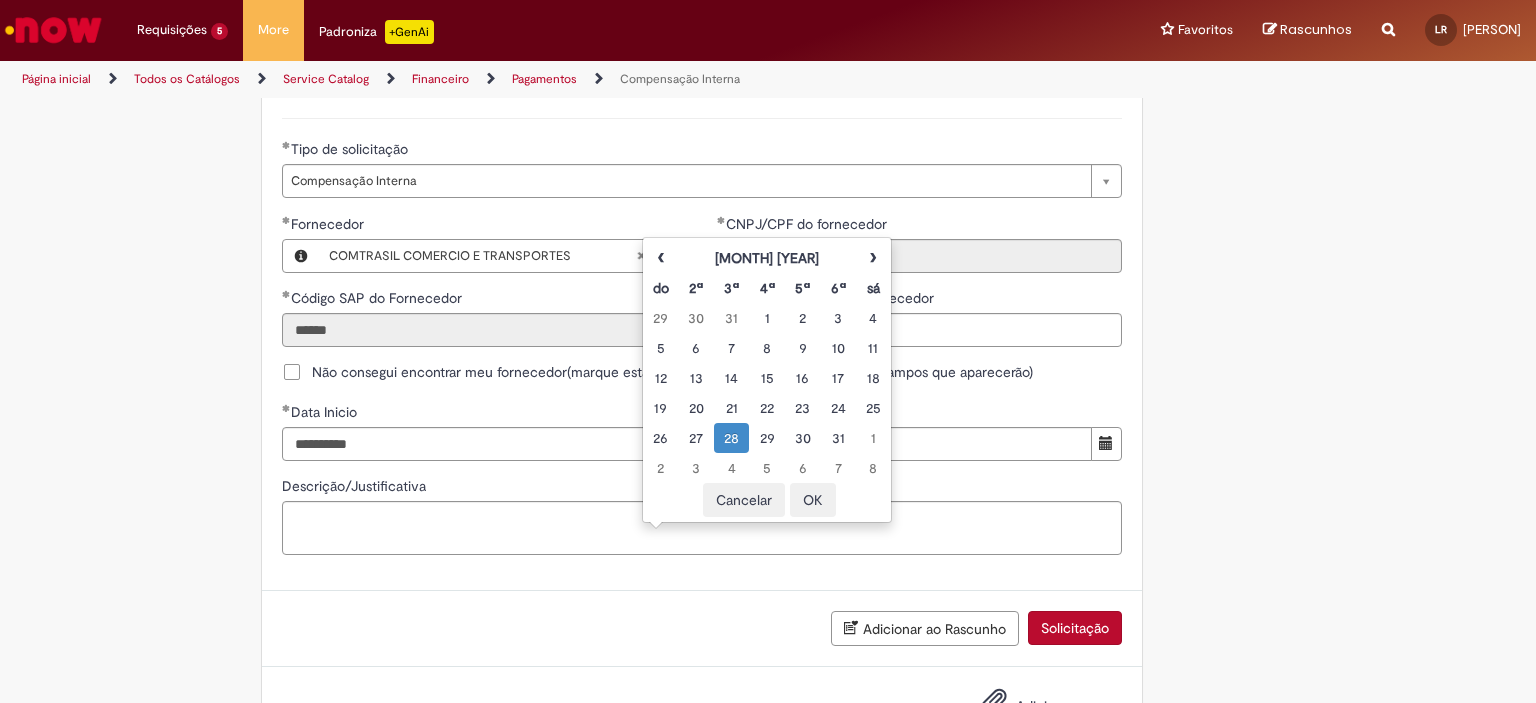 scroll, scrollTop: 1200, scrollLeft: 0, axis: vertical 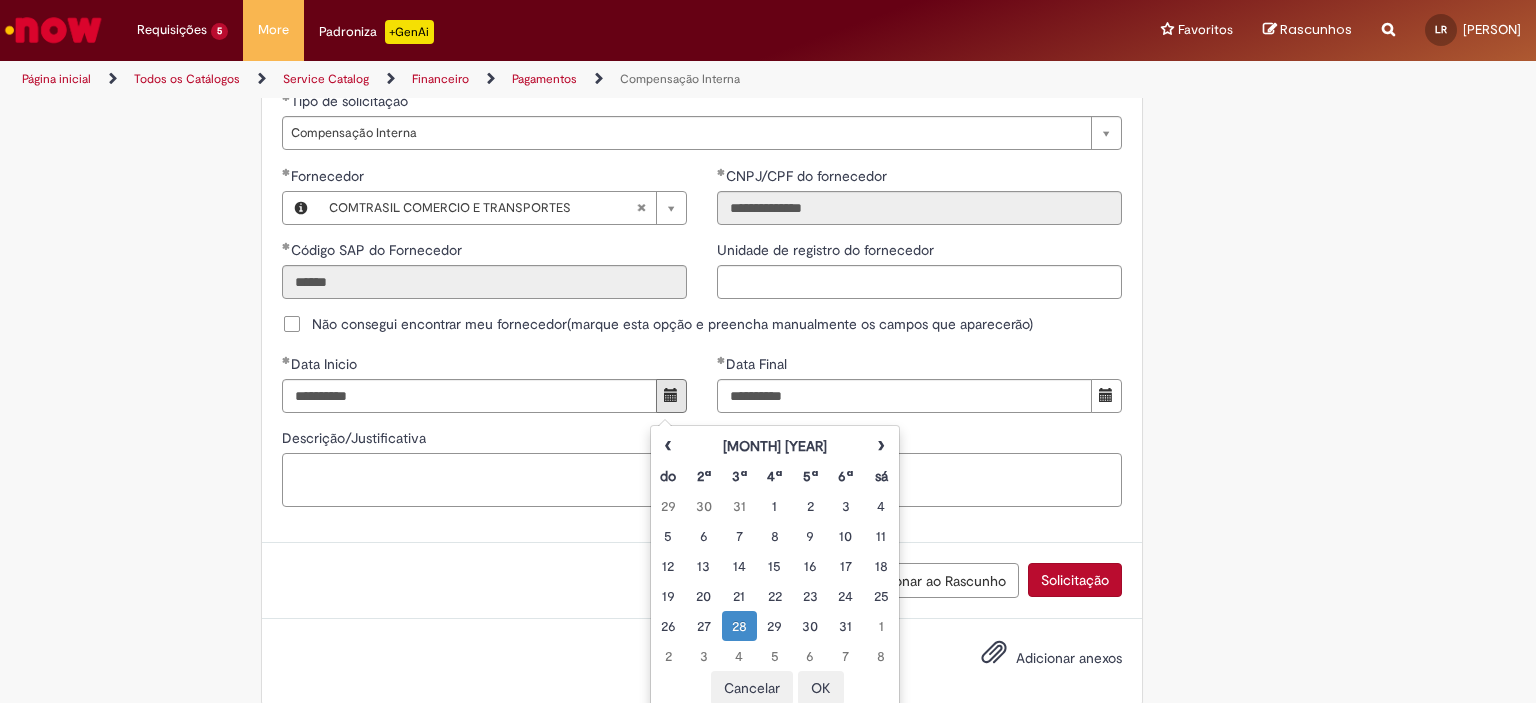 click on "Descrição/Justificativa" at bounding box center (702, 480) 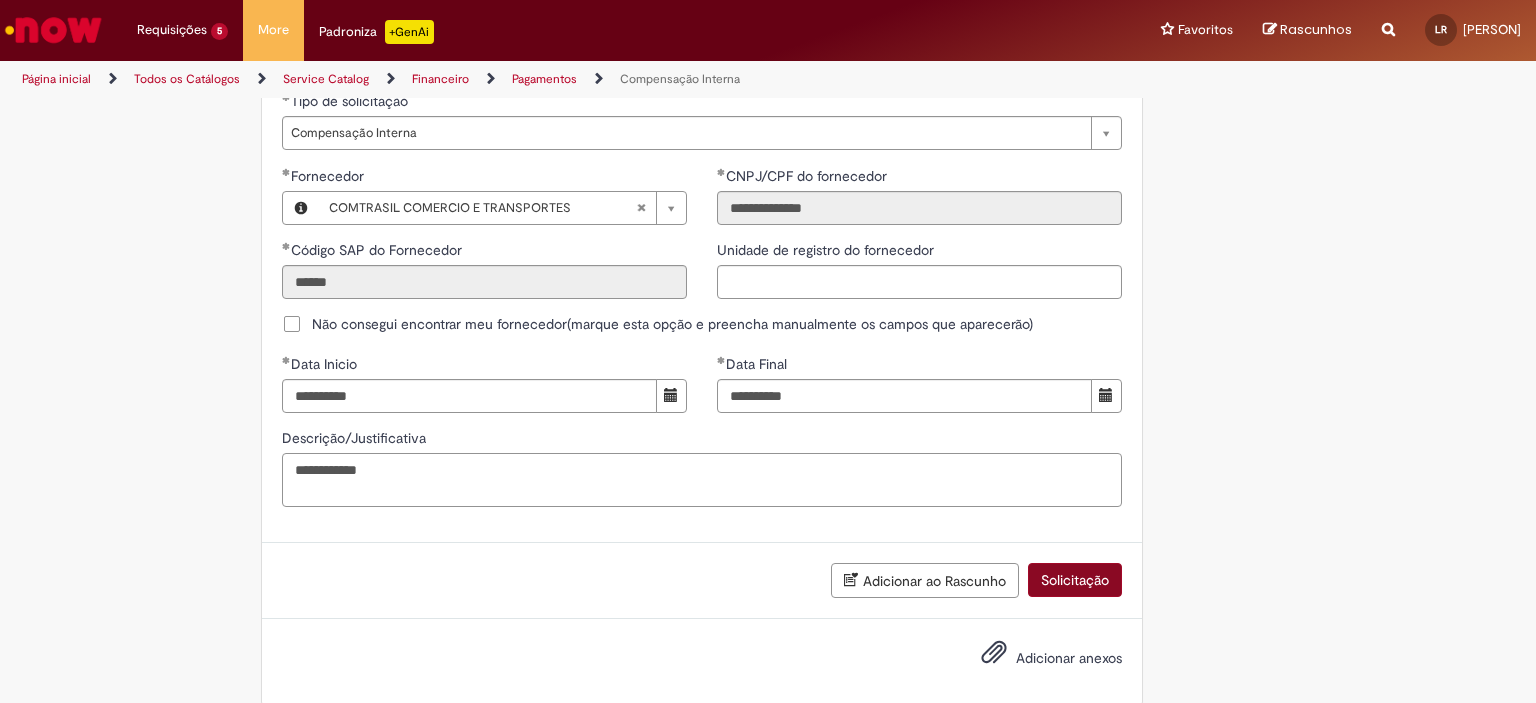 type on "**********" 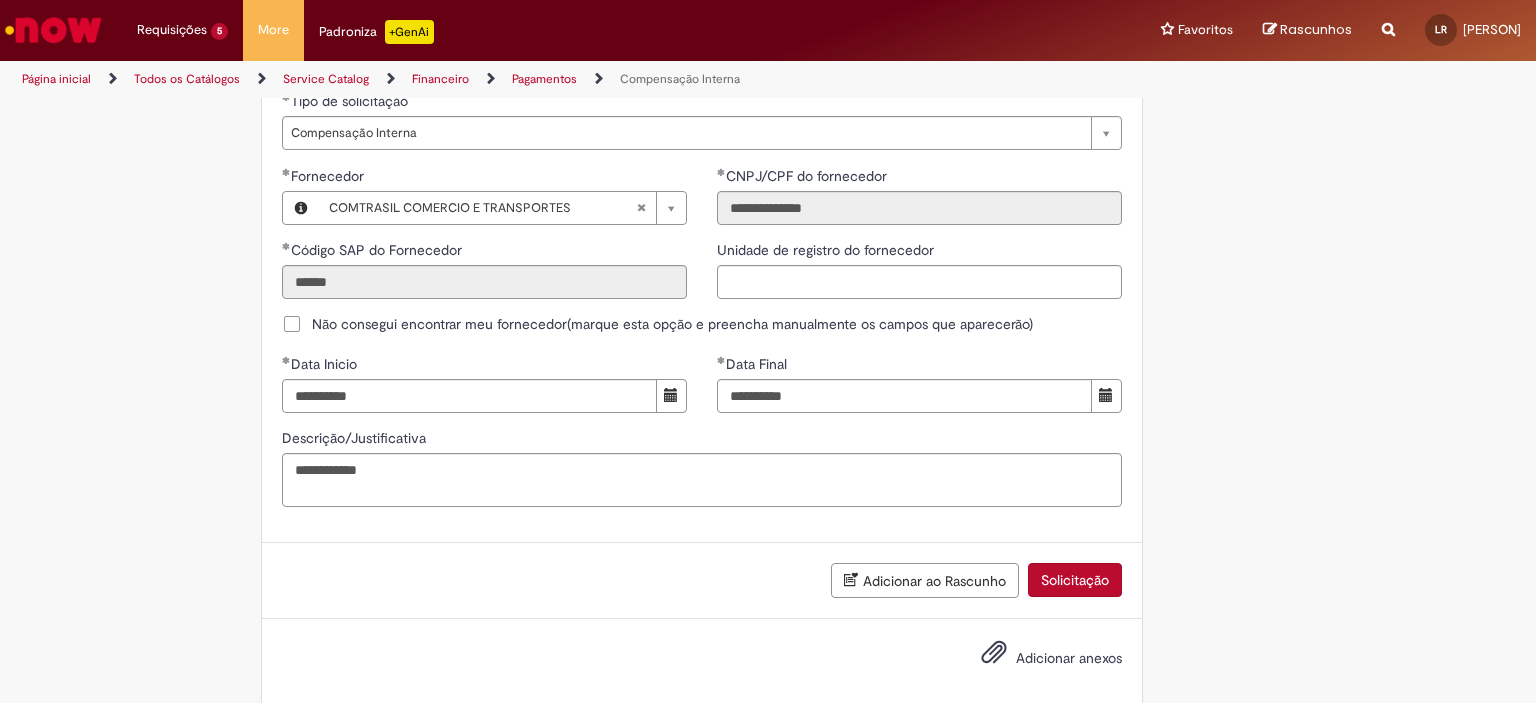 click on "Solicitação" at bounding box center (1075, 580) 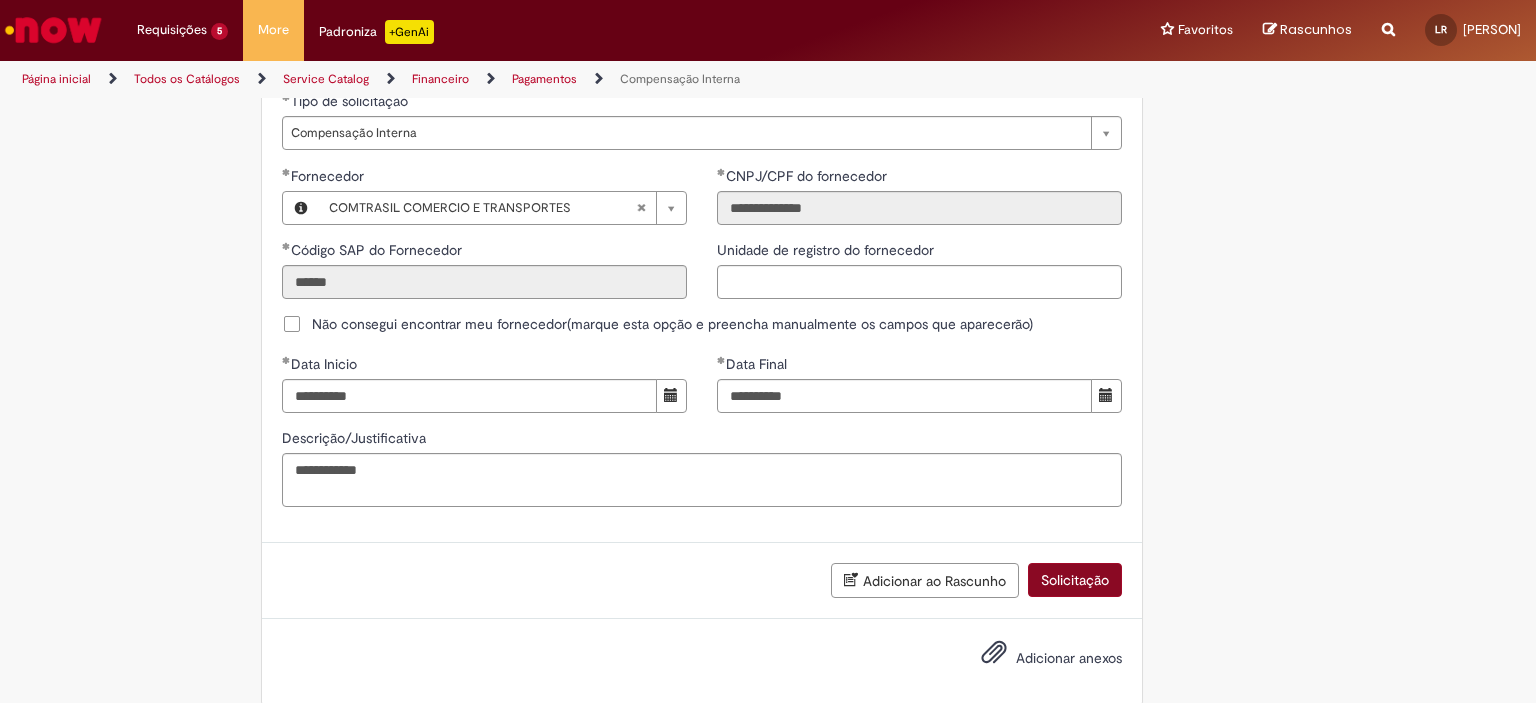 scroll, scrollTop: 1186, scrollLeft: 0, axis: vertical 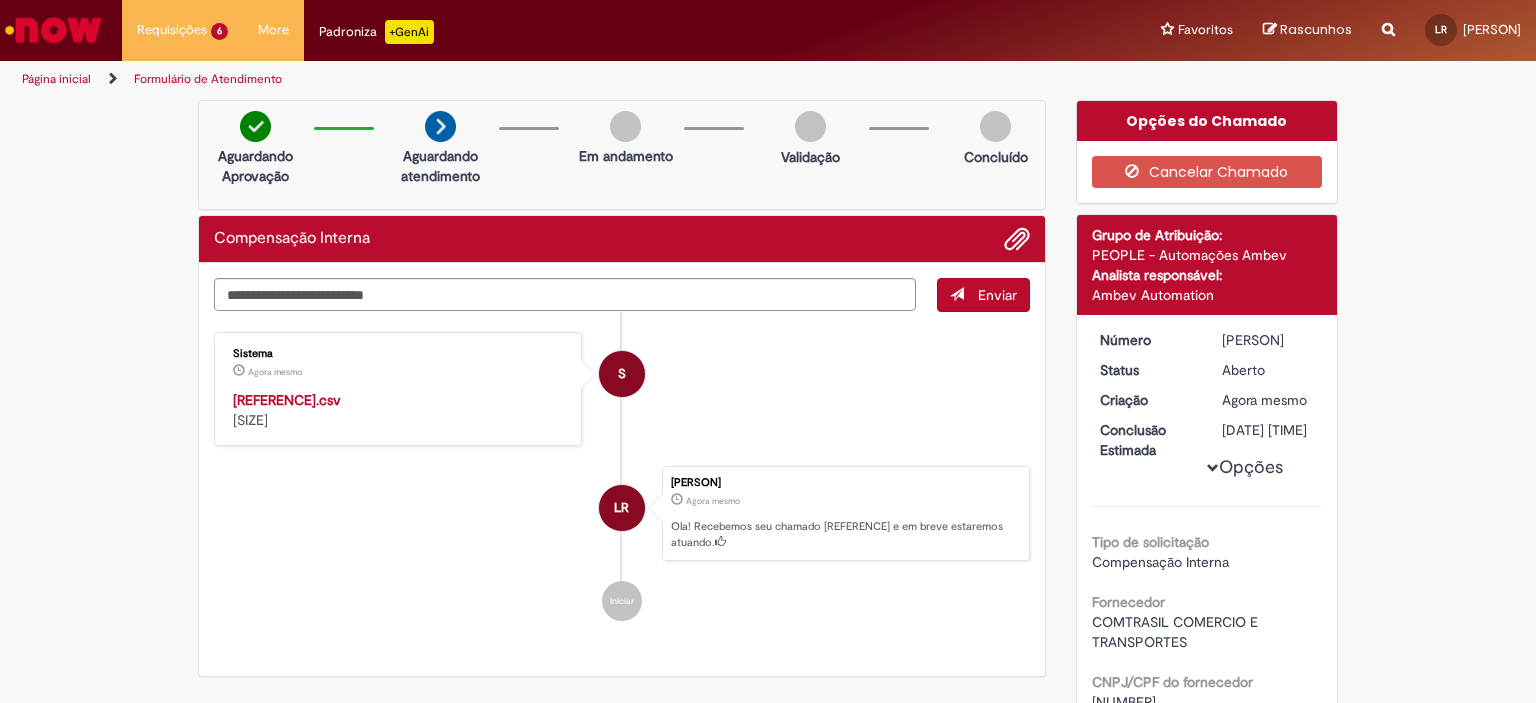 click on "[REFERENCE].csv" at bounding box center [287, 400] 